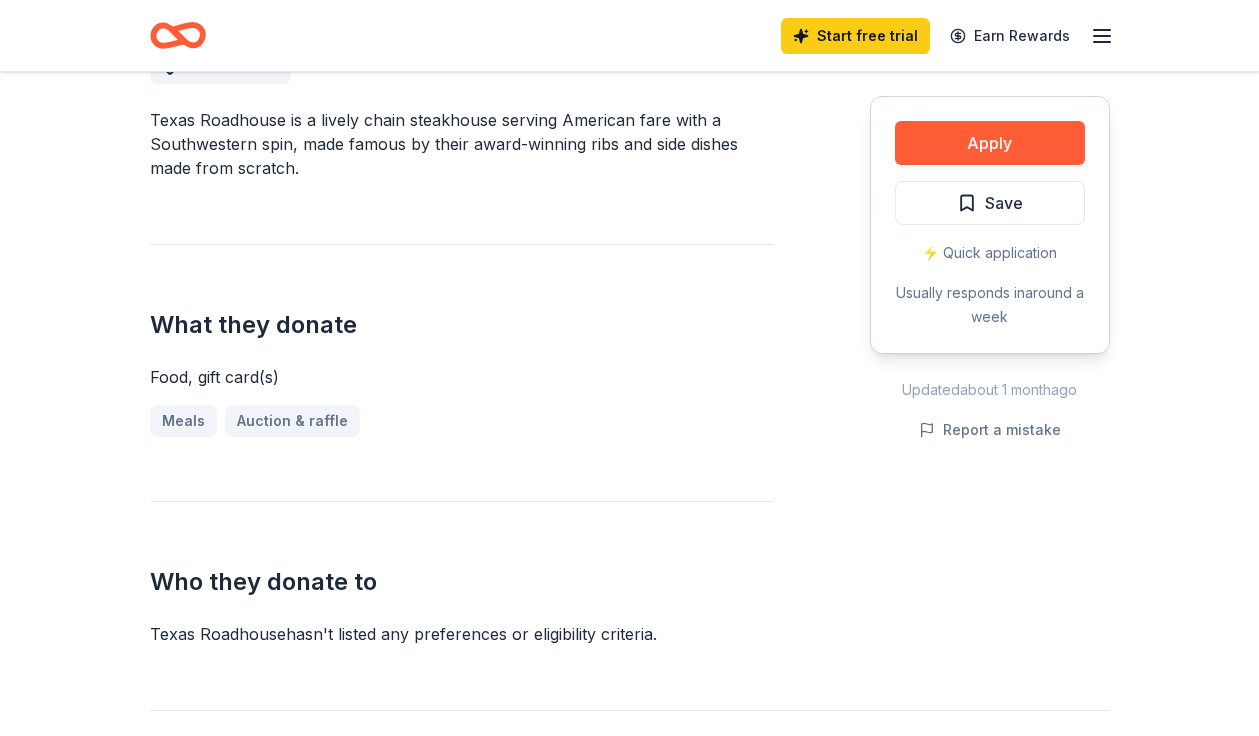 scroll, scrollTop: 542, scrollLeft: 0, axis: vertical 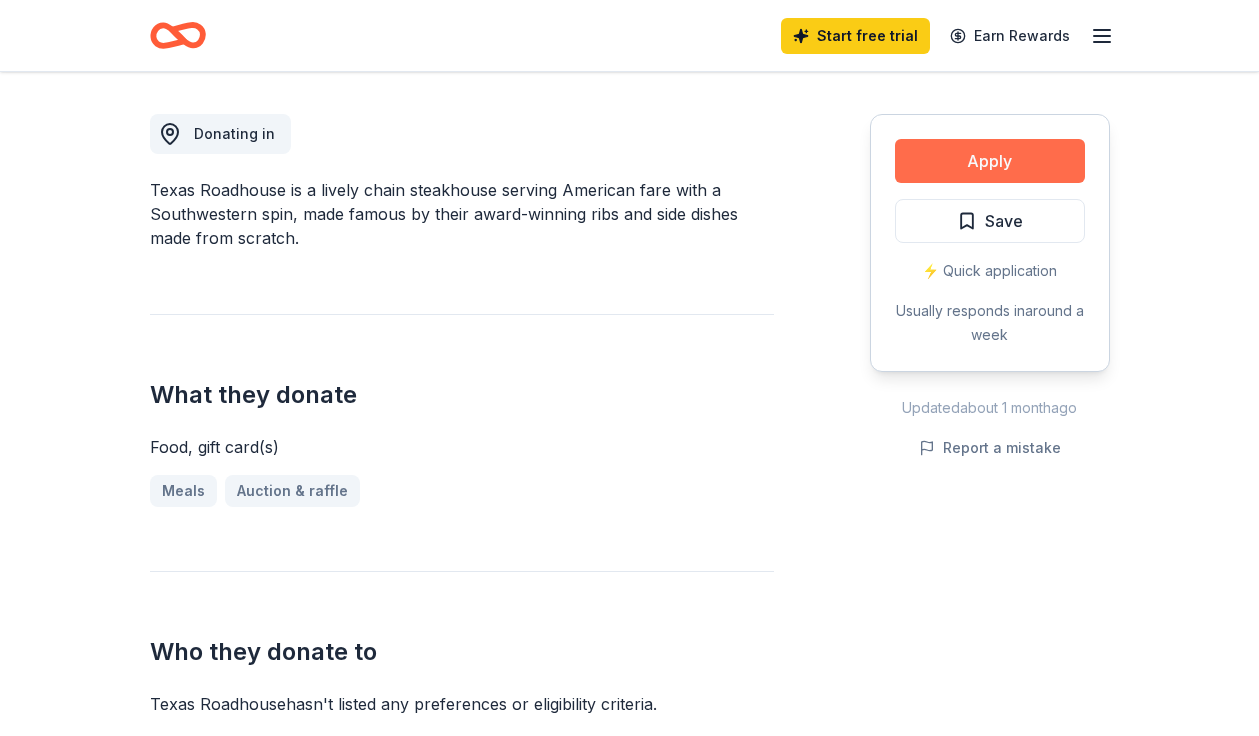 click on "Apply" at bounding box center (990, 161) 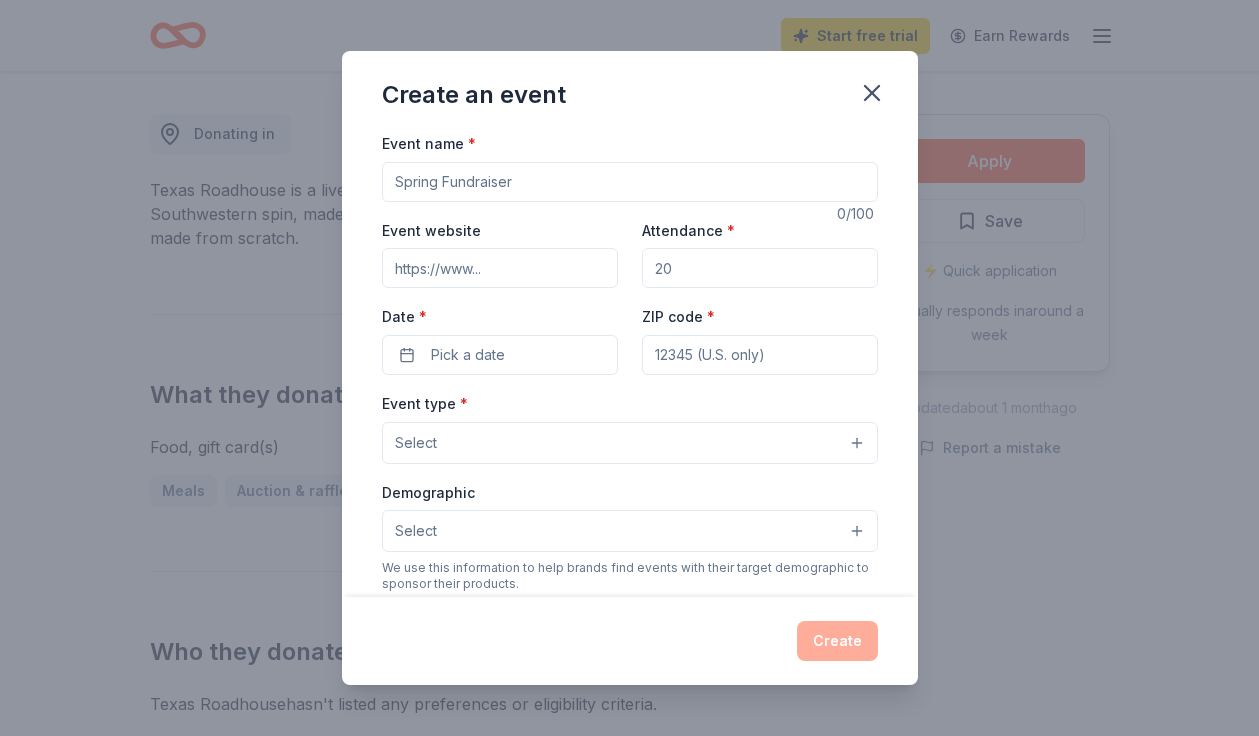 click on "Event name *" at bounding box center (630, 182) 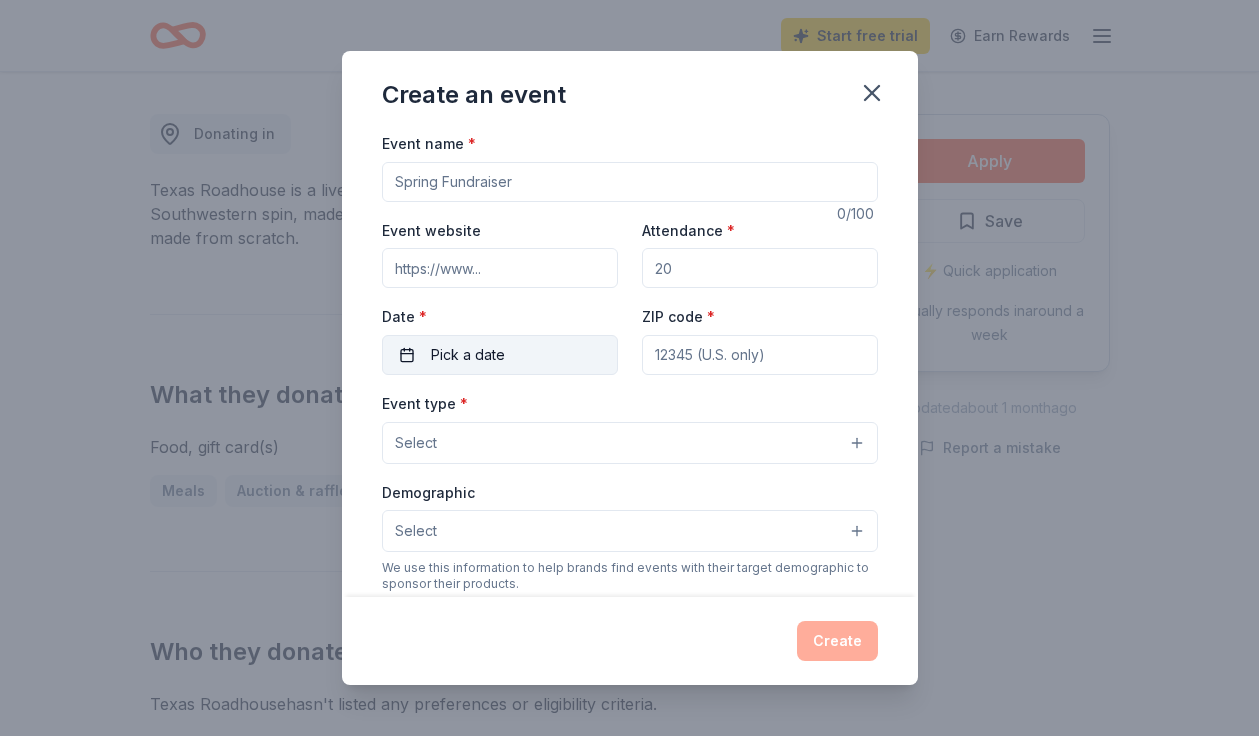 click on "Pick a date" at bounding box center [468, 355] 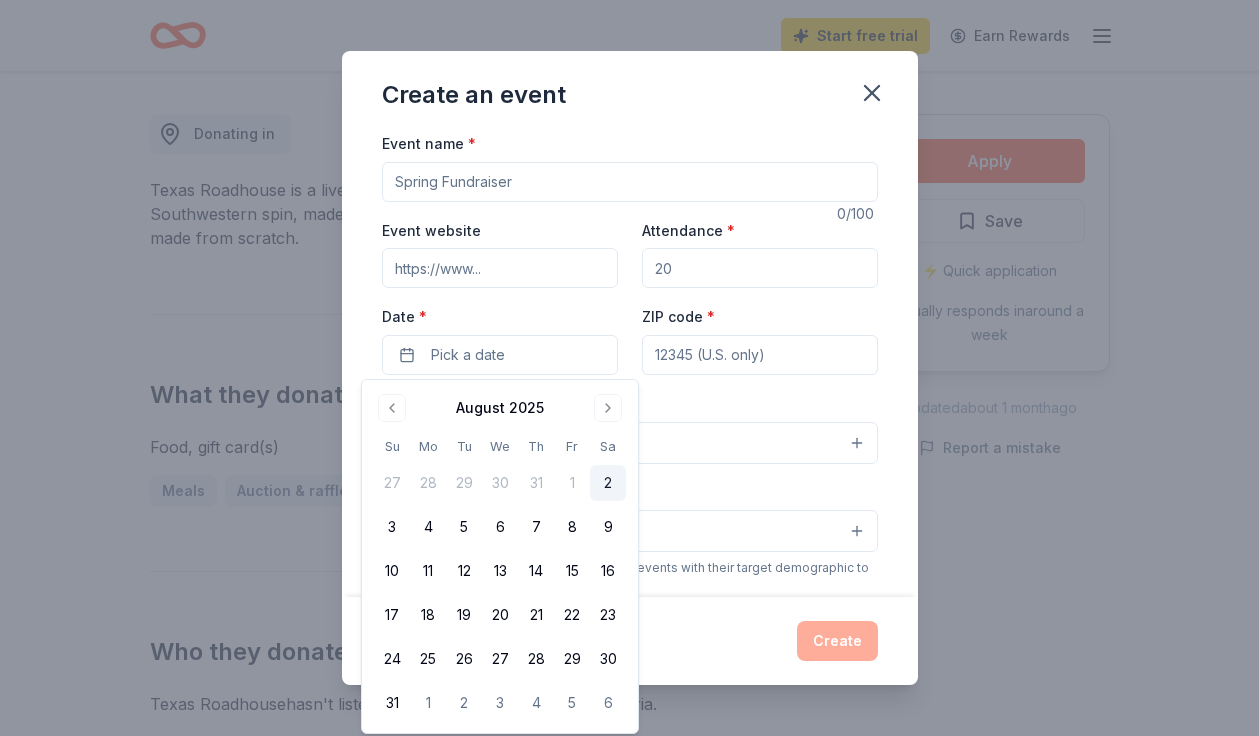 click on "Date *" at bounding box center (500, 317) 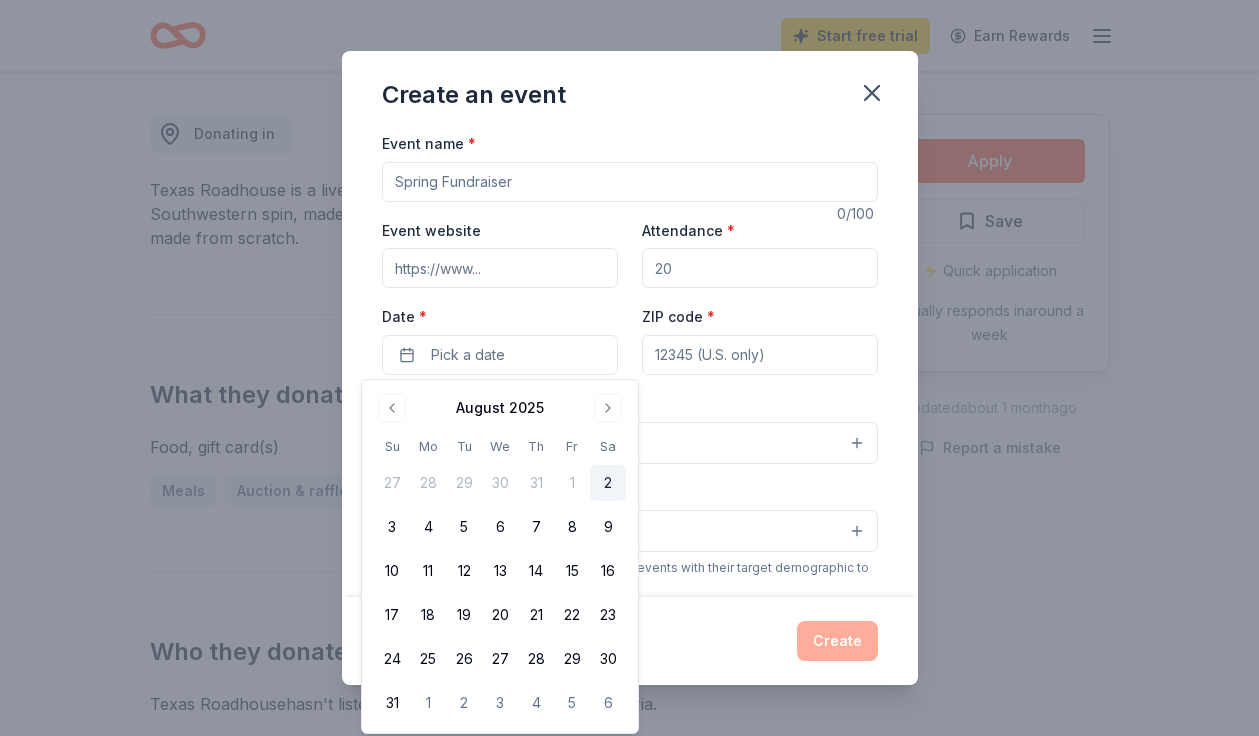 click on "Event type * Select" at bounding box center [630, 427] 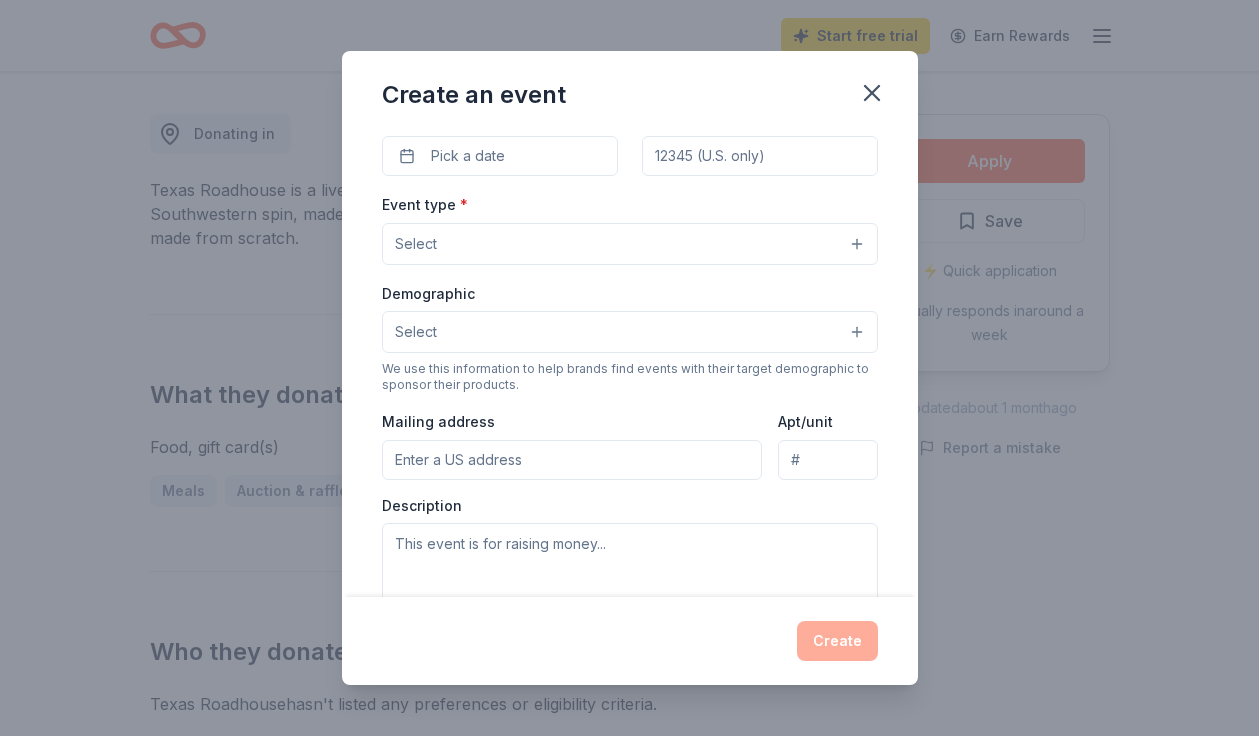 scroll, scrollTop: 218, scrollLeft: 0, axis: vertical 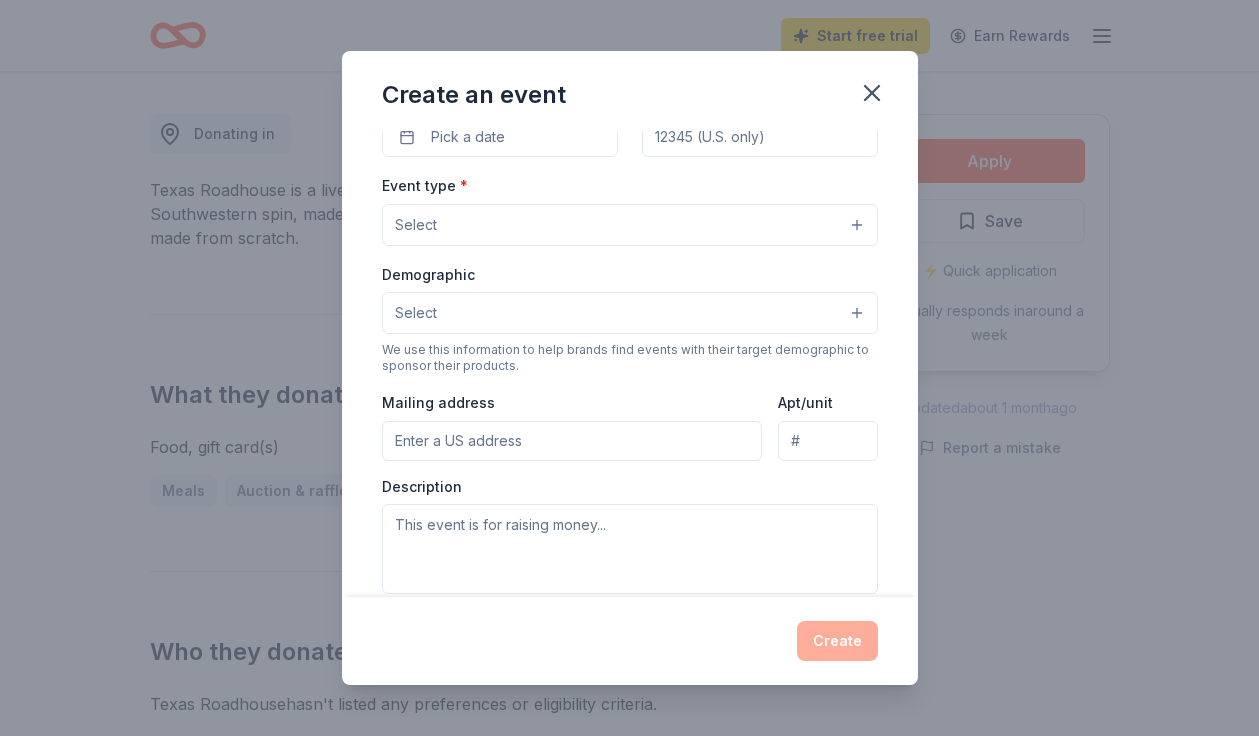click on "Select" at bounding box center (630, 225) 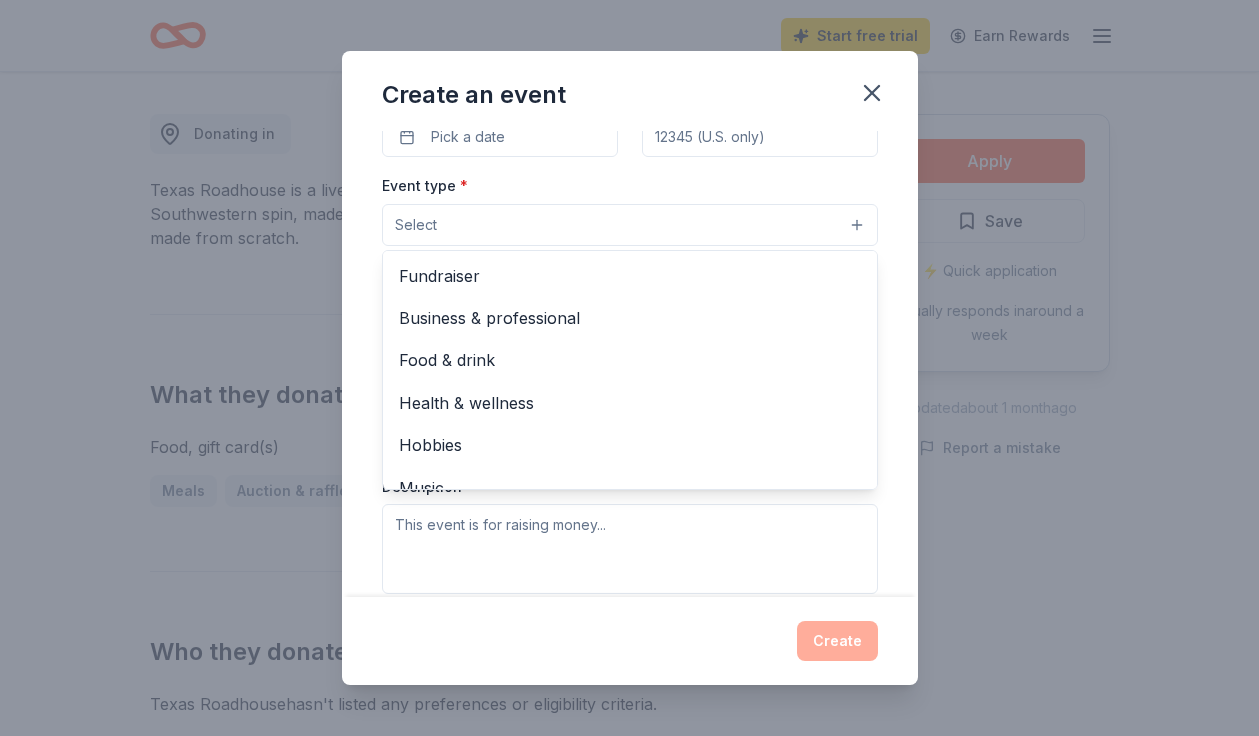 click on "Event type * Select Fundraiser Business & professional Food & drink Health & wellness Hobbies Music Performing & visual arts" at bounding box center (630, 209) 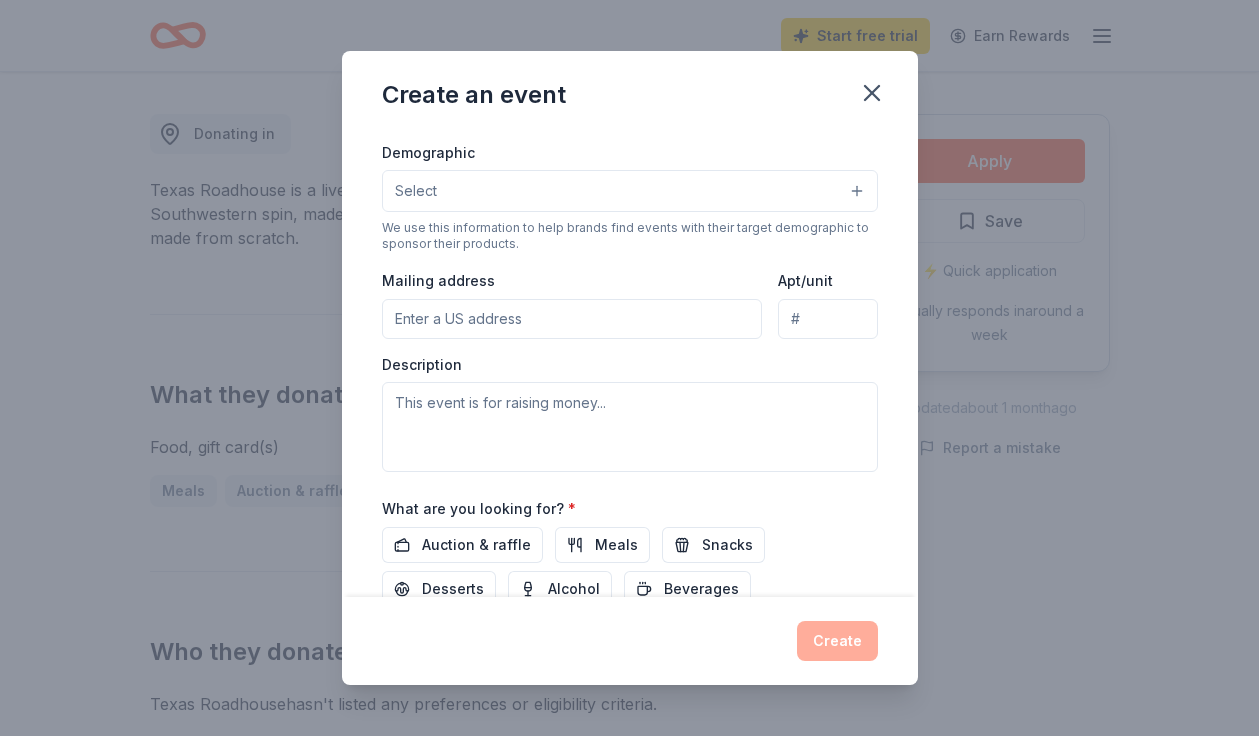 scroll, scrollTop: 352, scrollLeft: 0, axis: vertical 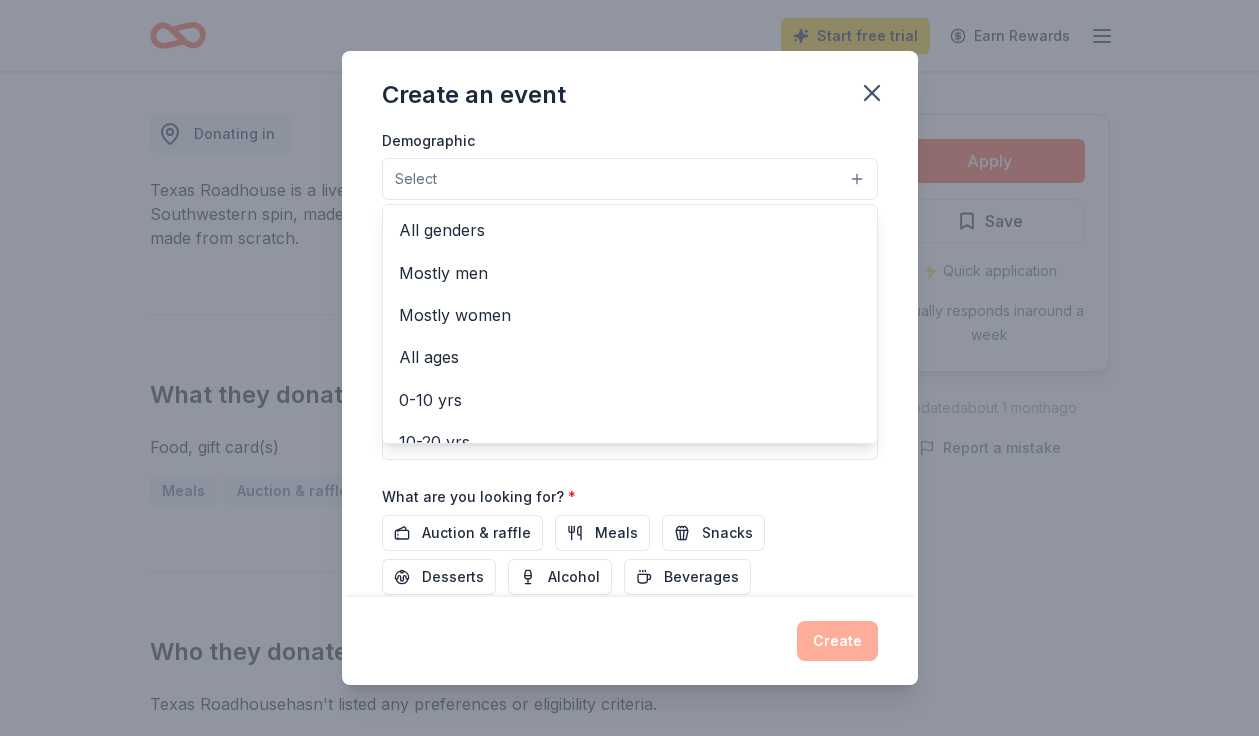 click on "Select" at bounding box center (630, 179) 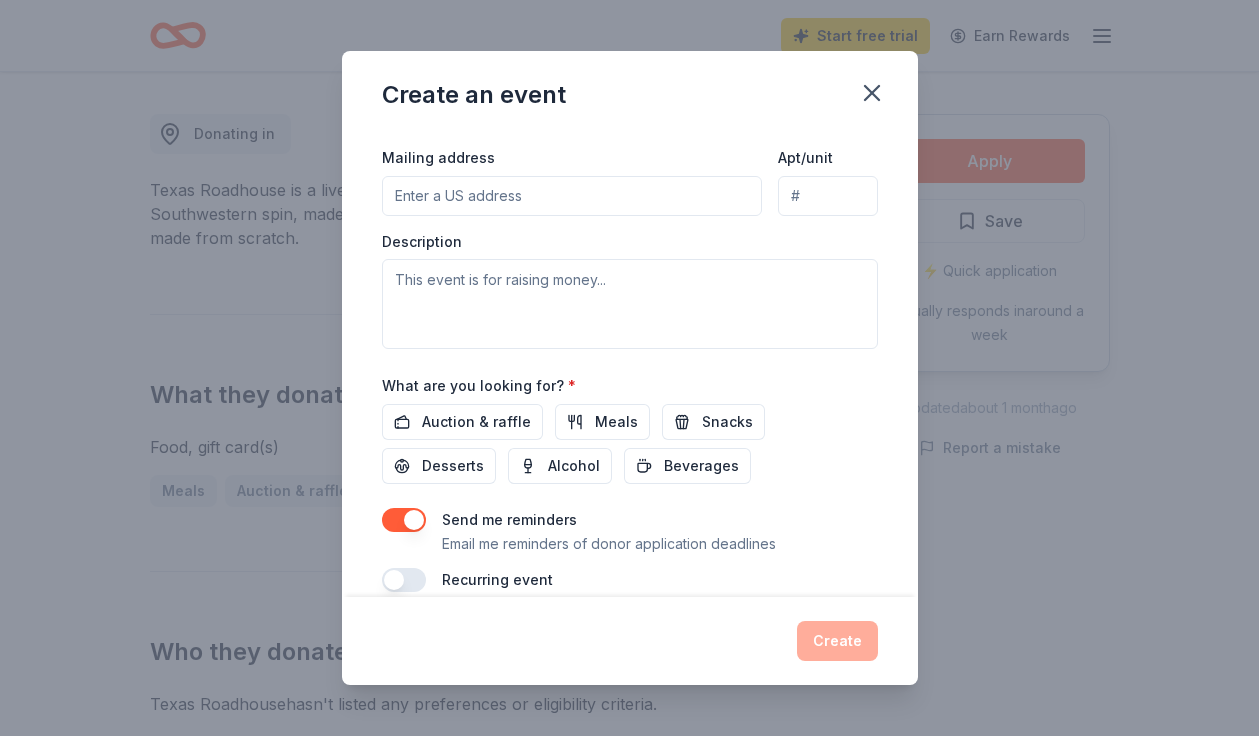 scroll, scrollTop: 490, scrollLeft: 0, axis: vertical 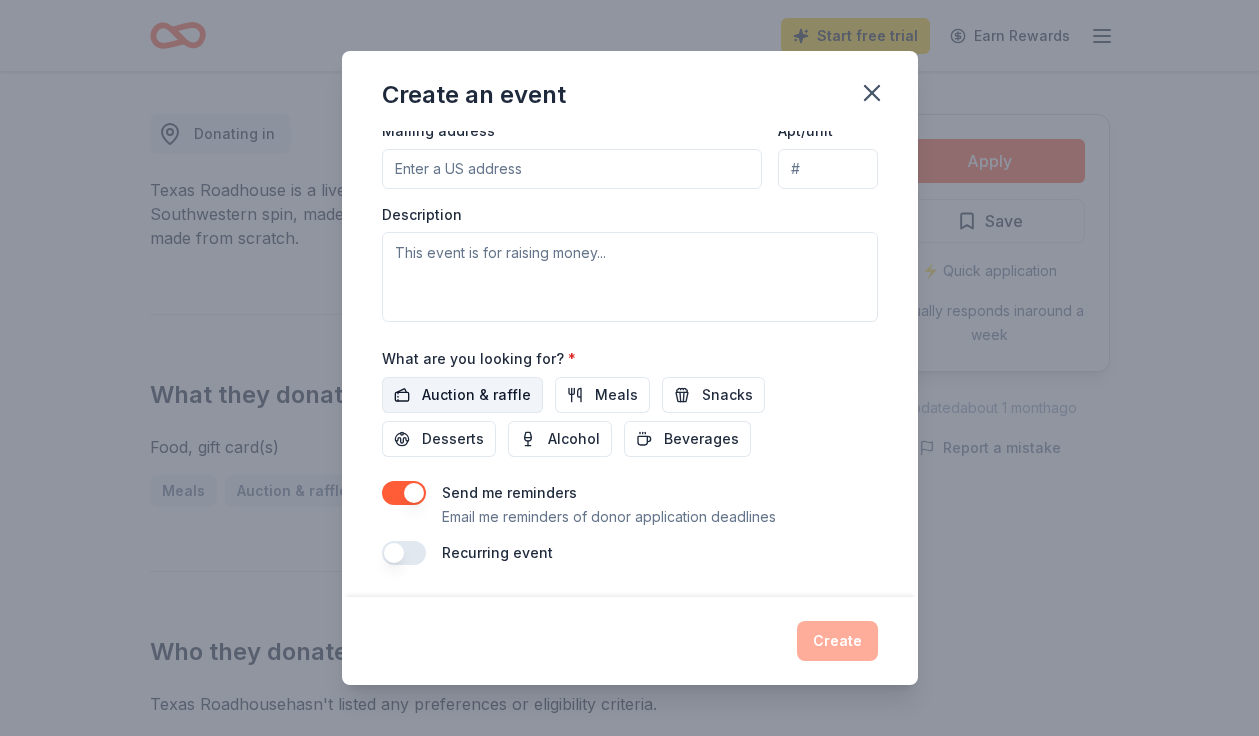 click on "Auction & raffle" at bounding box center [476, 395] 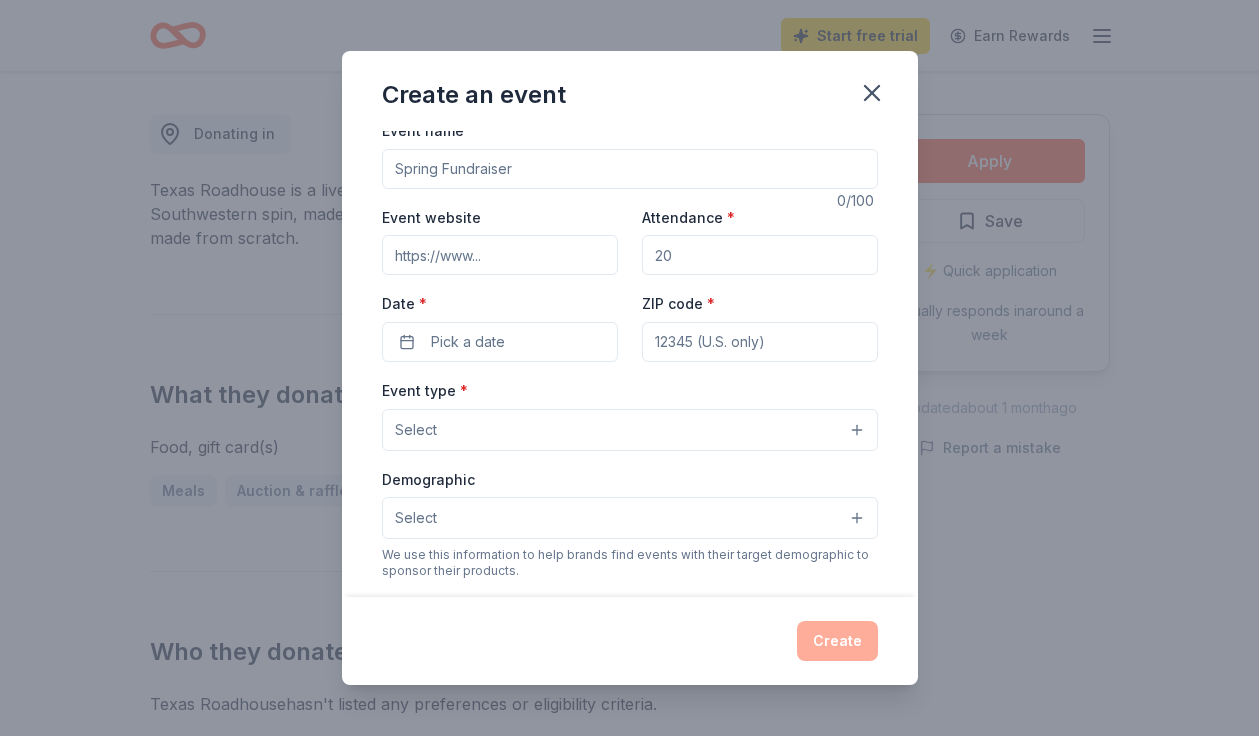 scroll, scrollTop: 0, scrollLeft: 0, axis: both 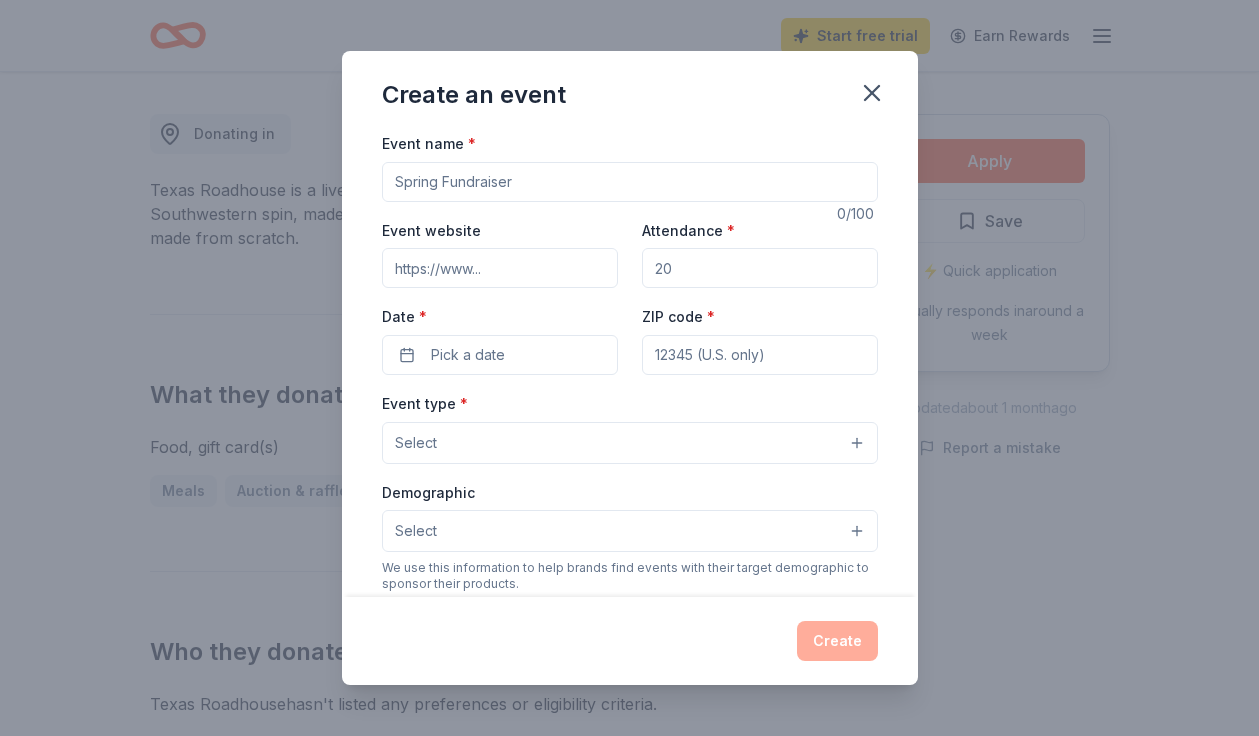 click on "Event name *" at bounding box center [630, 182] 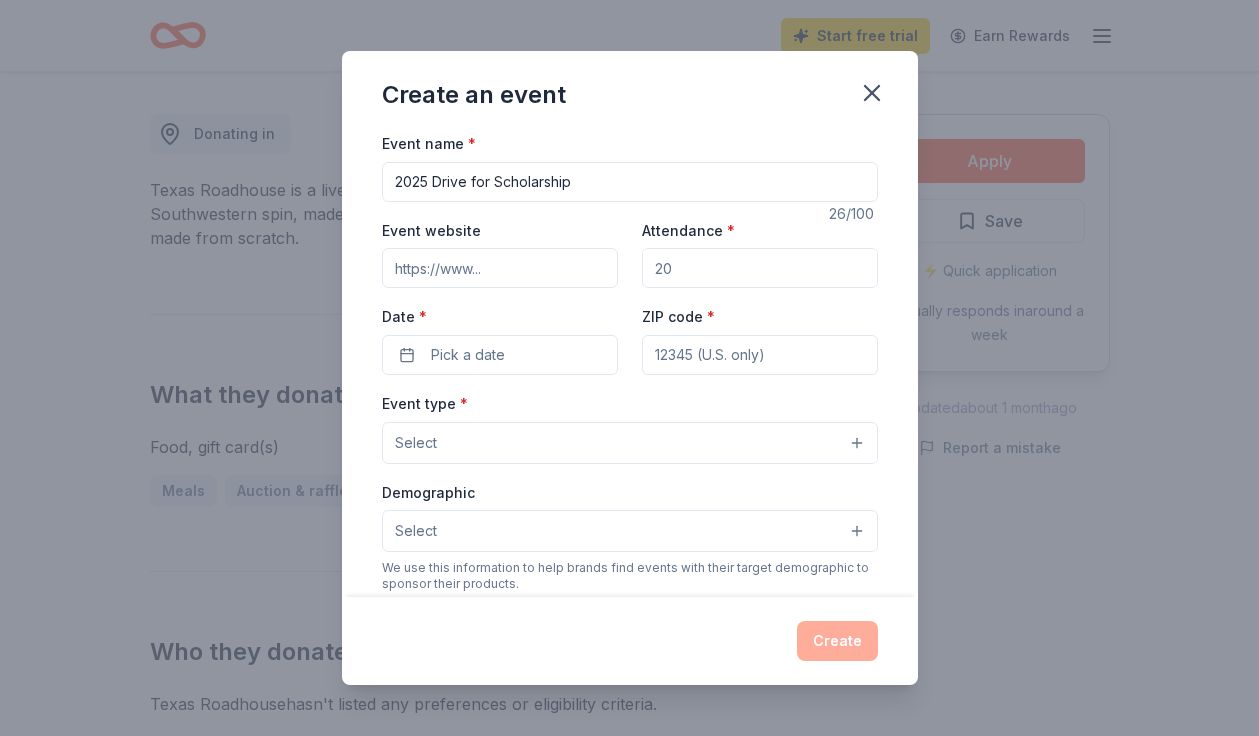 type on "2025 Drive for Scholarship" 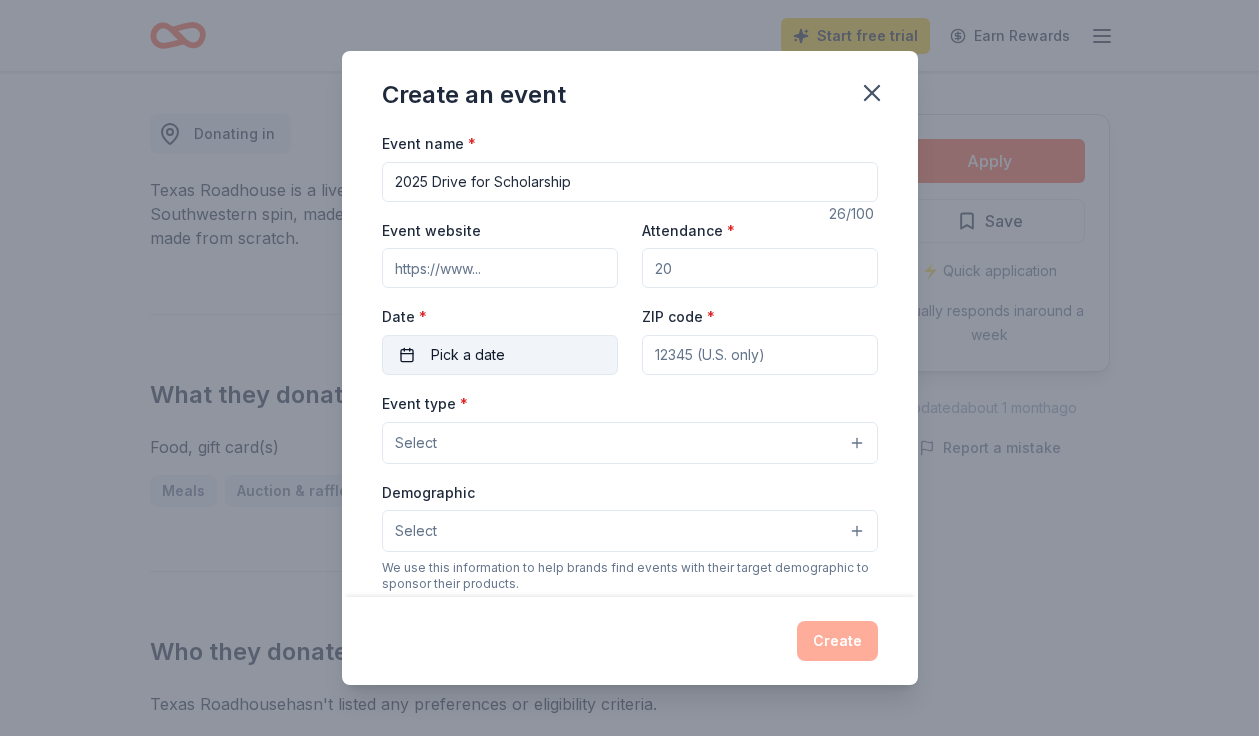 click on "Pick a date" at bounding box center (500, 355) 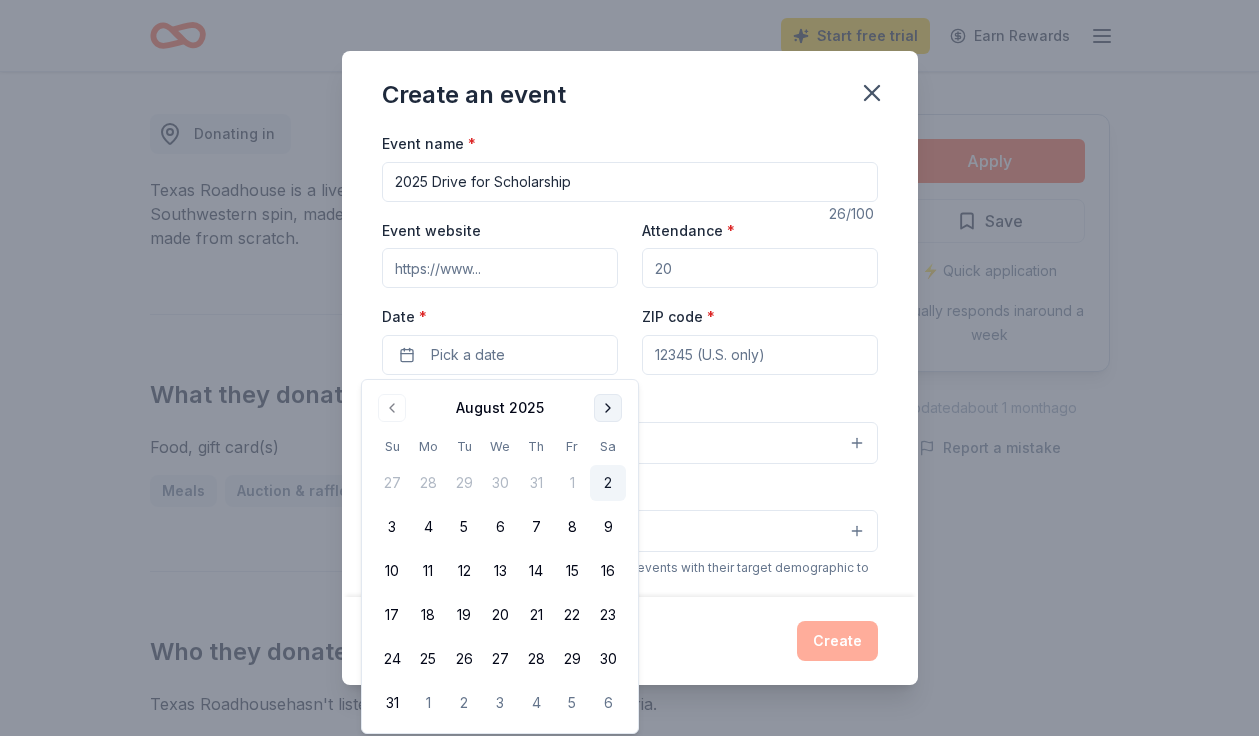 click at bounding box center (608, 408) 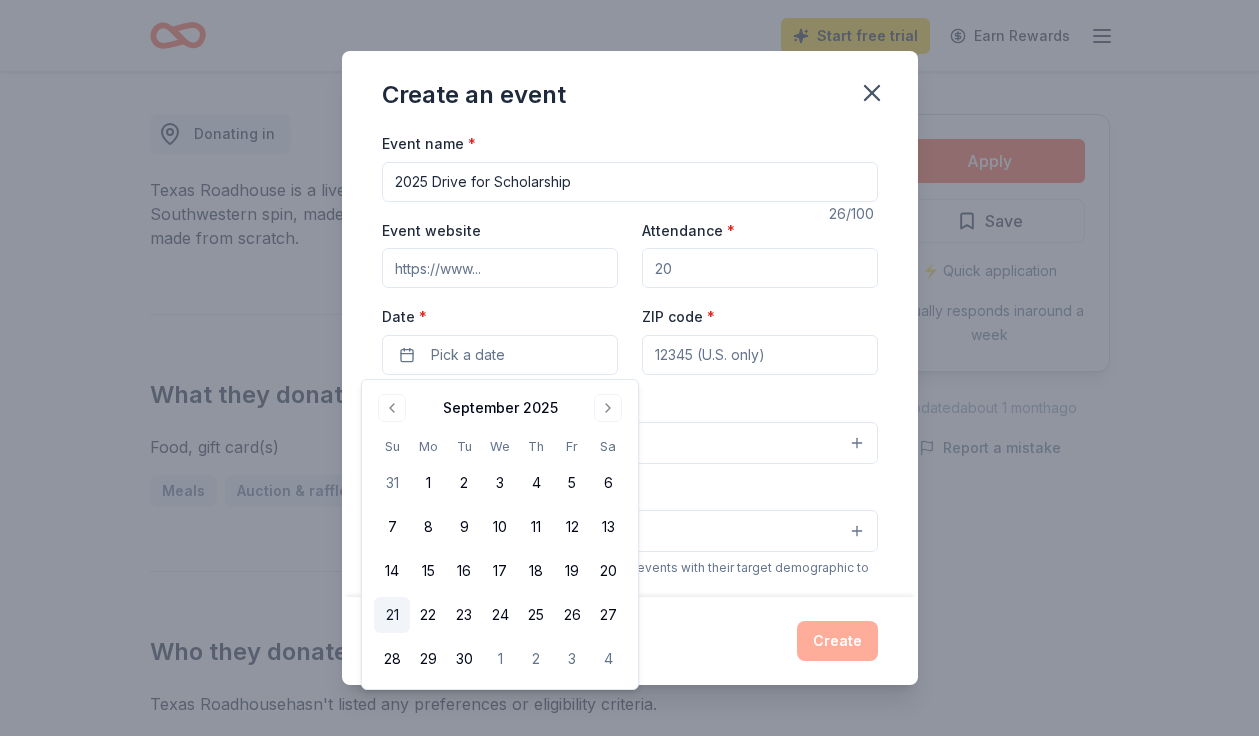 click on "21" at bounding box center [392, 615] 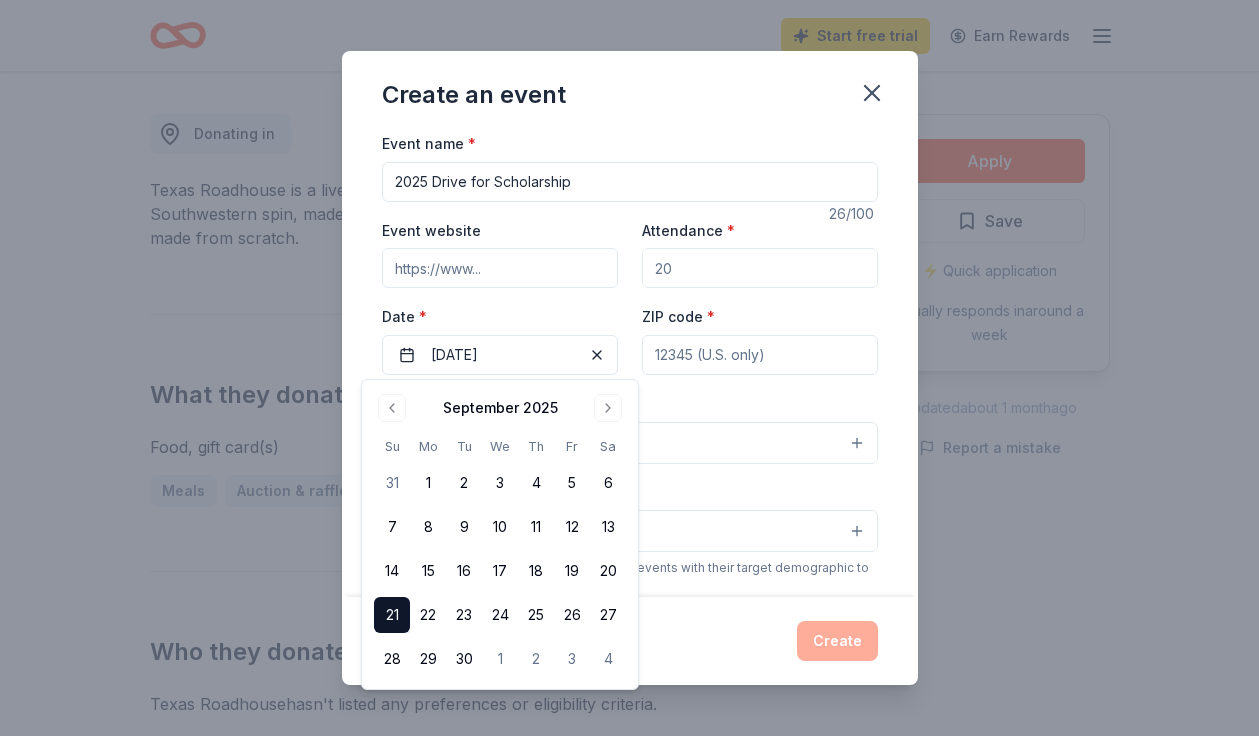 click on "Date *" at bounding box center (500, 317) 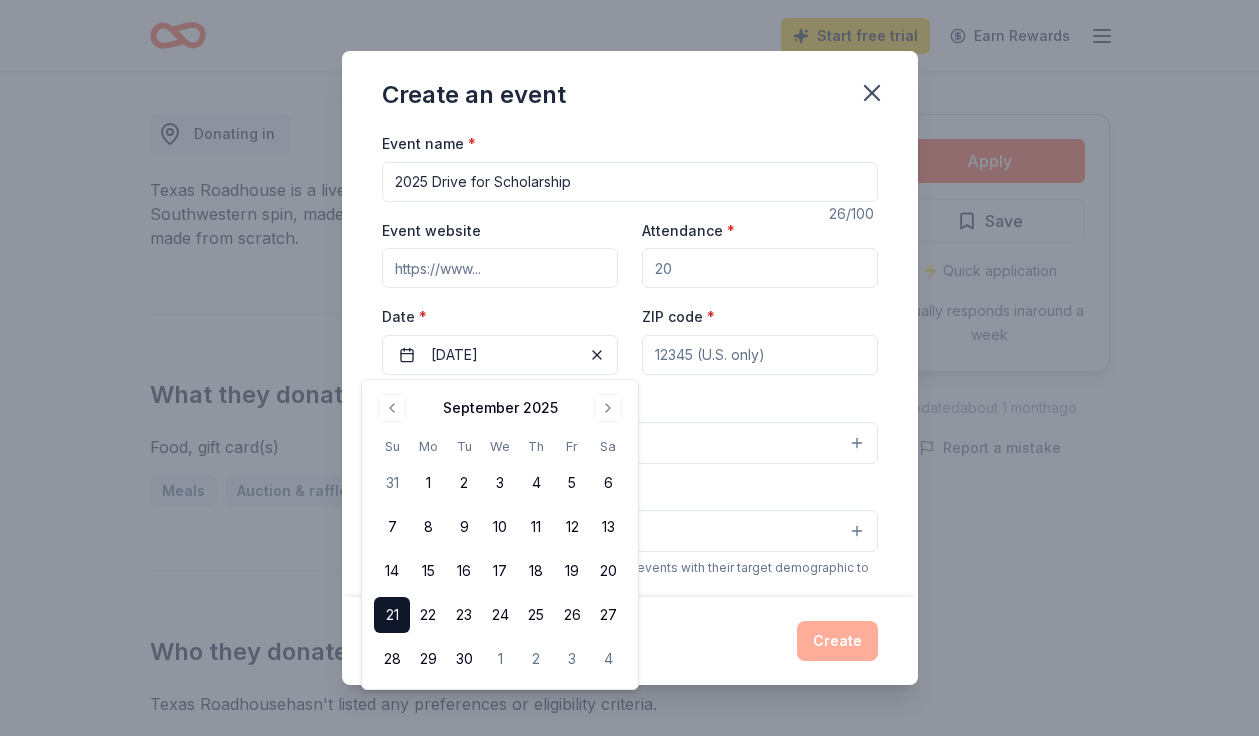 click on "Select" at bounding box center (630, 443) 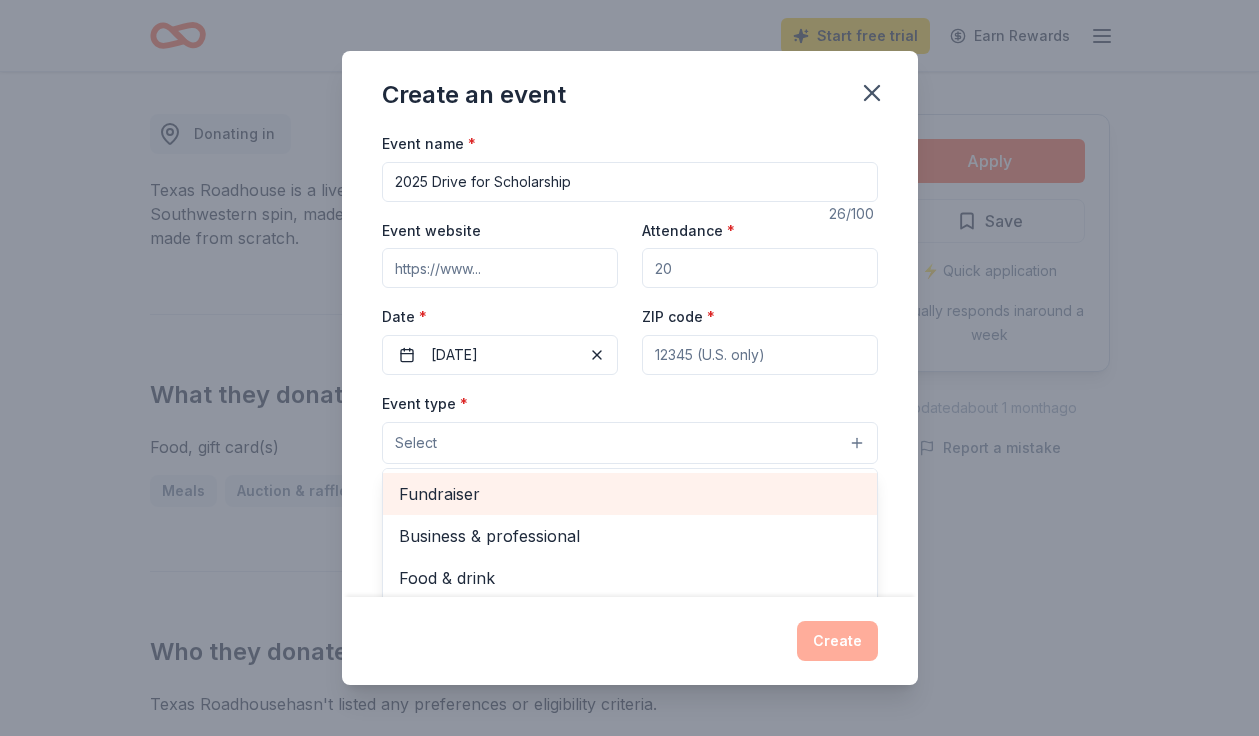 click on "Fundraiser" at bounding box center [630, 494] 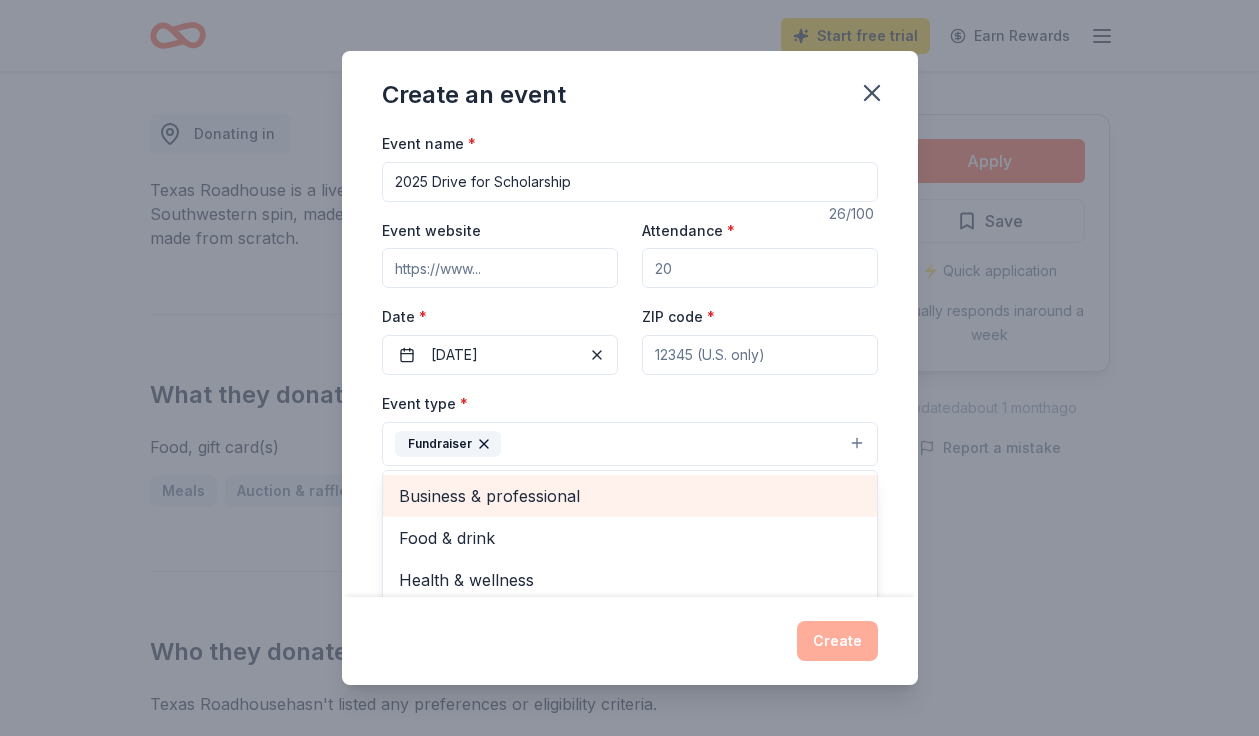 scroll, scrollTop: 24, scrollLeft: 0, axis: vertical 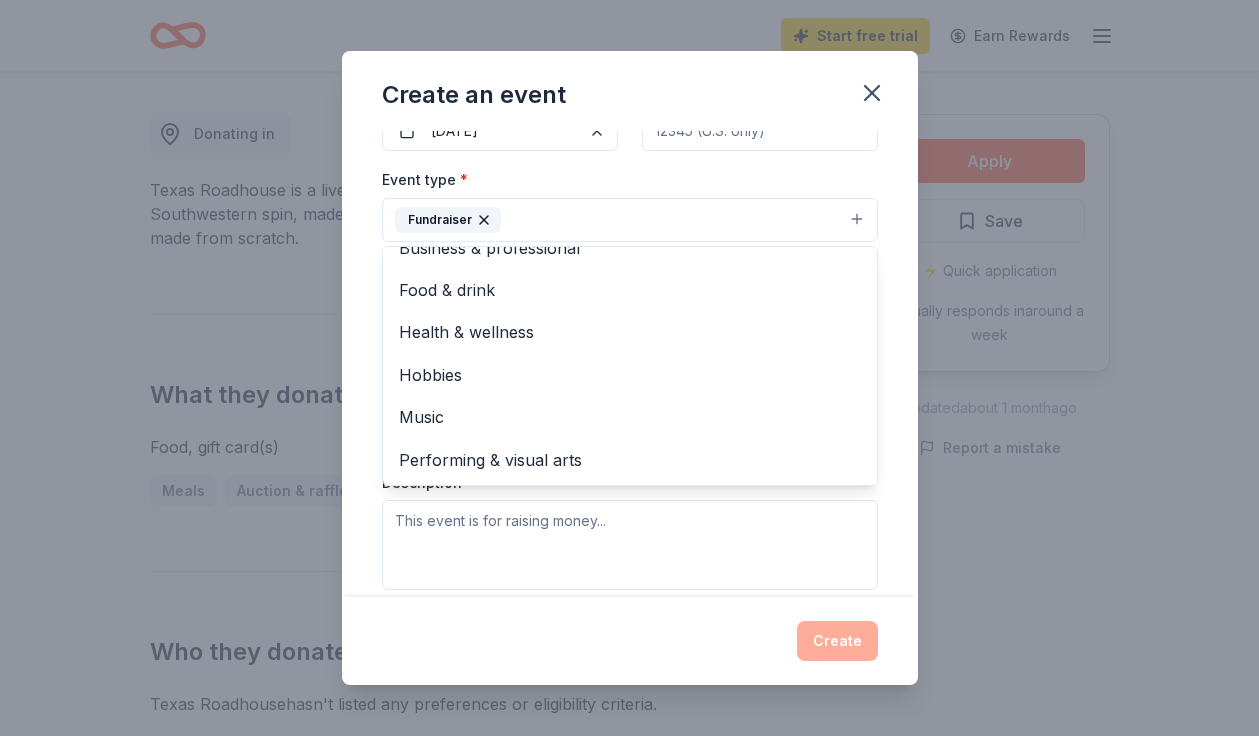 click on "Event name * 2025 Drive for Scholarship 26 /100 Event website Attendance * Date * 09/21/2025 ZIP code * Event type * Fundraiser Business & professional Food & drink Health & wellness Hobbies Music Performing & visual arts Demographic Select We use this information to help brands find events with their target demographic to sponsor their products. Mailing address Apt/unit Description What are you looking for? * Auction & raffle Meals Snacks Desserts Alcohol Beverages Send me reminders Email me reminders of donor application deadlines Recurring event" at bounding box center (630, 364) 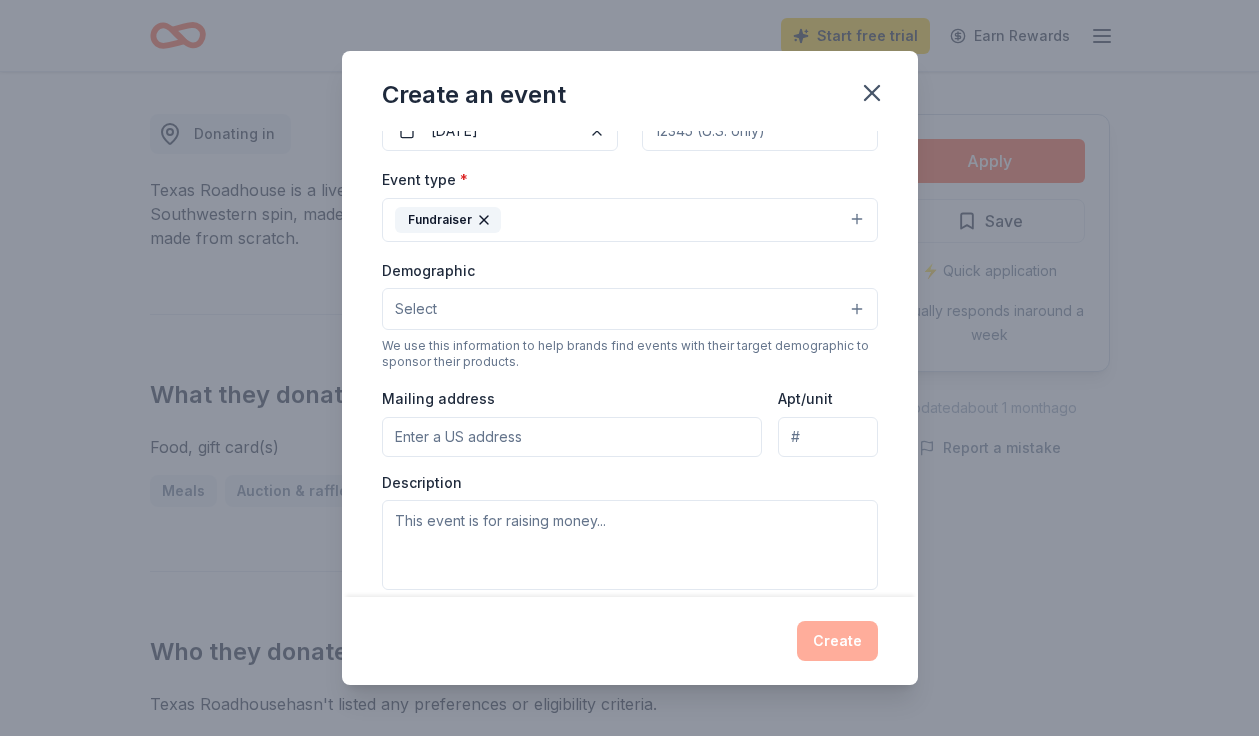 click on "Select" at bounding box center [630, 309] 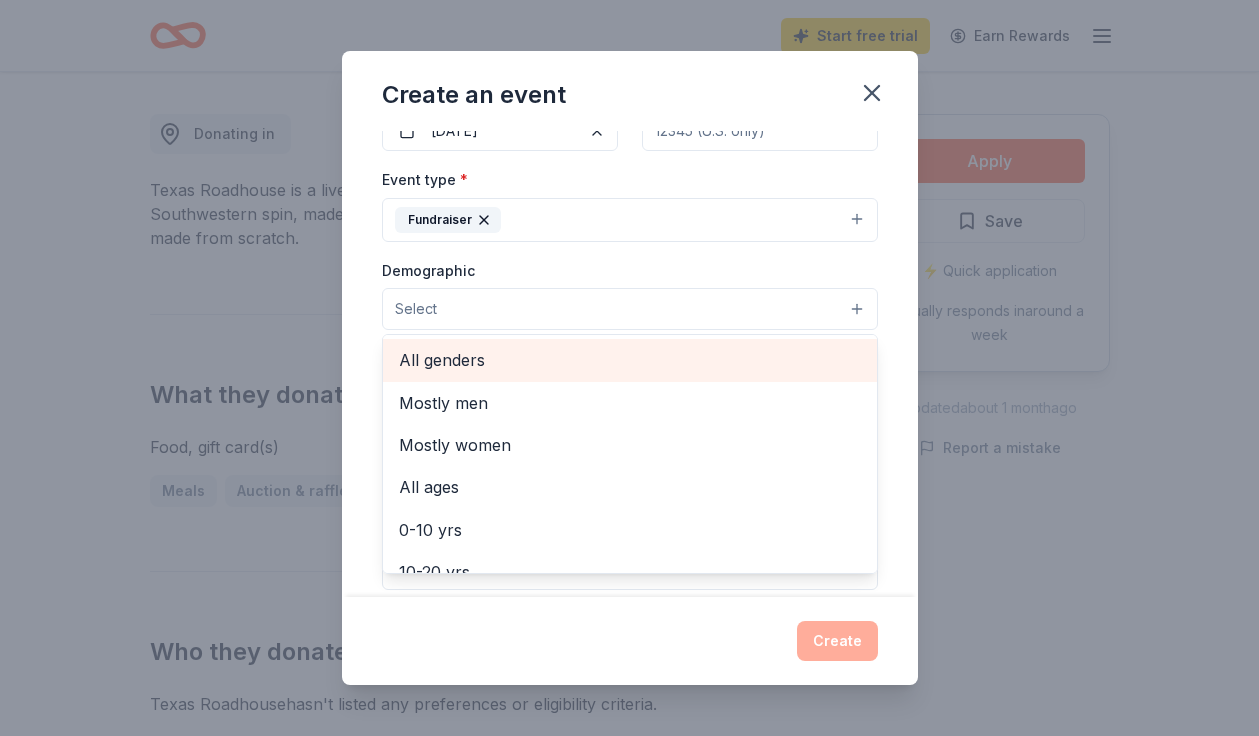 click on "All genders" at bounding box center [630, 360] 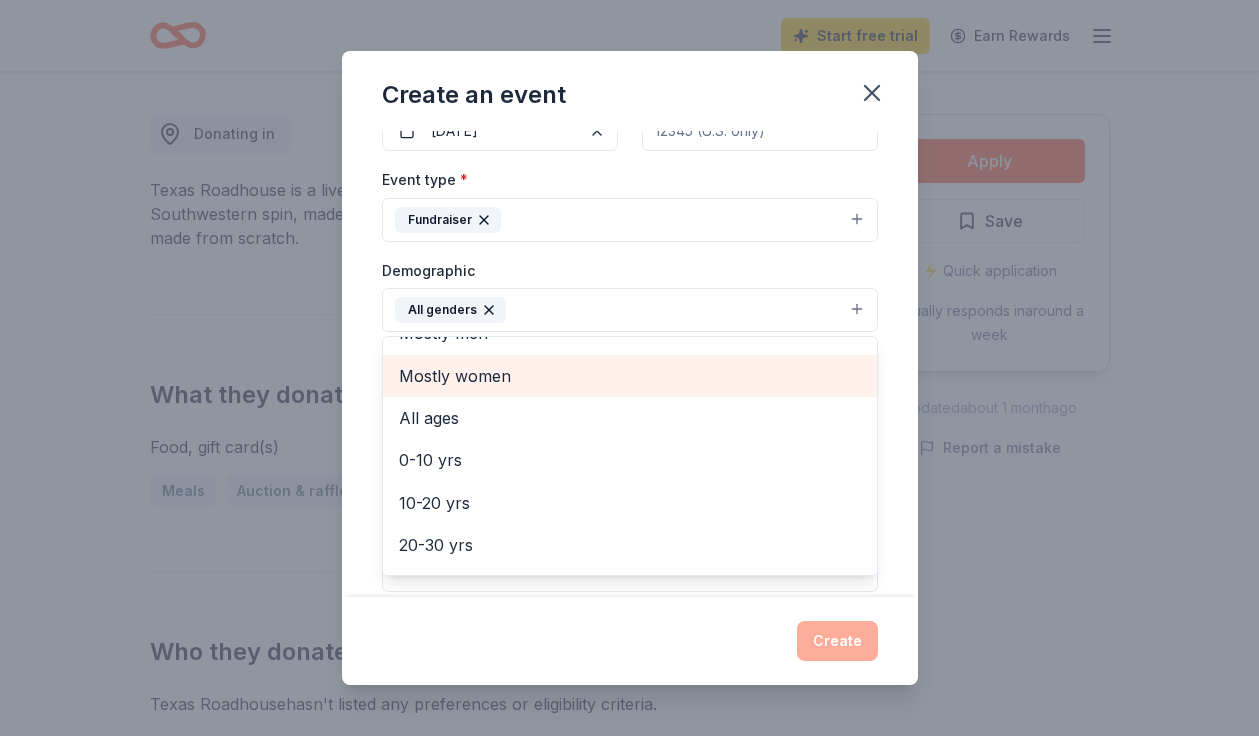 scroll, scrollTop: 32, scrollLeft: 0, axis: vertical 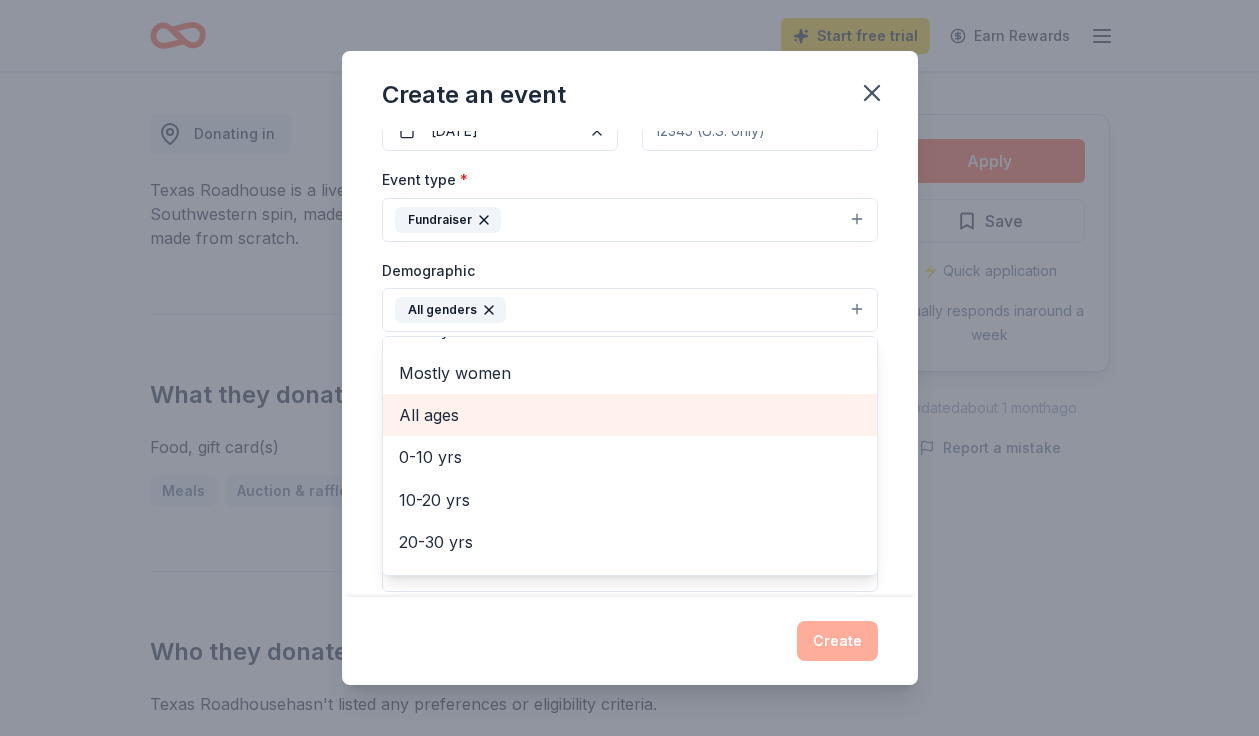 click on "All ages" at bounding box center (630, 415) 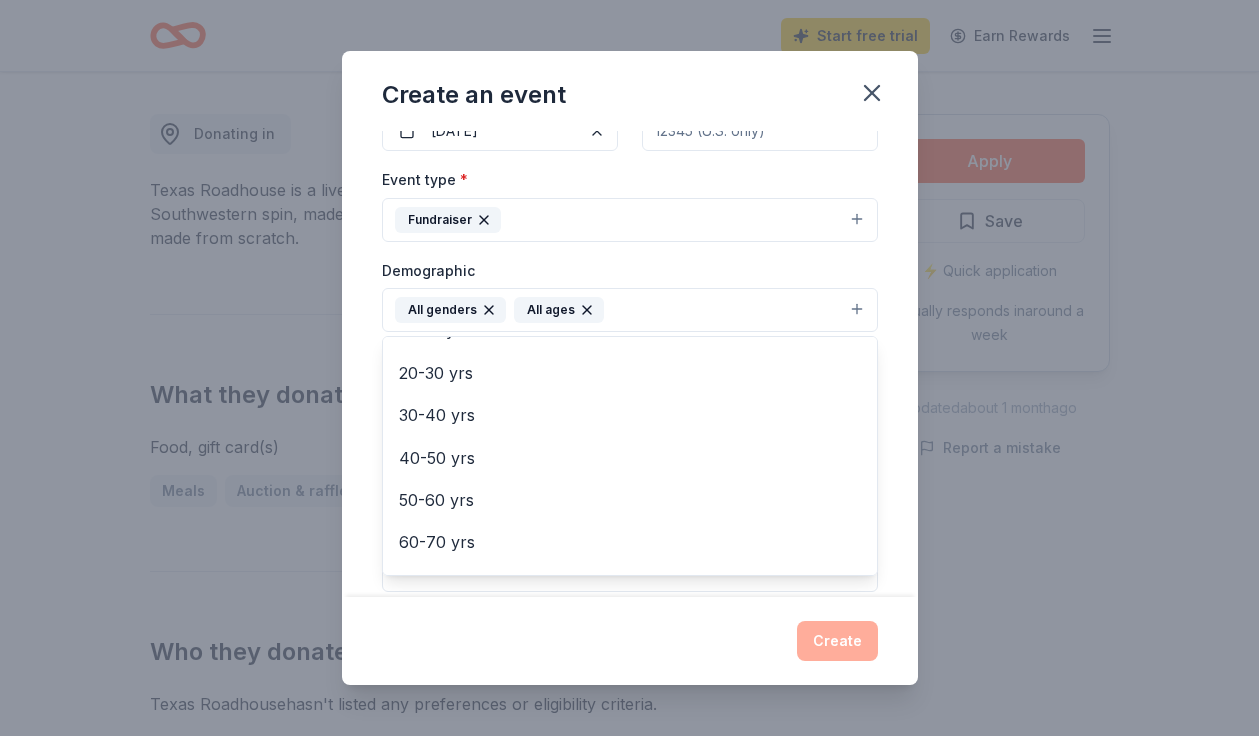 scroll, scrollTop: 236, scrollLeft: 0, axis: vertical 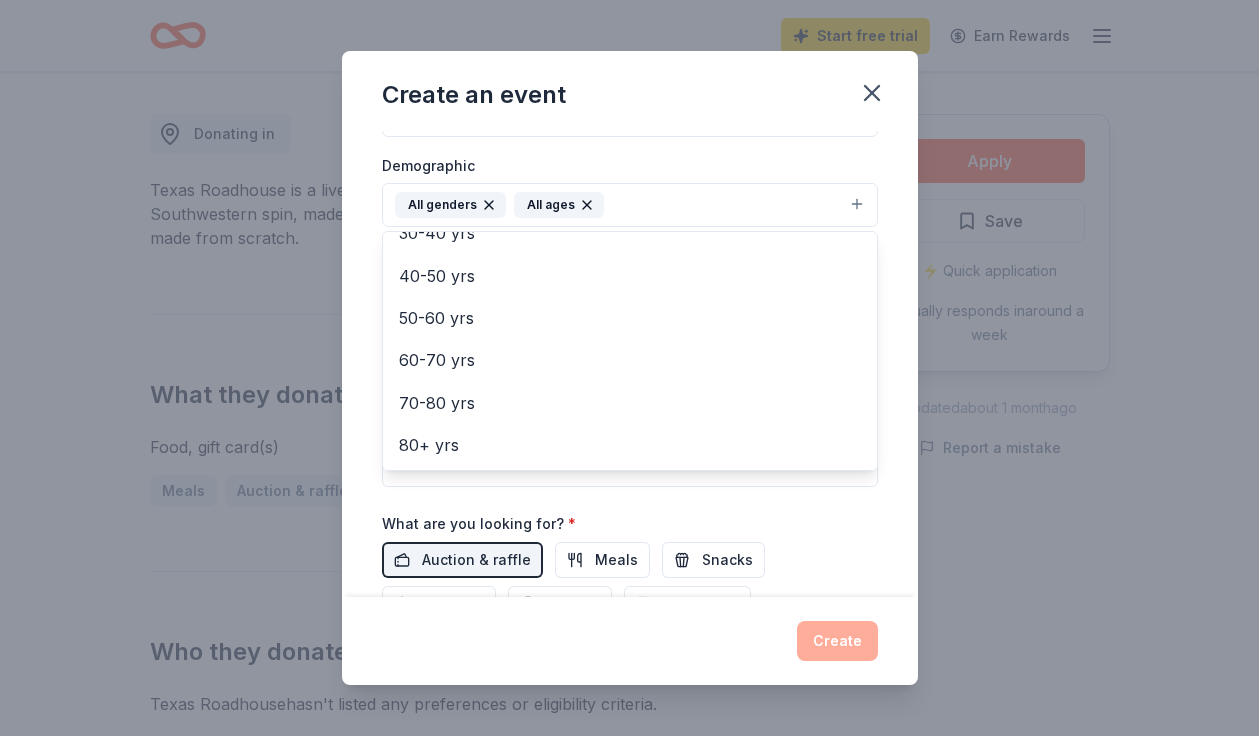 click on "Event name * 2025 Drive for Scholarship 26 /100 Event website Attendance * Date * 09/21/2025 ZIP code * Event type * Fundraiser Demographic All genders All ages Mostly men Mostly women 0-10 yrs 10-20 yrs 20-30 yrs 30-40 yrs 40-50 yrs 50-60 yrs 60-70 yrs 70-80 yrs 80+ yrs We use this information to help brands find events with their target demographic to sponsor their products. Mailing address Apt/unit Description What are you looking for? * Auction & raffle Meals Snacks Desserts Alcohol Beverages Send me reminders Email me reminders of donor application deadlines Recurring event" at bounding box center (630, 364) 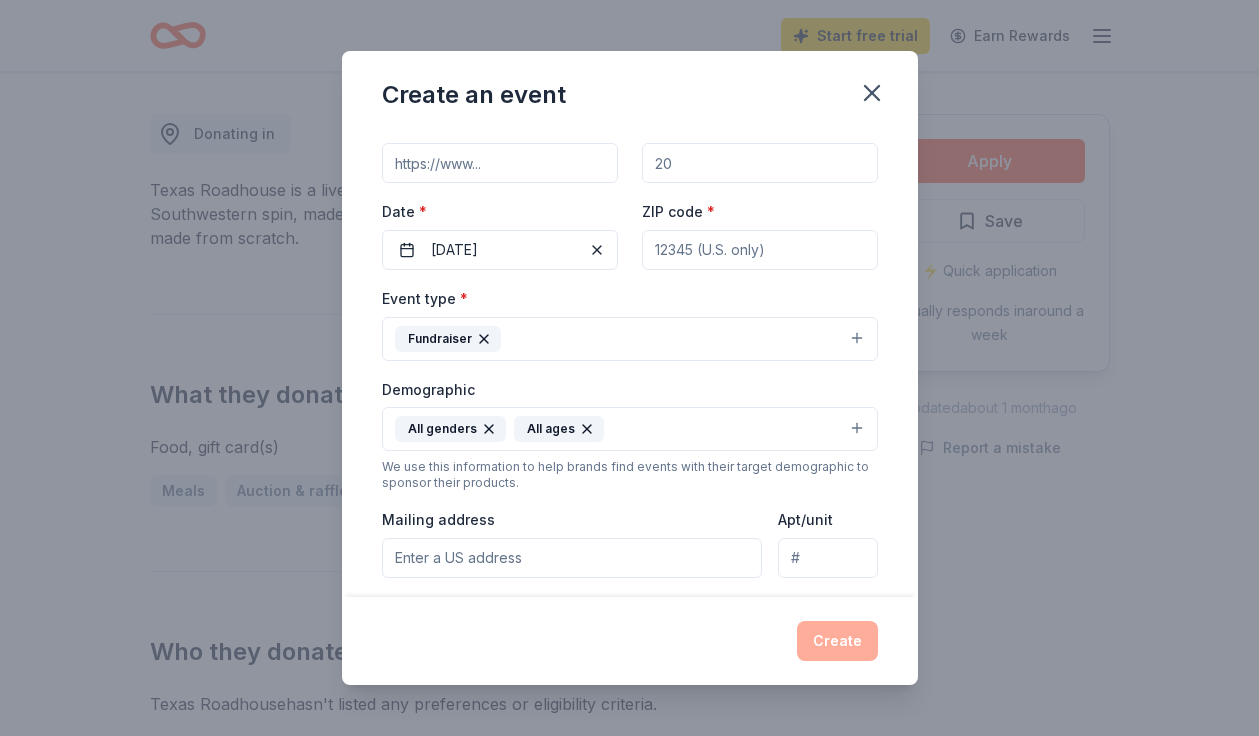 scroll, scrollTop: 0, scrollLeft: 0, axis: both 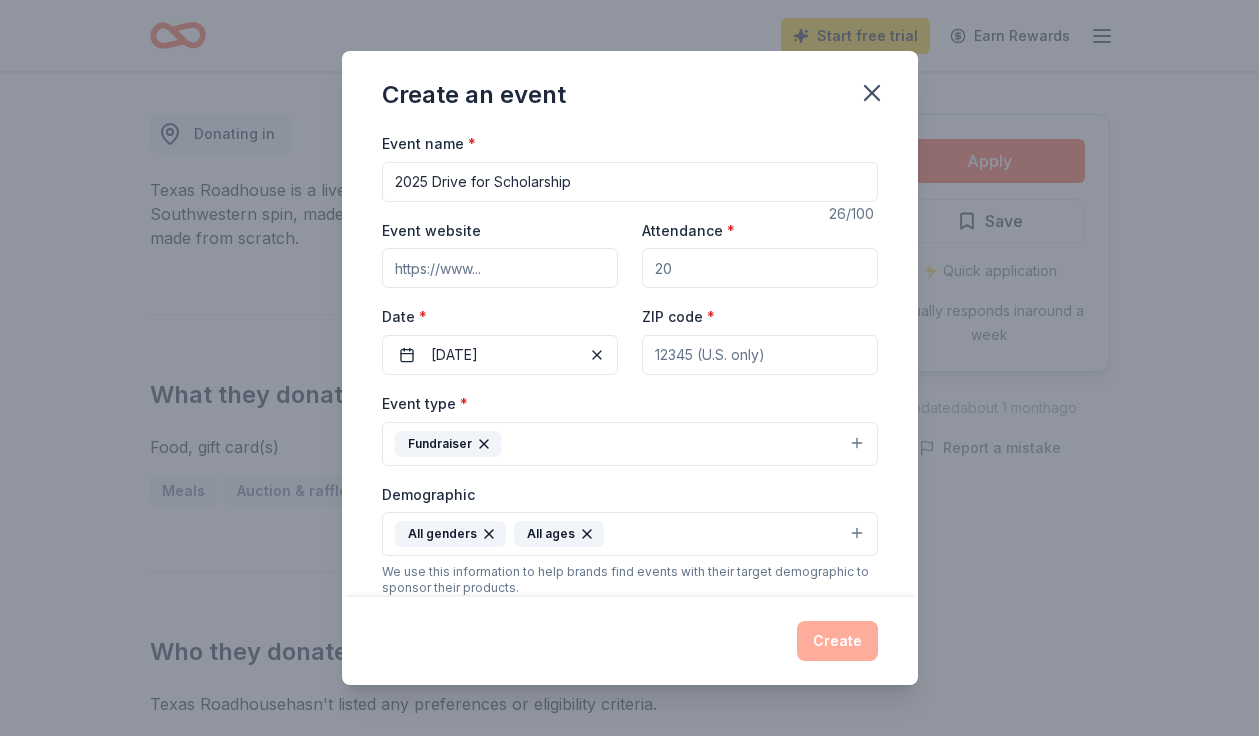 click on "Event website" at bounding box center [500, 268] 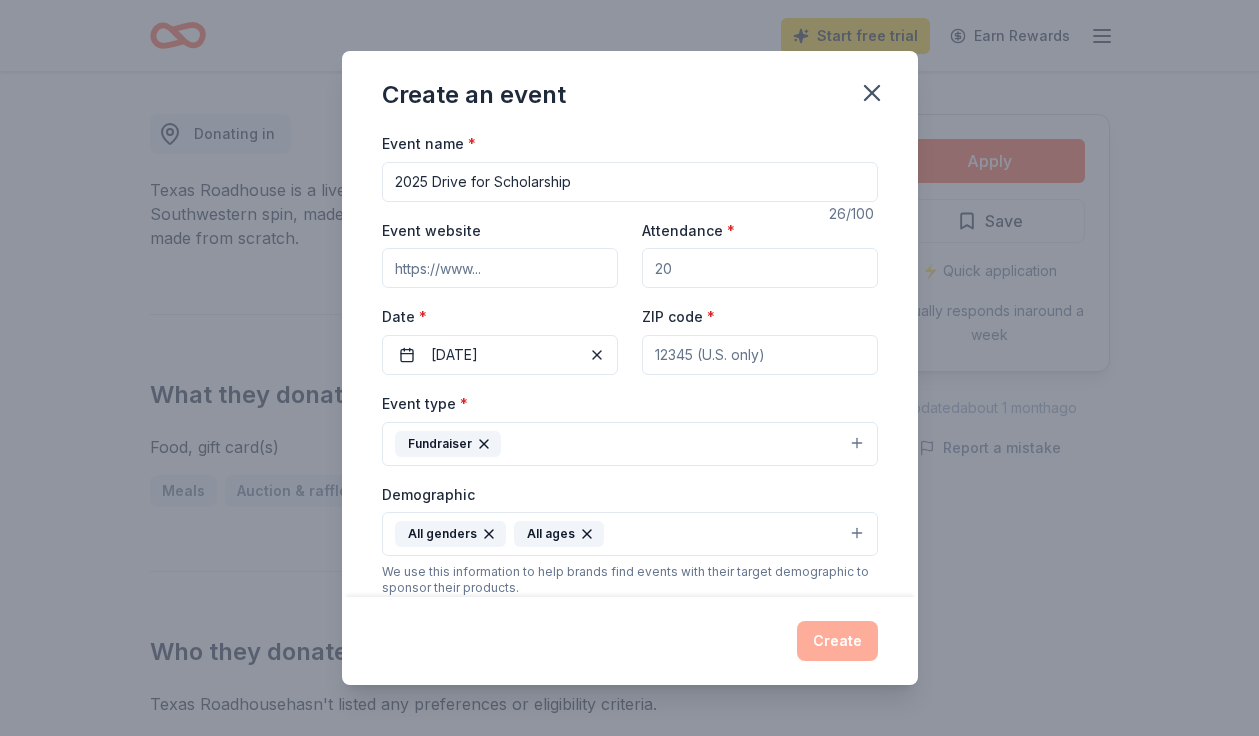 drag, startPoint x: 692, startPoint y: 267, endPoint x: 649, endPoint y: 267, distance: 43 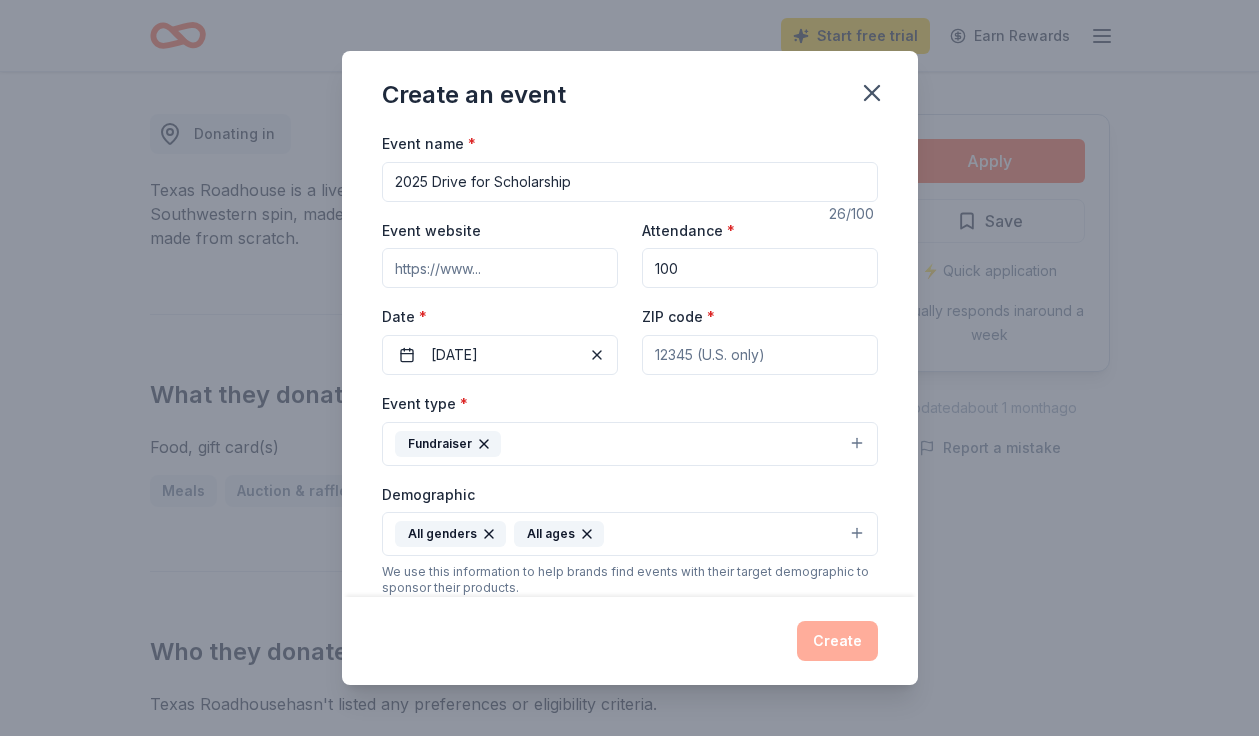 type on "100" 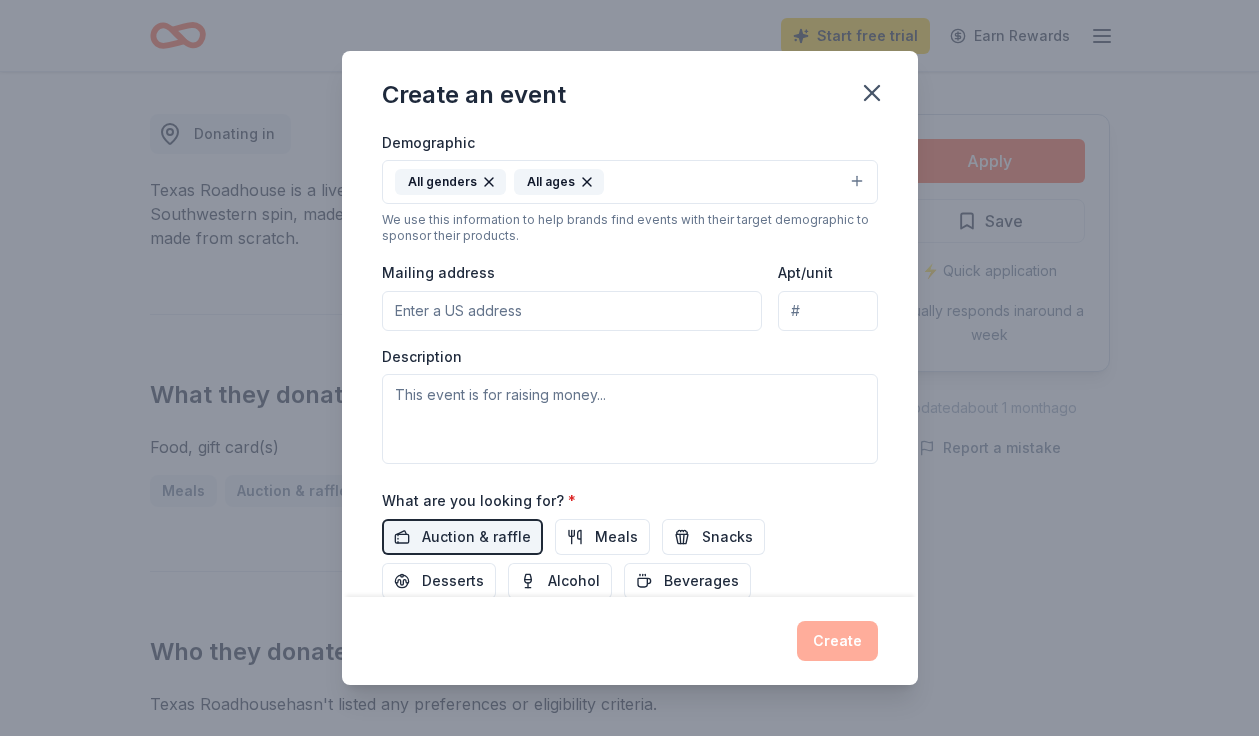 scroll, scrollTop: 388, scrollLeft: 0, axis: vertical 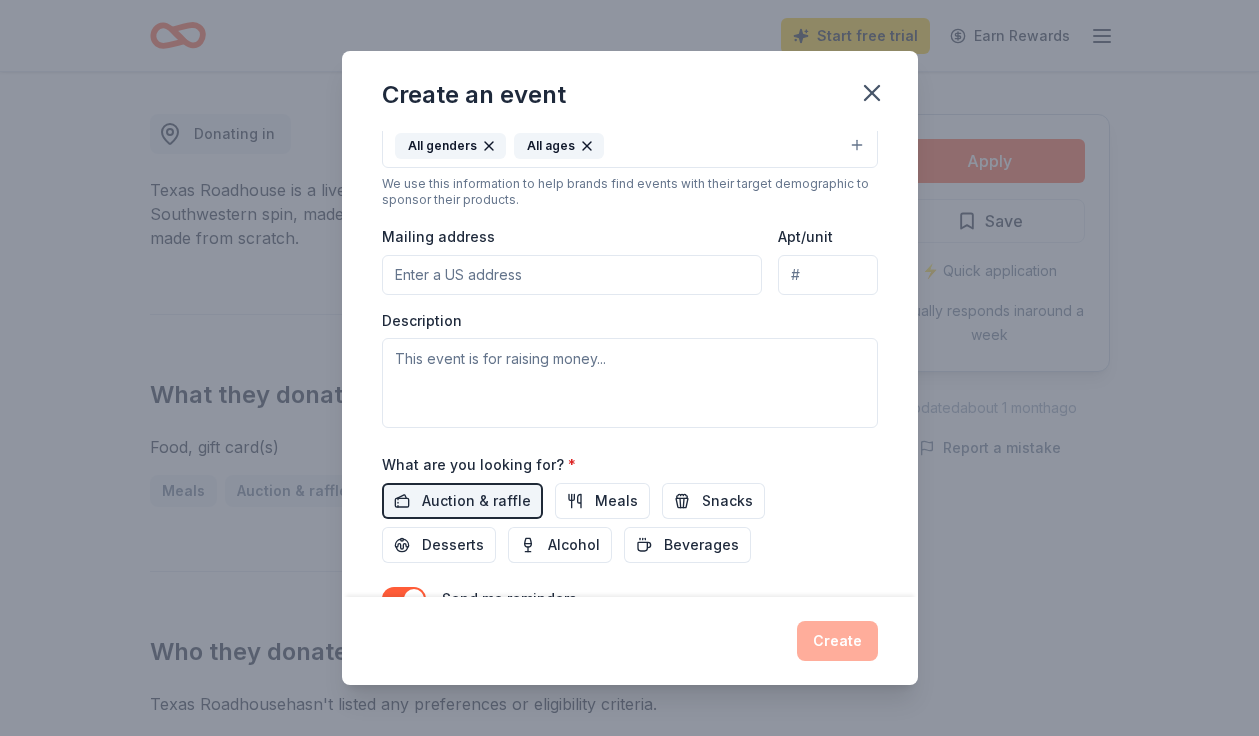 click on "Mailing address" at bounding box center (572, 275) 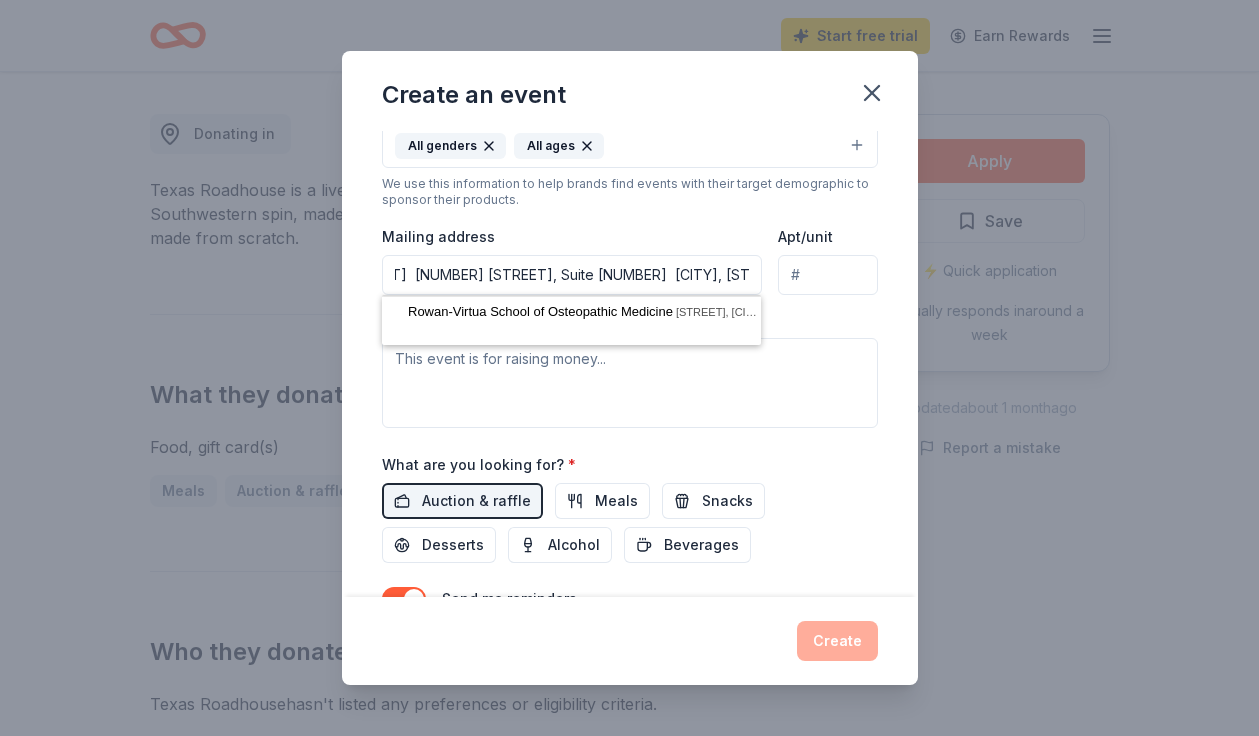 scroll, scrollTop: 0, scrollLeft: 0, axis: both 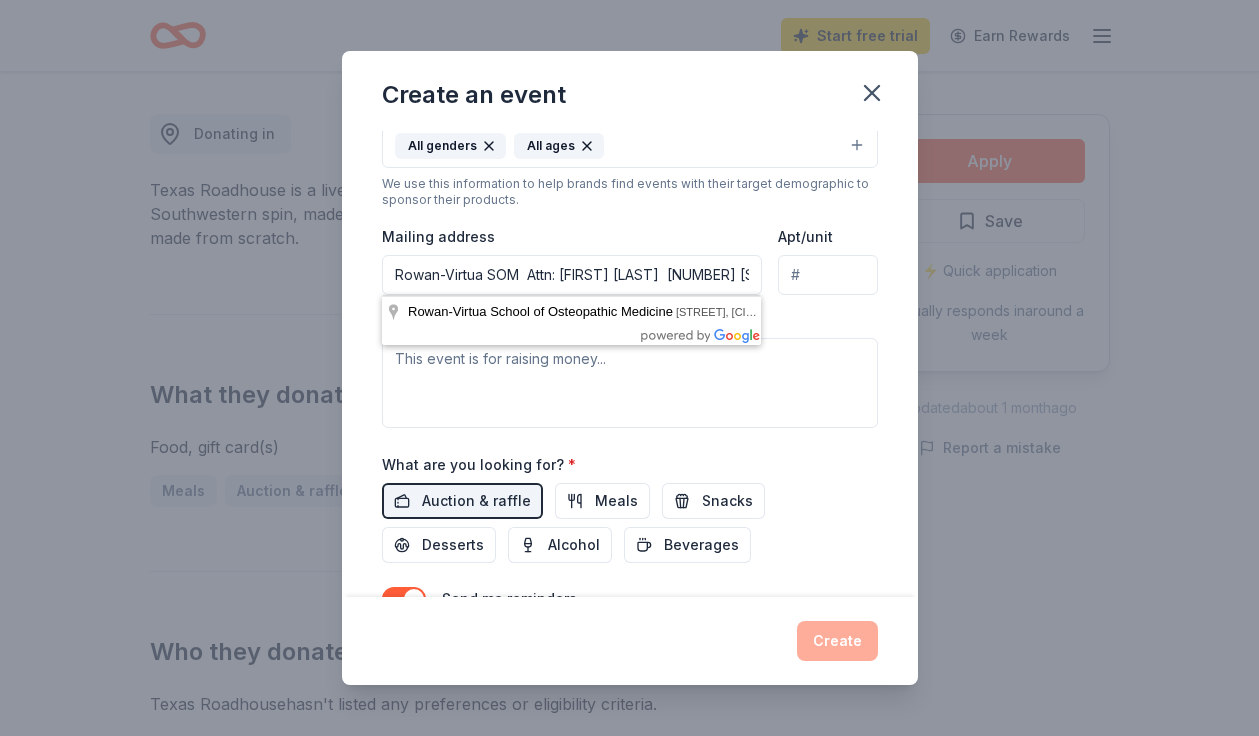 drag, startPoint x: 496, startPoint y: 276, endPoint x: 343, endPoint y: 271, distance: 153.08168 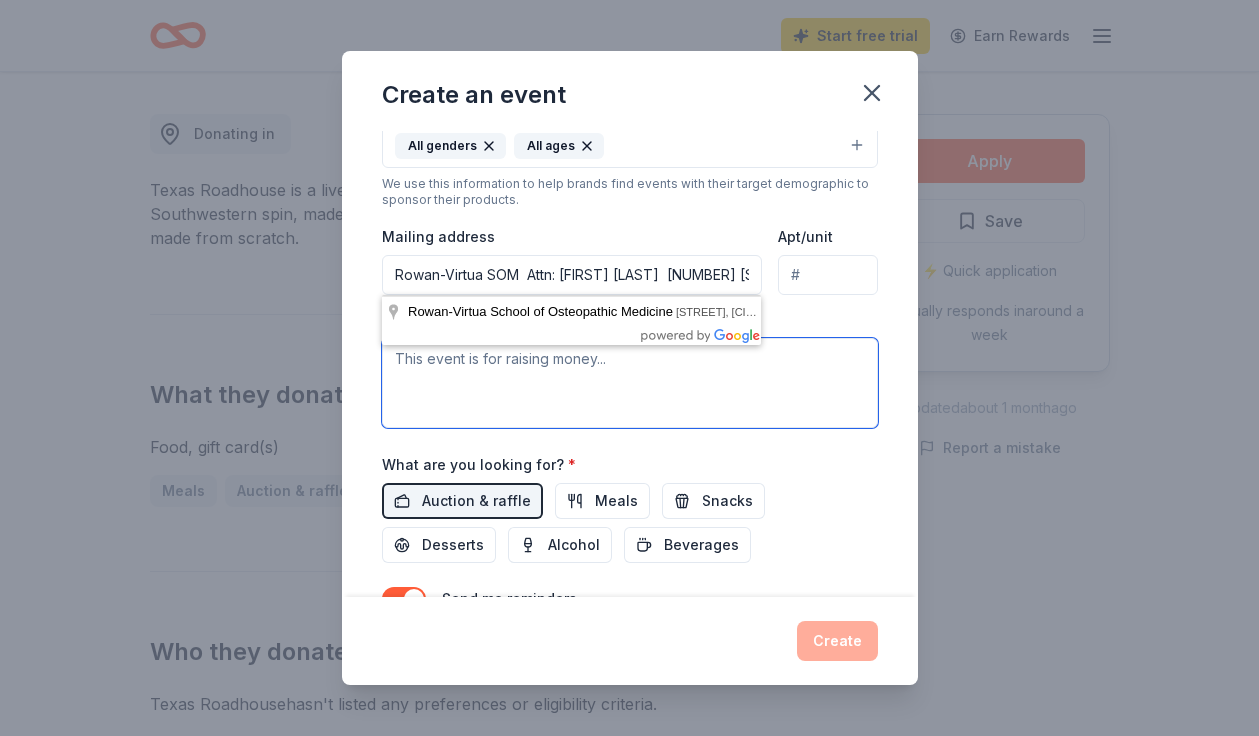 click at bounding box center [630, 383] 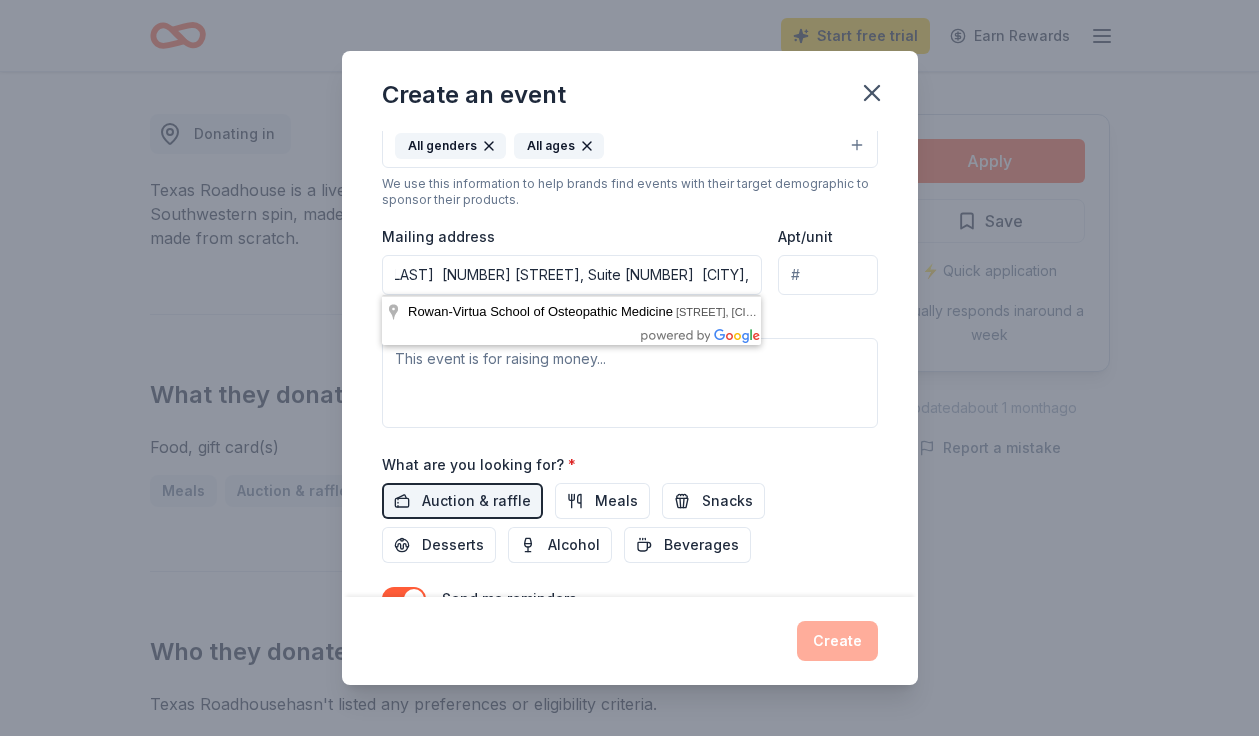 scroll, scrollTop: 0, scrollLeft: 252, axis: horizontal 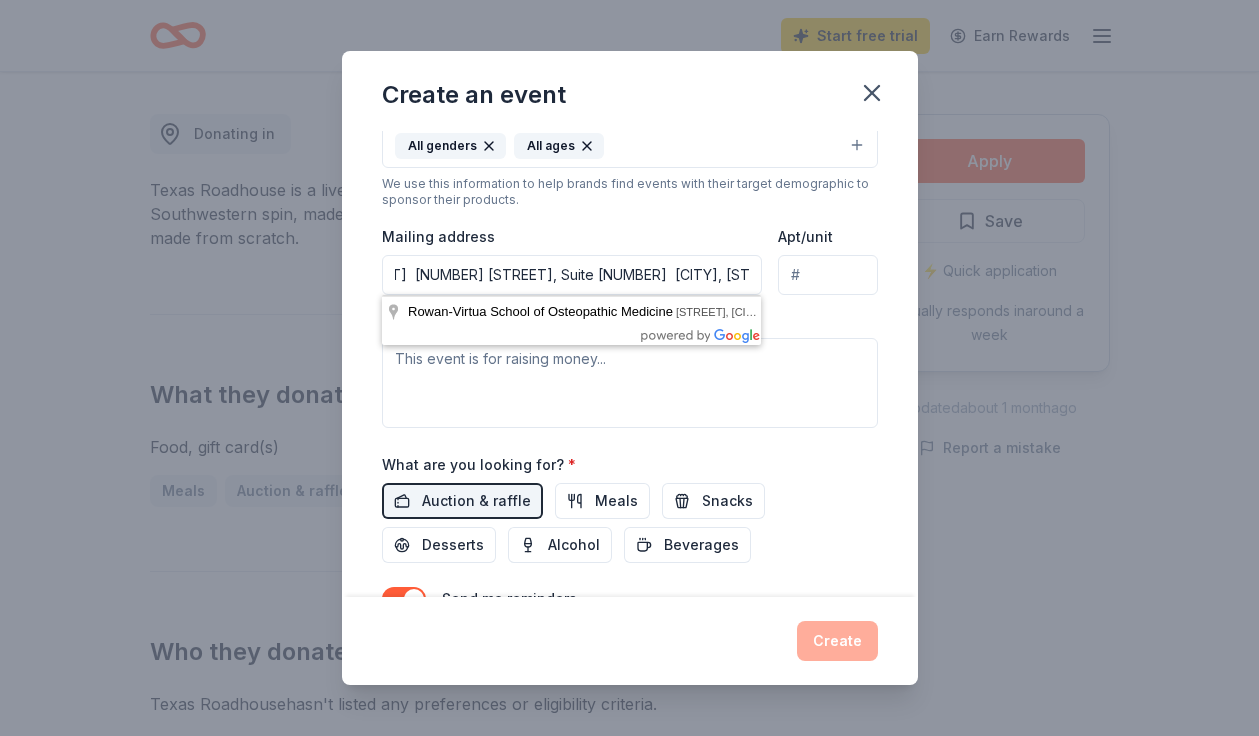 drag, startPoint x: 569, startPoint y: 275, endPoint x: 749, endPoint y: 283, distance: 180.17769 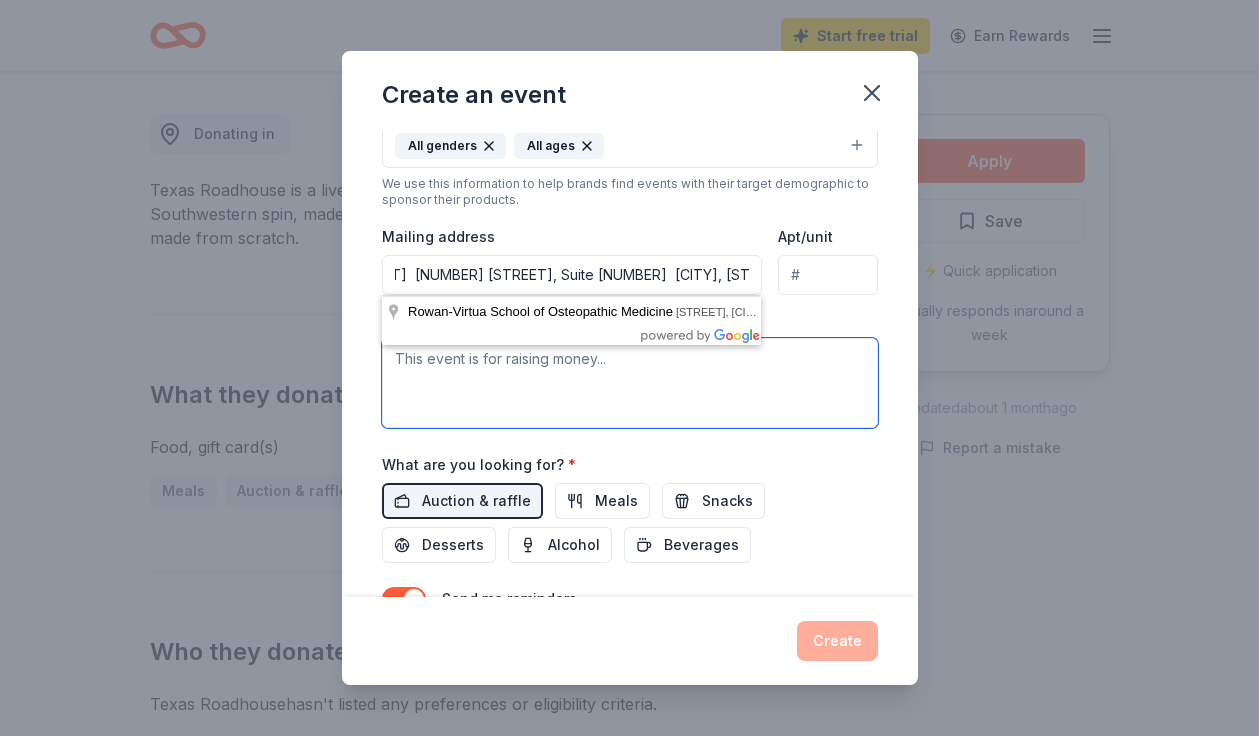 click at bounding box center (630, 383) 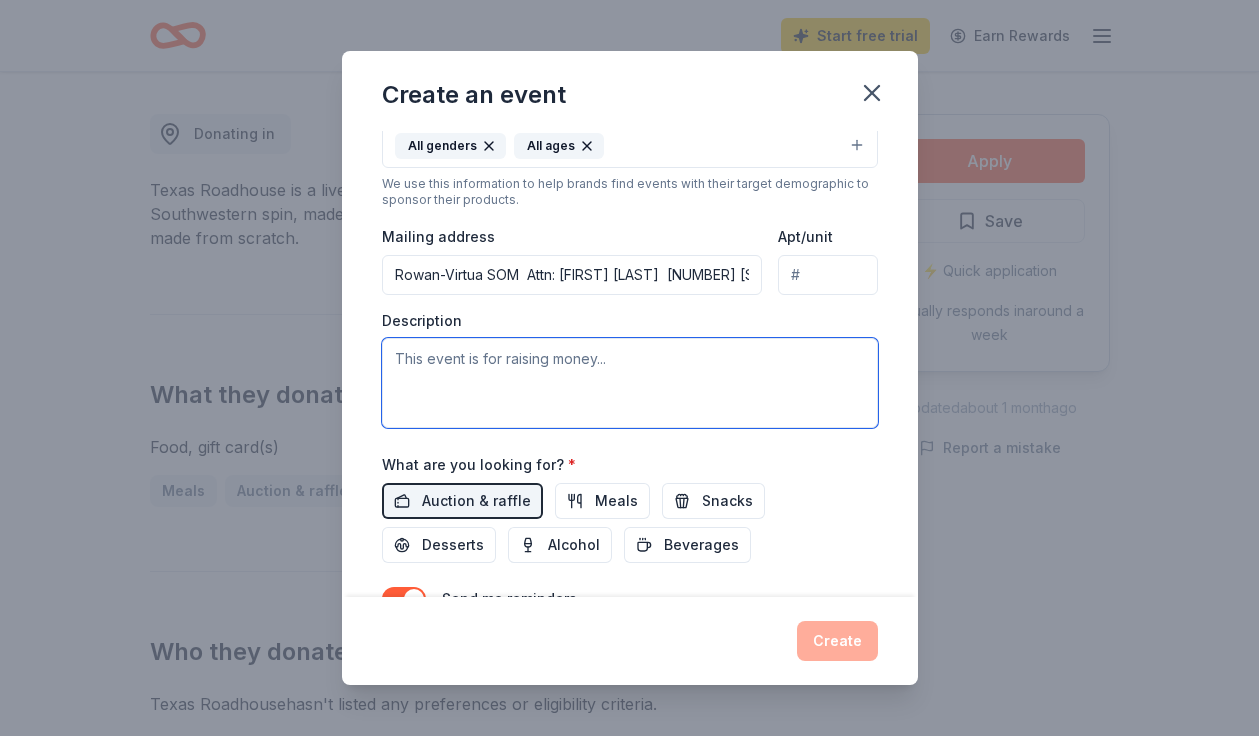 paste on "Rowan-Virtua SOM’s annual scholarship fundraiser will take place on Sunday, September 21, 2025. We are delighted to report that this year’s program will be held at Topgolf in Mt. Laurel, NJ.
Rowan-Virtua SOM’s scholarship fundraisers attract alumni, faculty, students, friends, and prominent professionals in medicine from the South Jersey region and beyond, in an effort to raise funds for student scholarships at Rowan-Virtua School of Osteopathic Medicine. Proceeds from this event help make medical school a reality for many; however, our continued success is only possible with your participation and support.
Many exciting marketing opportunities are available for your business or service organization, starting at $150. Further details about the various levels of sponsorship are provided on the attached flyer. You may also donate a gift to the outing. All donors will receive recognition for their support at the event as well as acknowledgment during the program. All gifts are tax-deductible, in accordance ..." 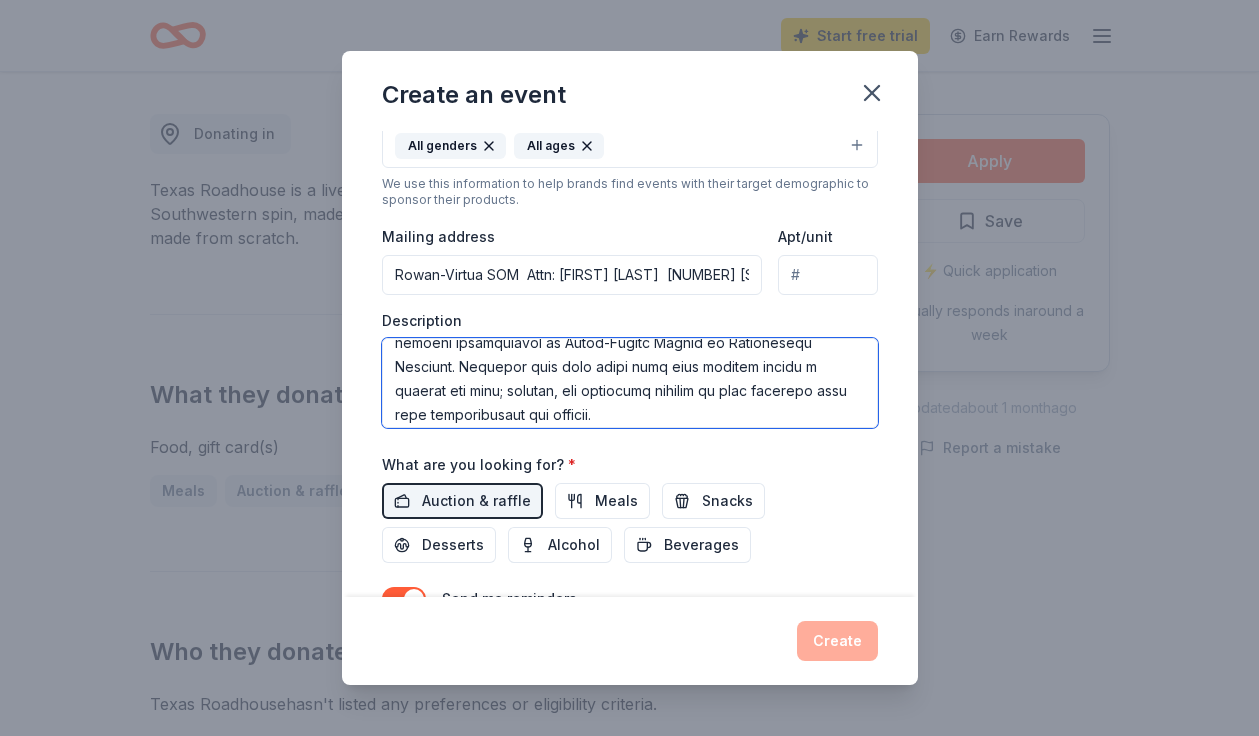 scroll, scrollTop: 0, scrollLeft: 0, axis: both 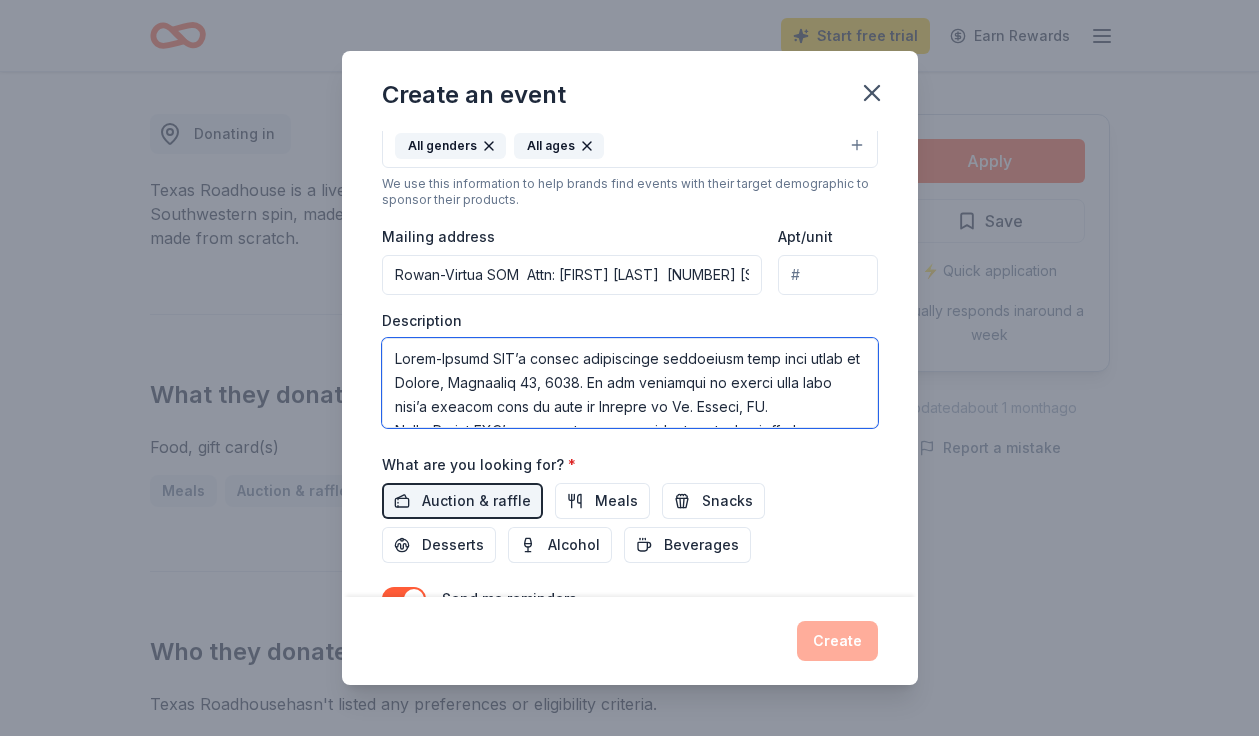 click at bounding box center (630, 383) 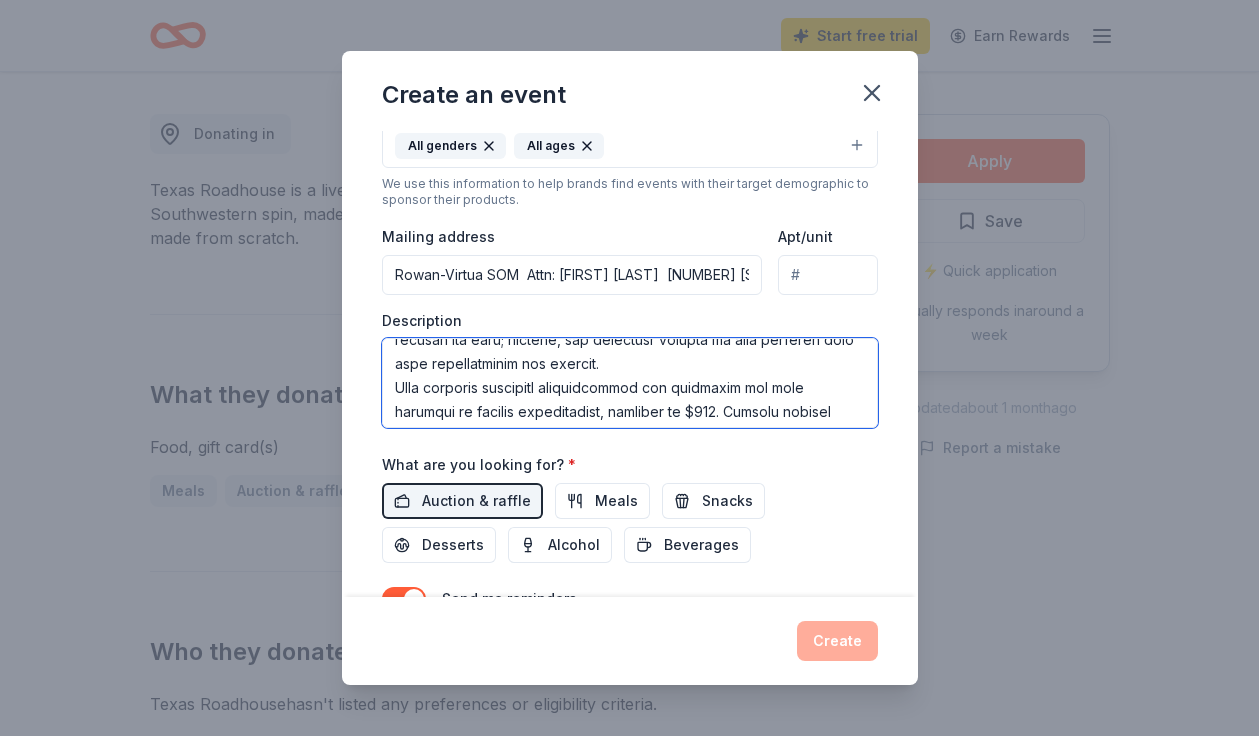 scroll, scrollTop: 269, scrollLeft: 0, axis: vertical 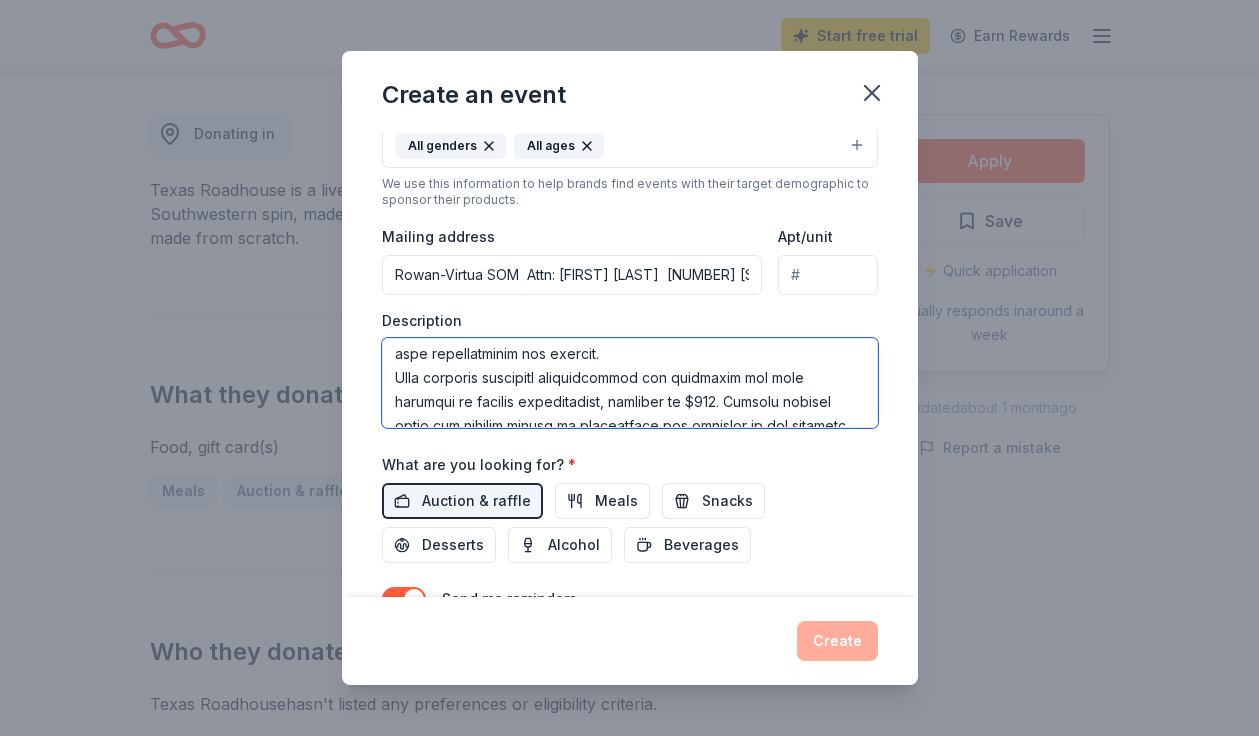 click at bounding box center [630, 383] 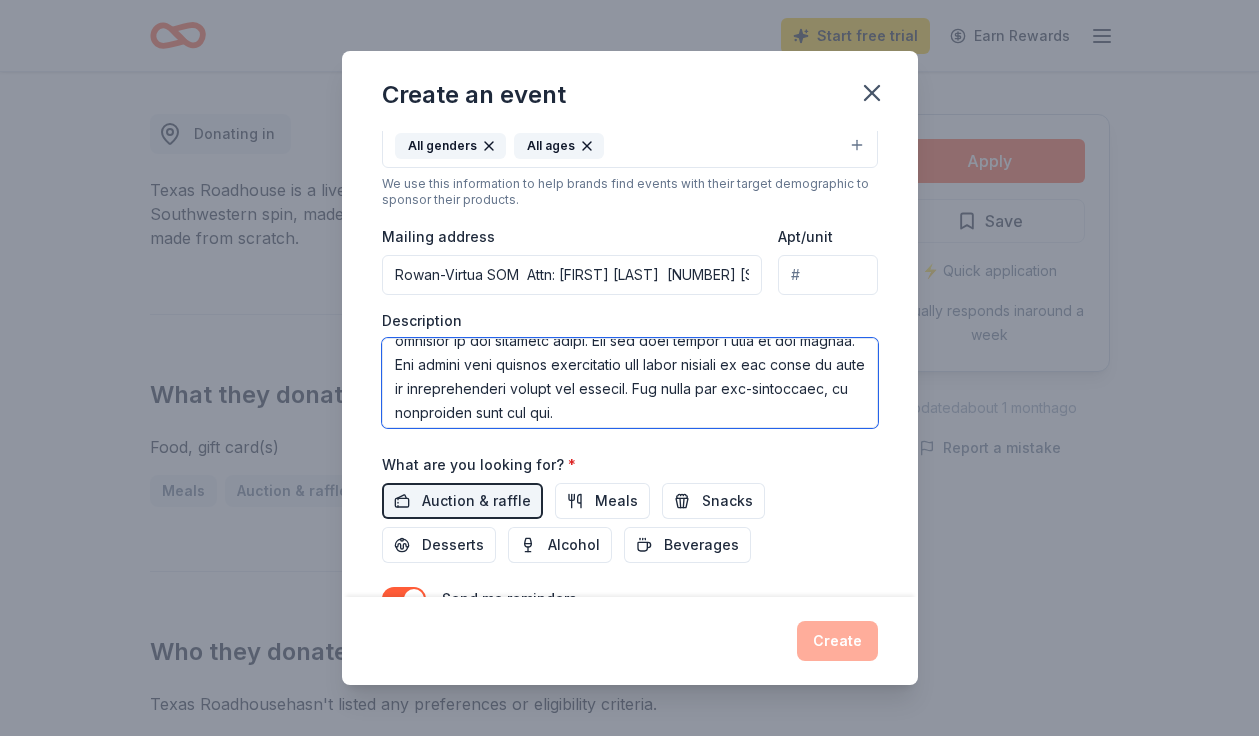 scroll, scrollTop: 349, scrollLeft: 0, axis: vertical 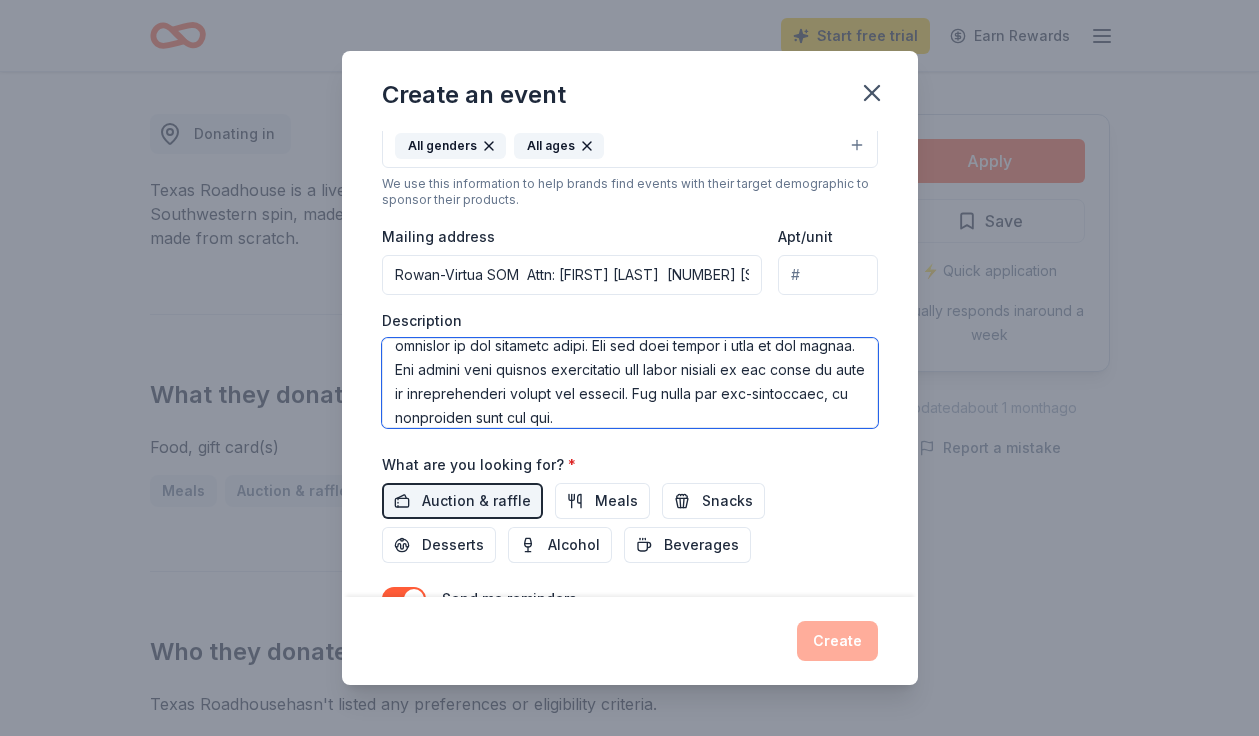 drag, startPoint x: 573, startPoint y: 353, endPoint x: 647, endPoint y: 371, distance: 76.15773 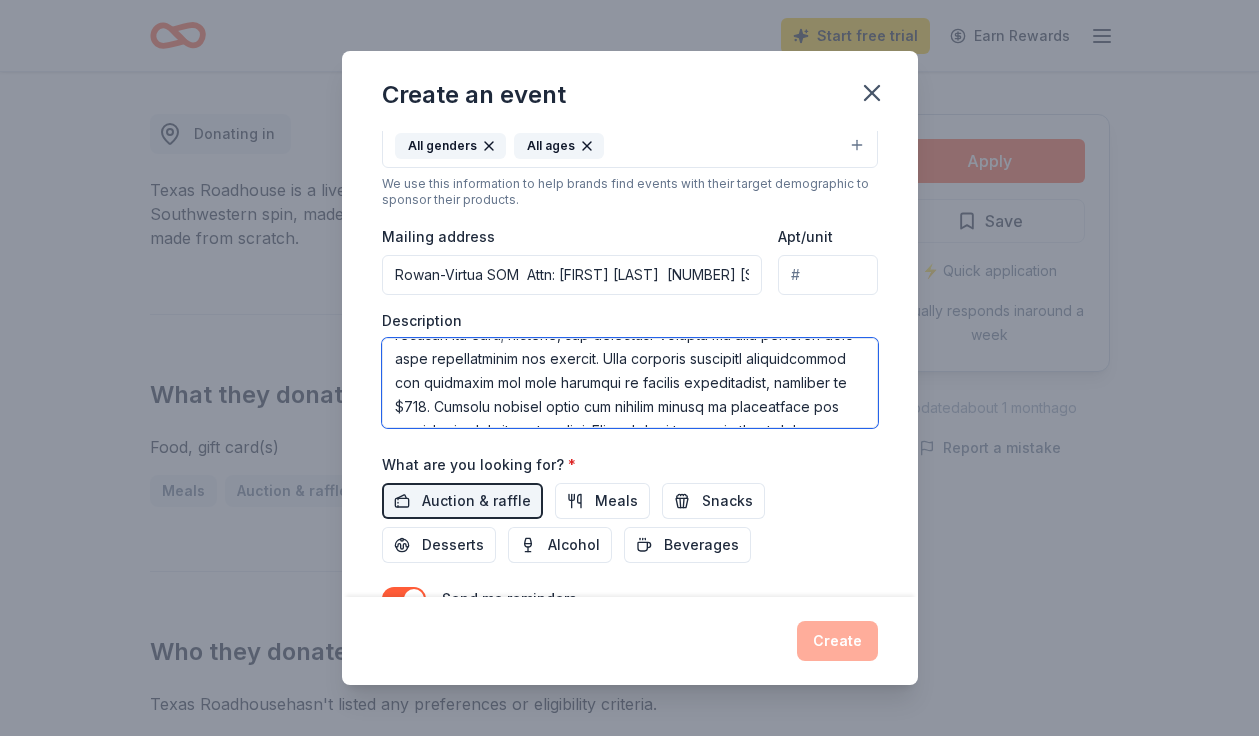 scroll, scrollTop: 268, scrollLeft: 0, axis: vertical 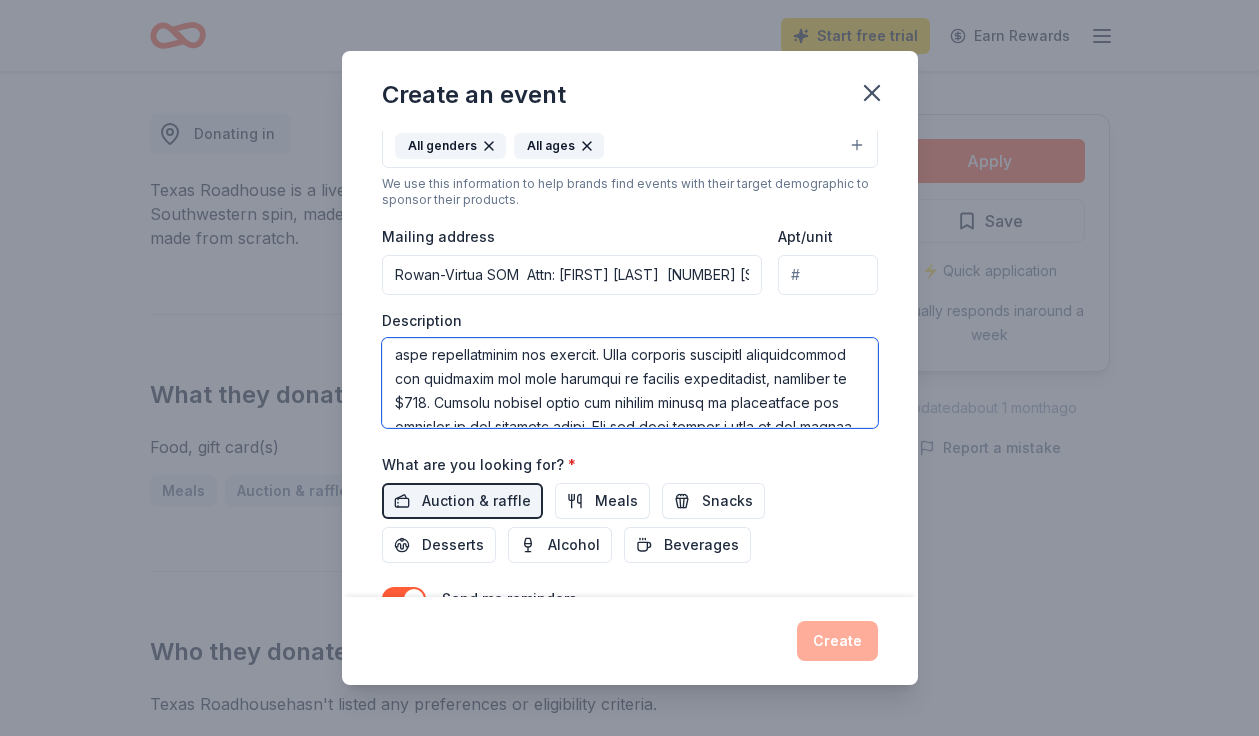 click at bounding box center [630, 383] 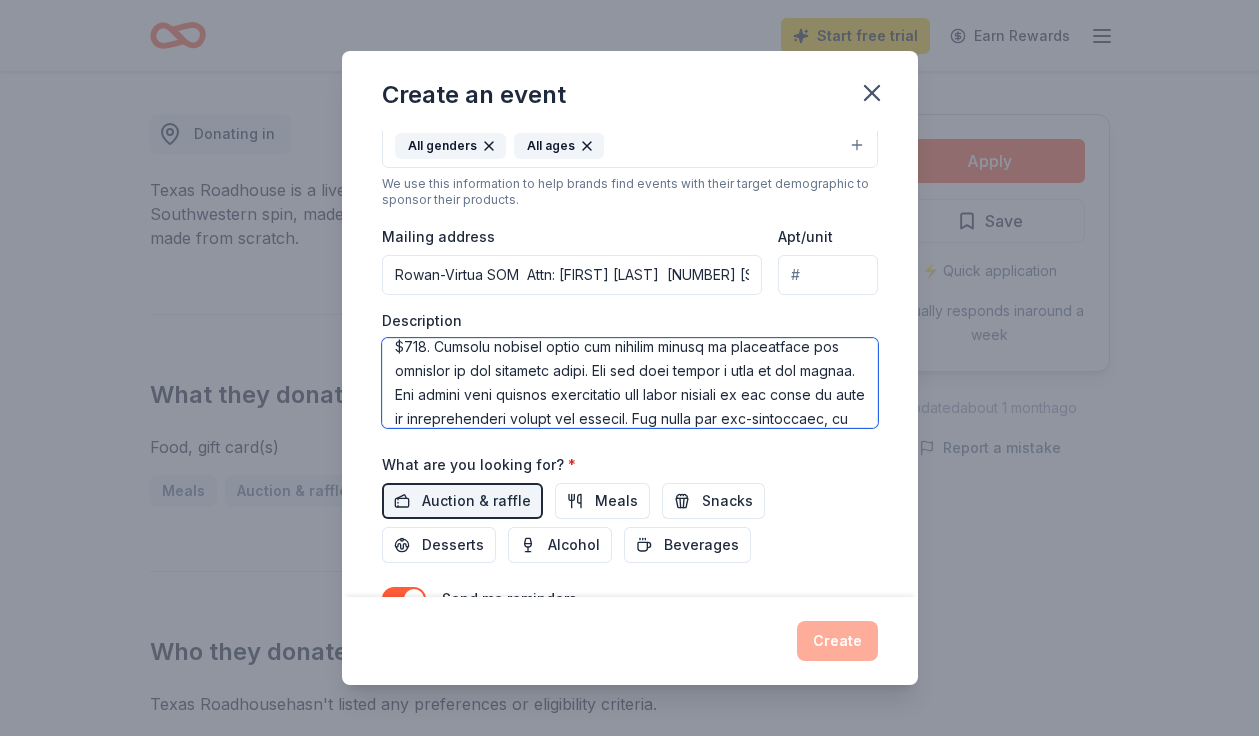 scroll, scrollTop: 362, scrollLeft: 0, axis: vertical 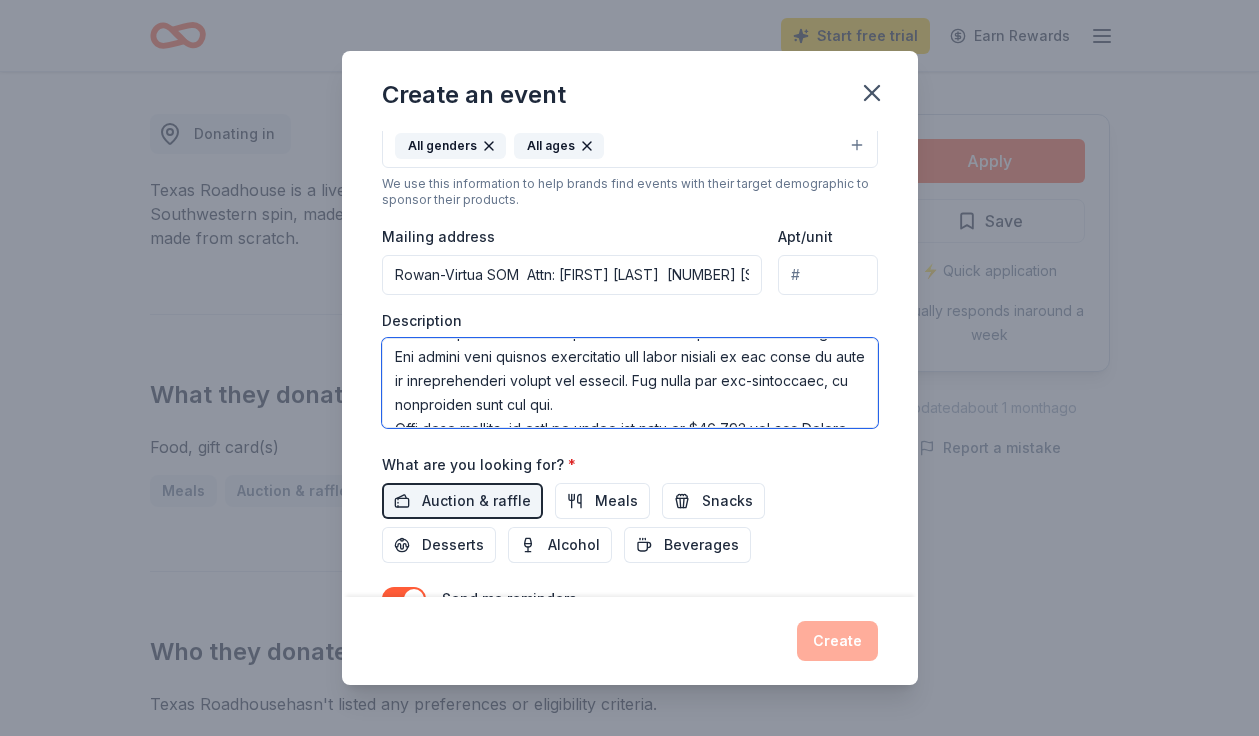 drag, startPoint x: 570, startPoint y: 355, endPoint x: 642, endPoint y: 382, distance: 76.896034 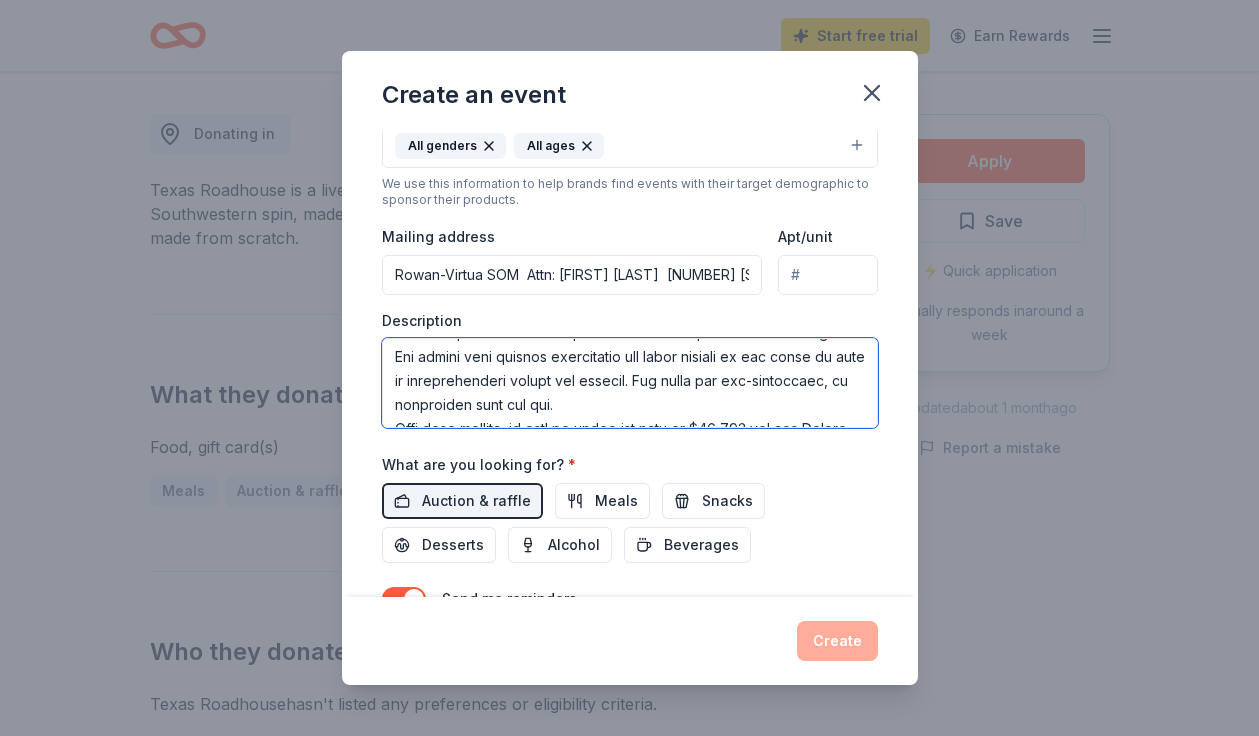 click at bounding box center [630, 383] 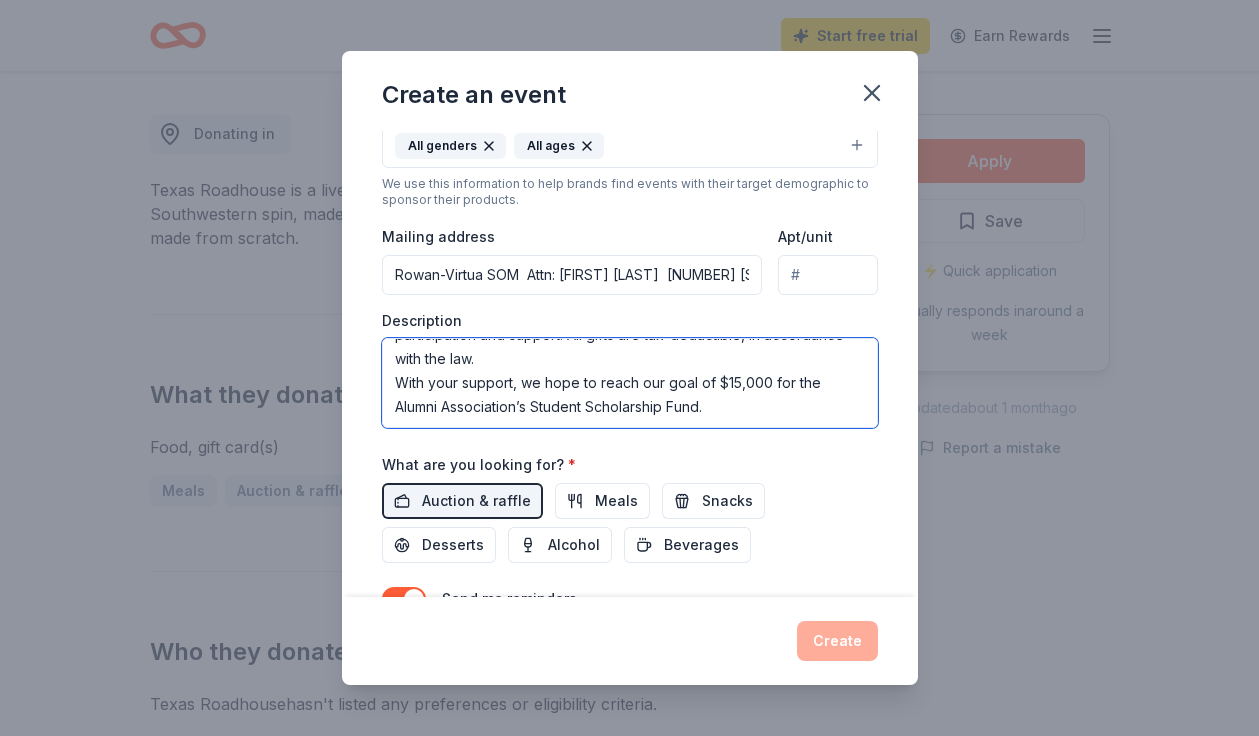 scroll, scrollTop: 305, scrollLeft: 0, axis: vertical 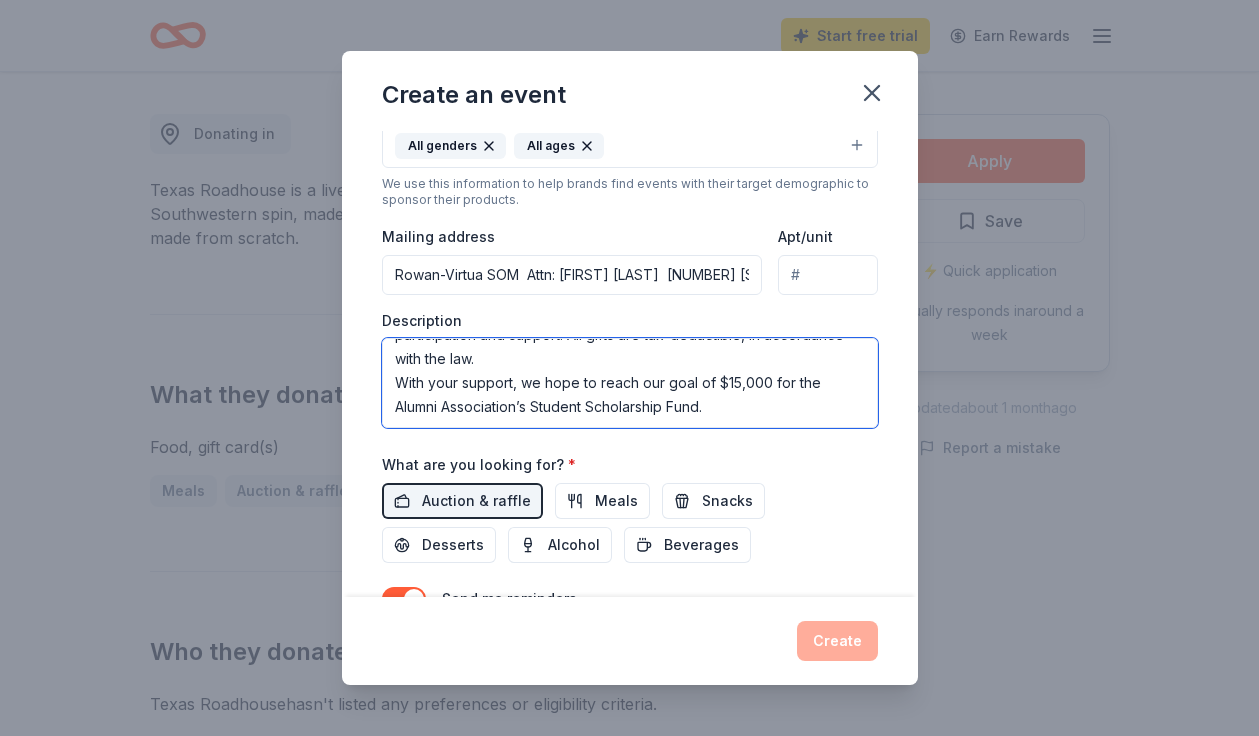 click on "Hello! My name is Nadia Fedoryka and I am a 4th year medical student at Rowan-Virtua SOM looking for raffle donations for our 2025 Drive for Scholarship. Rowan-Virtua SOM’s annual scholarship fundraiser will take place on Sunday, September 21, 2025. We are delighted to report that this year’s program will be held at Topgolf in Mt. Laurel, NJ.
Rowan-Virtua SOM’s scholarship fundraisers attract alumni, faculty, students, friends, and prominent professionals in medicine from the South Jersey region and beyond, in an effort to raise funds for student scholarships at Rowan-Virtua School of Osteopathic Medicine. Proceeds from this event help make medical school a reality for many; however, our continued success is only possible with your participation and support. All gifts are tax-deductible, in accordance with the law.
With your support, we hope to reach our goal of $15,000 for the Alumni Association’s Student Scholarship Fund." at bounding box center (630, 383) 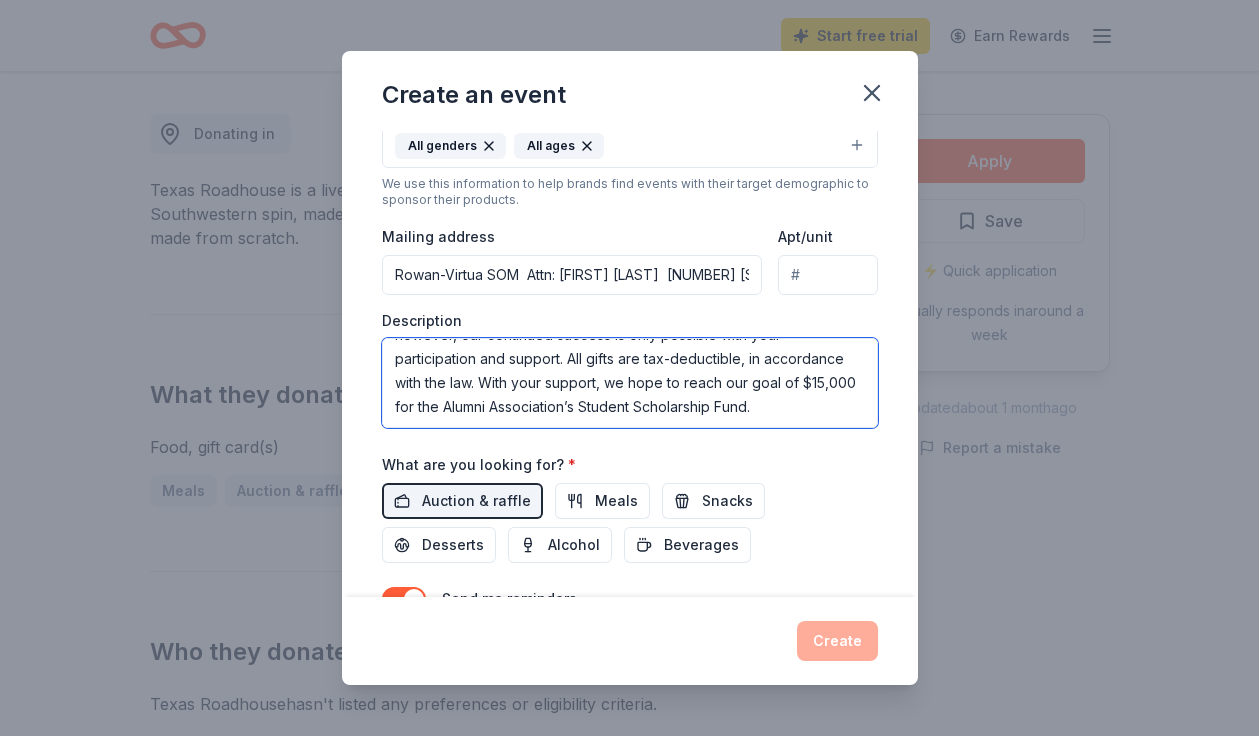 scroll, scrollTop: 288, scrollLeft: 0, axis: vertical 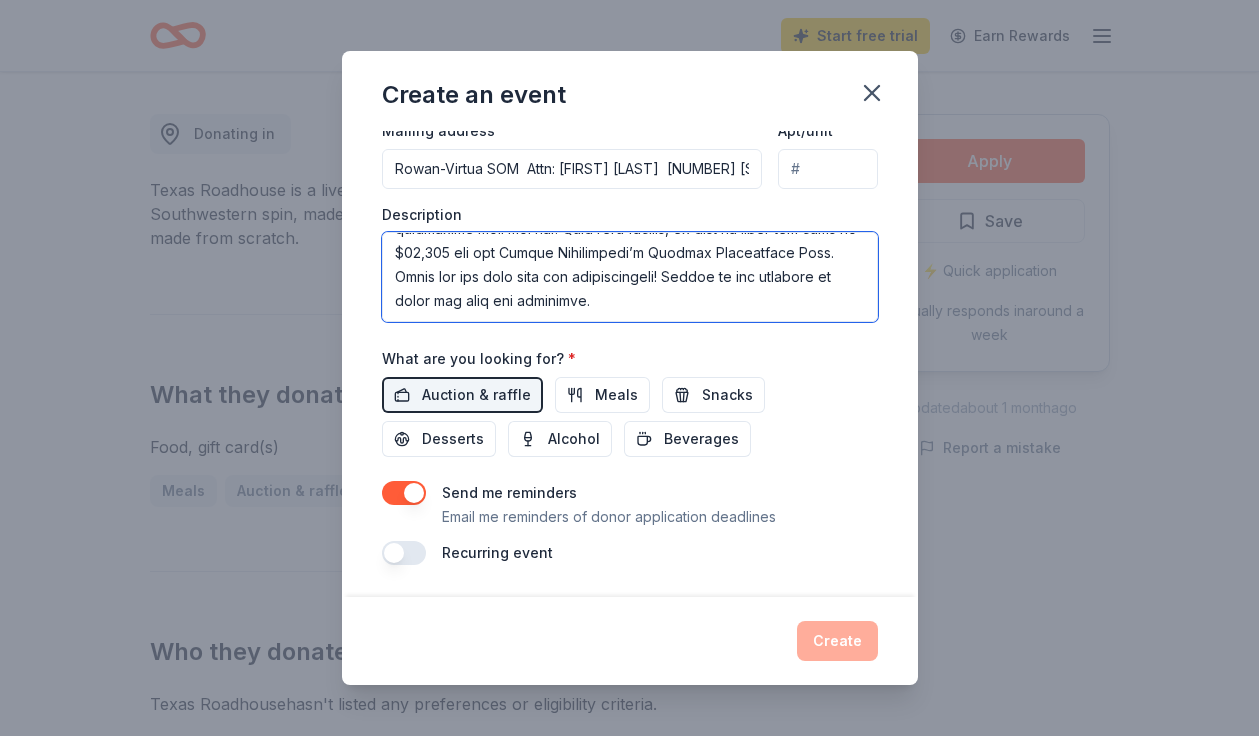 type on "Hello! My name is Nadia Fedoryka and I am a 4th year medical student at Rowan-Virtua SOM looking for raffle donations for our 2025 Drive for Scholarship. Rowan-Virtua SOM’s annual scholarship fundraiser will take place on Sunday, September 21, 2025. We are delighted to report that this year’s program will be held at Topgolf in Mt. Laurel, NJ.
Rowan-Virtua SOM’s scholarship fundraisers attract alumni, faculty, students, friends, and prominent professionals in medicine from the South Jersey region and beyond, in an effort to raise funds for student scholarships at Rowan-Virtua School of Osteopathic Medicine. Proceeds from this event help make medical school a reality for many; however, our continued success is only possible with your participation and support. All gifts are tax-deductible, in accordance with the law. With your support, we hope to reach our goal of $15,000 for the Alumni Association’s Student Scholarship Fund. Thank you for your time and consideration! Please do not hesitate to reach out wit..." 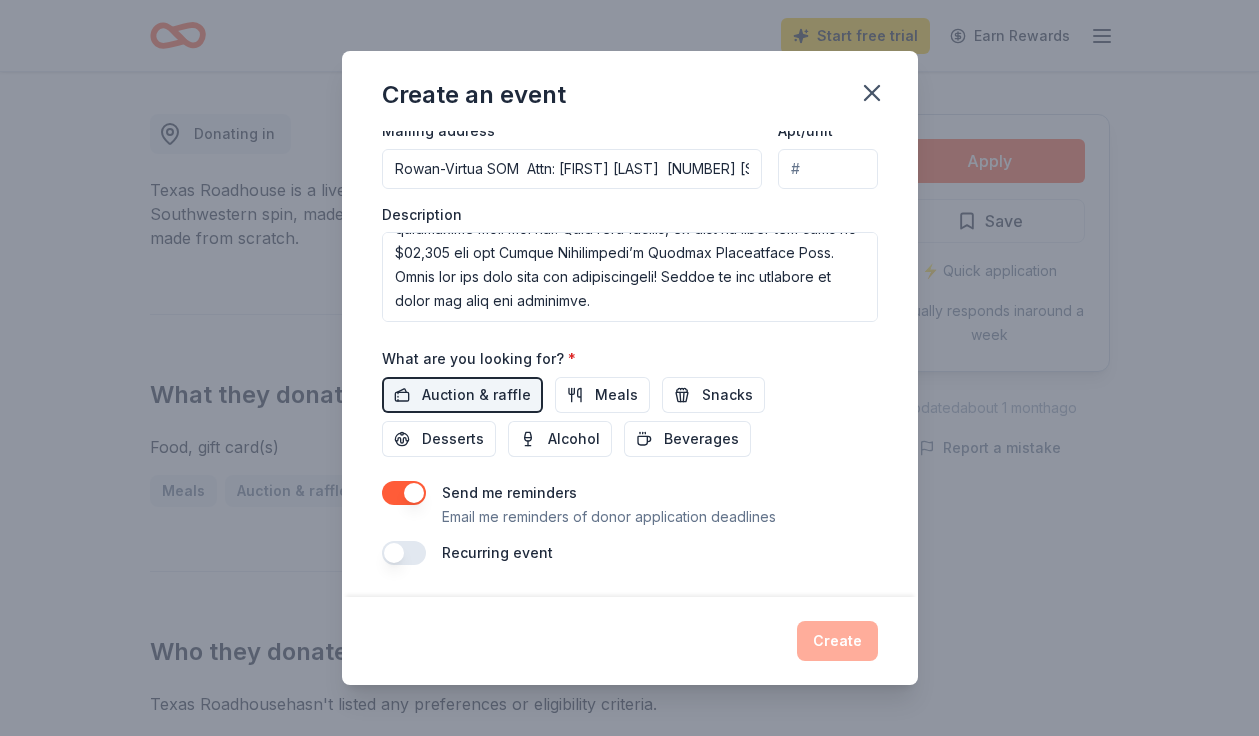 click on "Create" at bounding box center (630, 641) 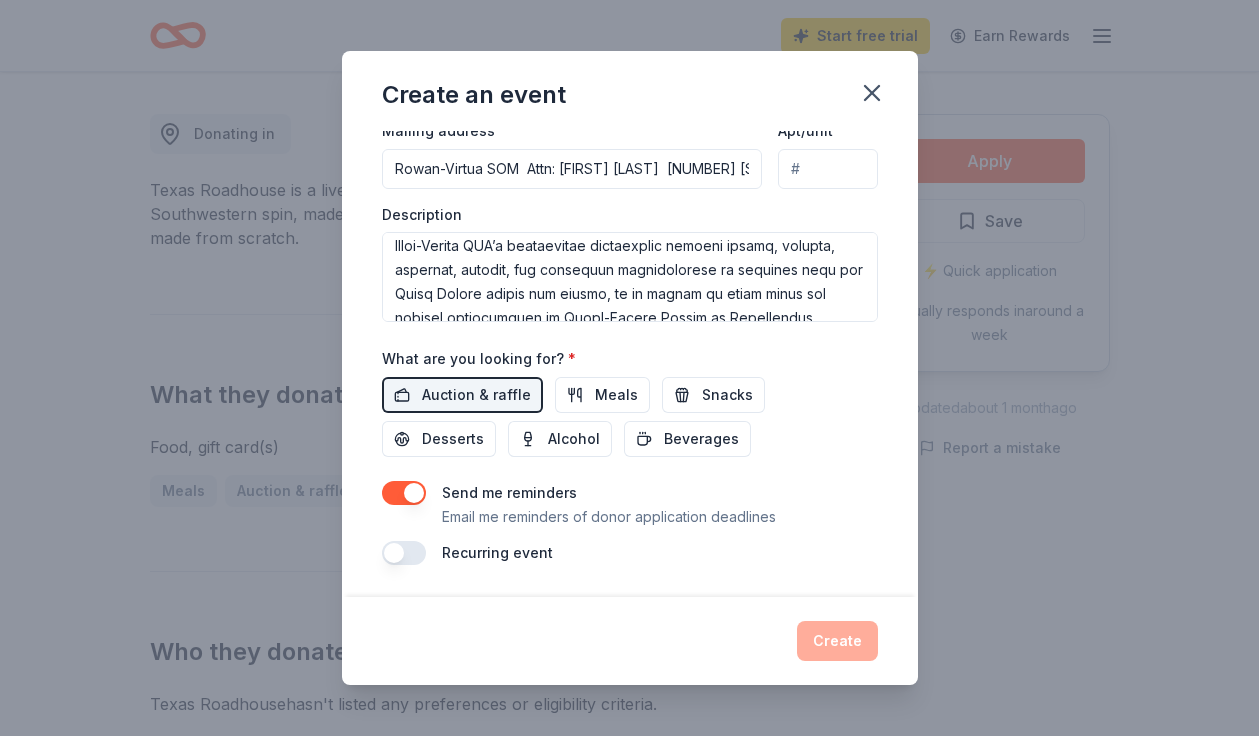 scroll, scrollTop: 0, scrollLeft: 0, axis: both 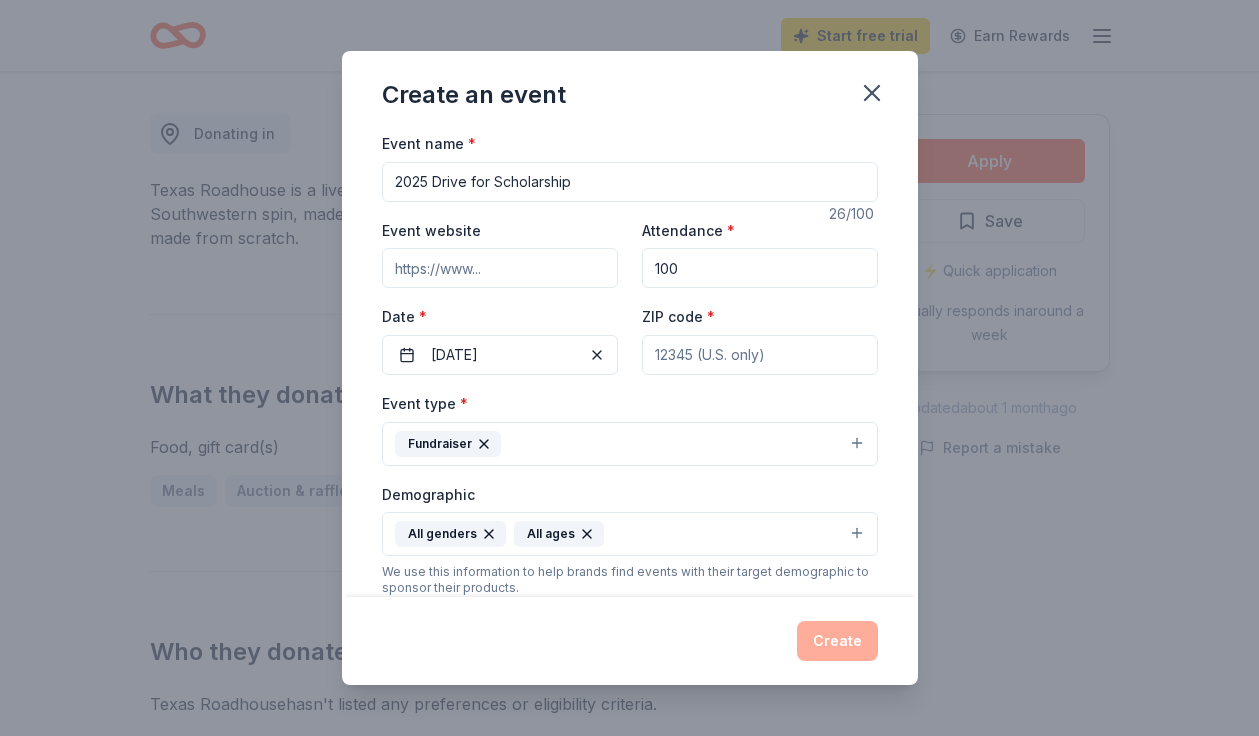 click on "ZIP code *" at bounding box center (760, 355) 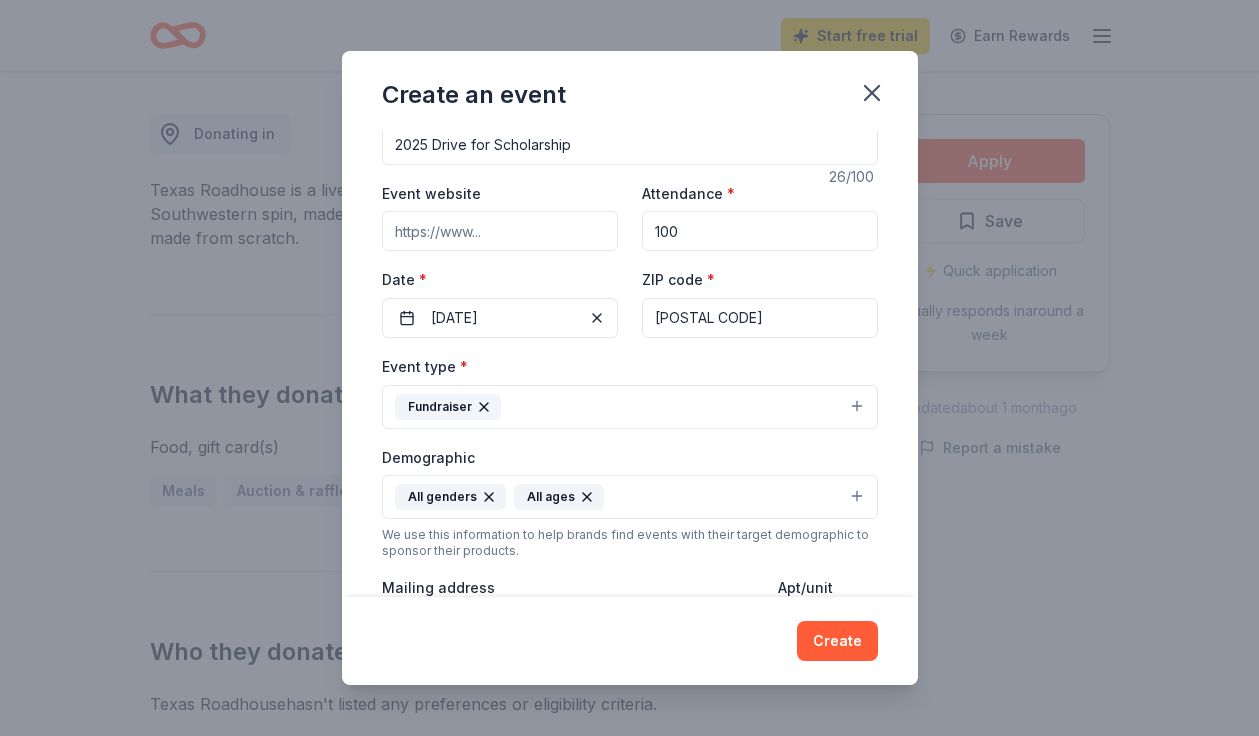 scroll, scrollTop: 494, scrollLeft: 0, axis: vertical 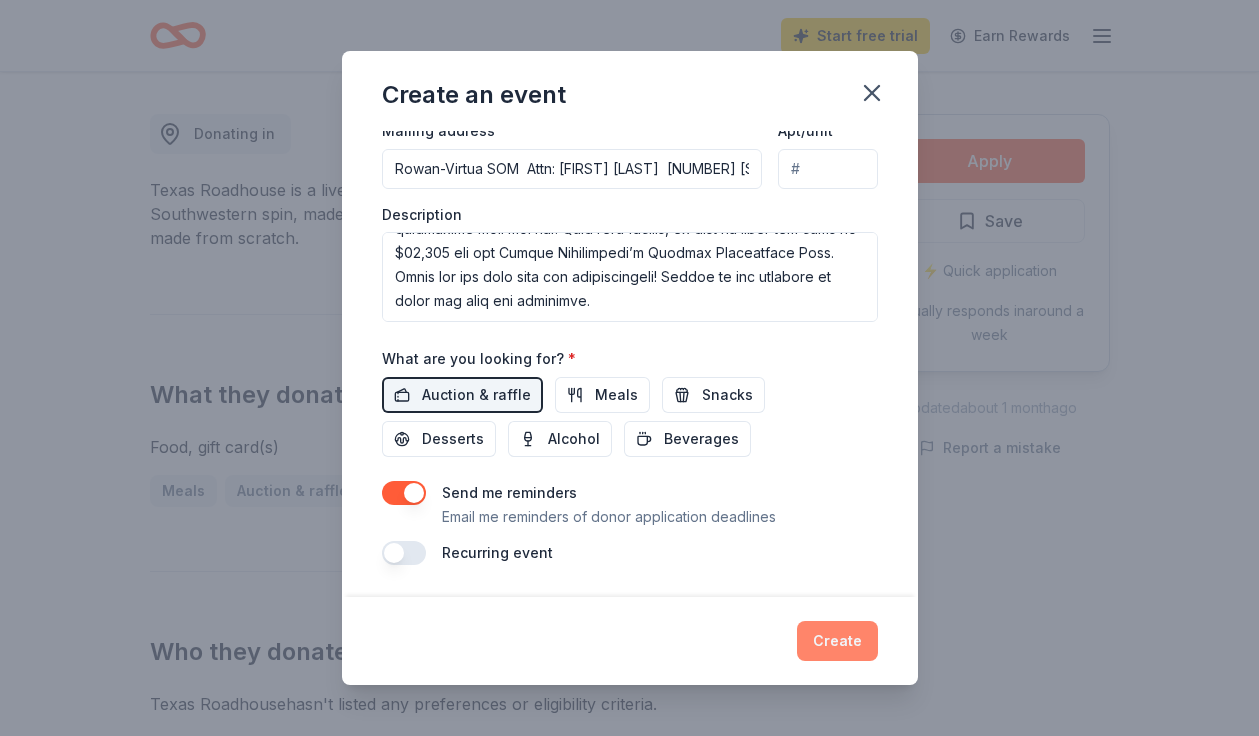 type on "08054" 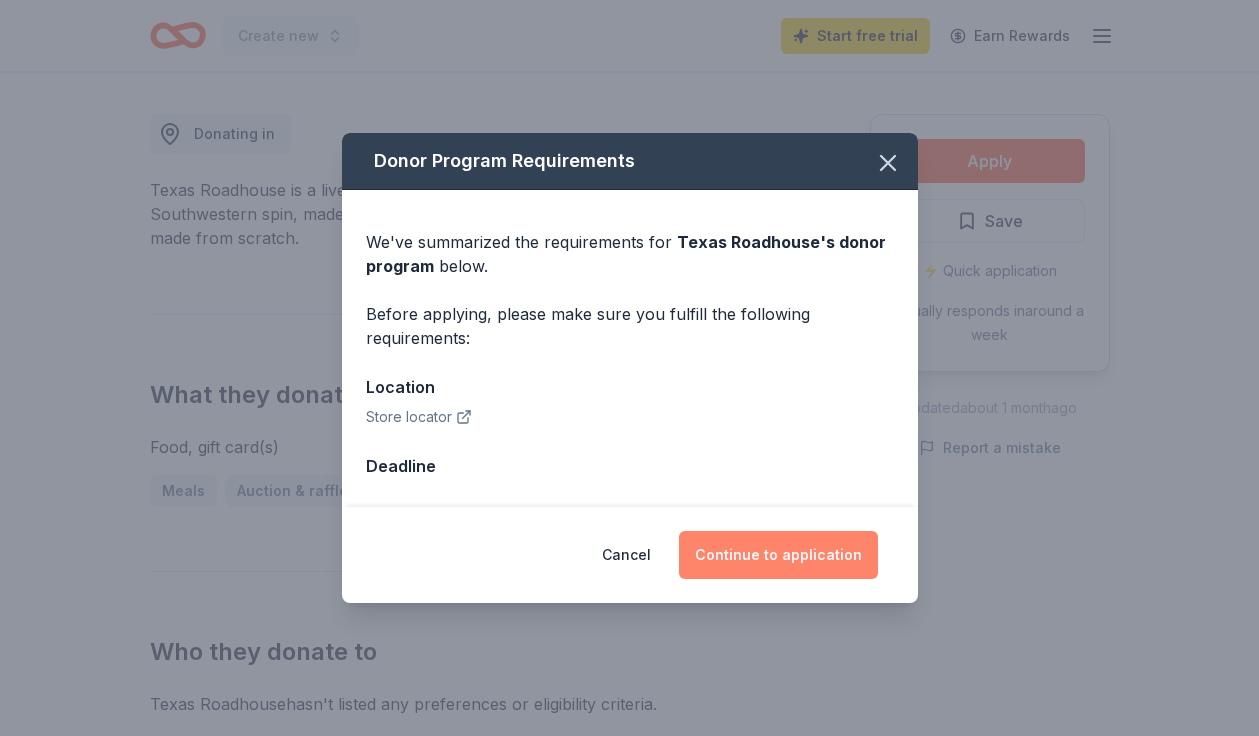 click on "Continue to application" at bounding box center [778, 555] 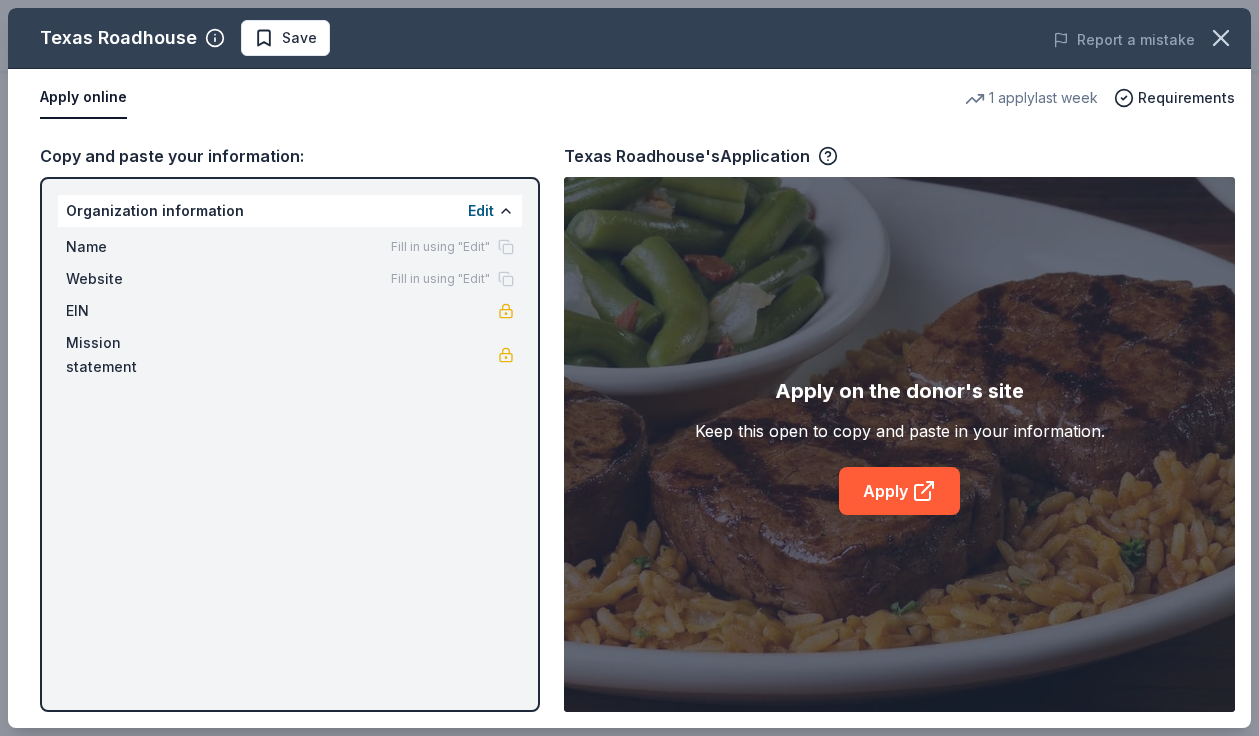 click on "Texas Roadhouse Save Report a mistake Apply online 1   apply  last week Requirements Copy and paste your information: Organization information Edit Name Fill in using "Edit" Website Fill in using "Edit" EIN Mission statement Texas Roadhouse's  Application Apply on the donor's site Keep this open to copy and paste in your information. Apply" at bounding box center [629, 368] 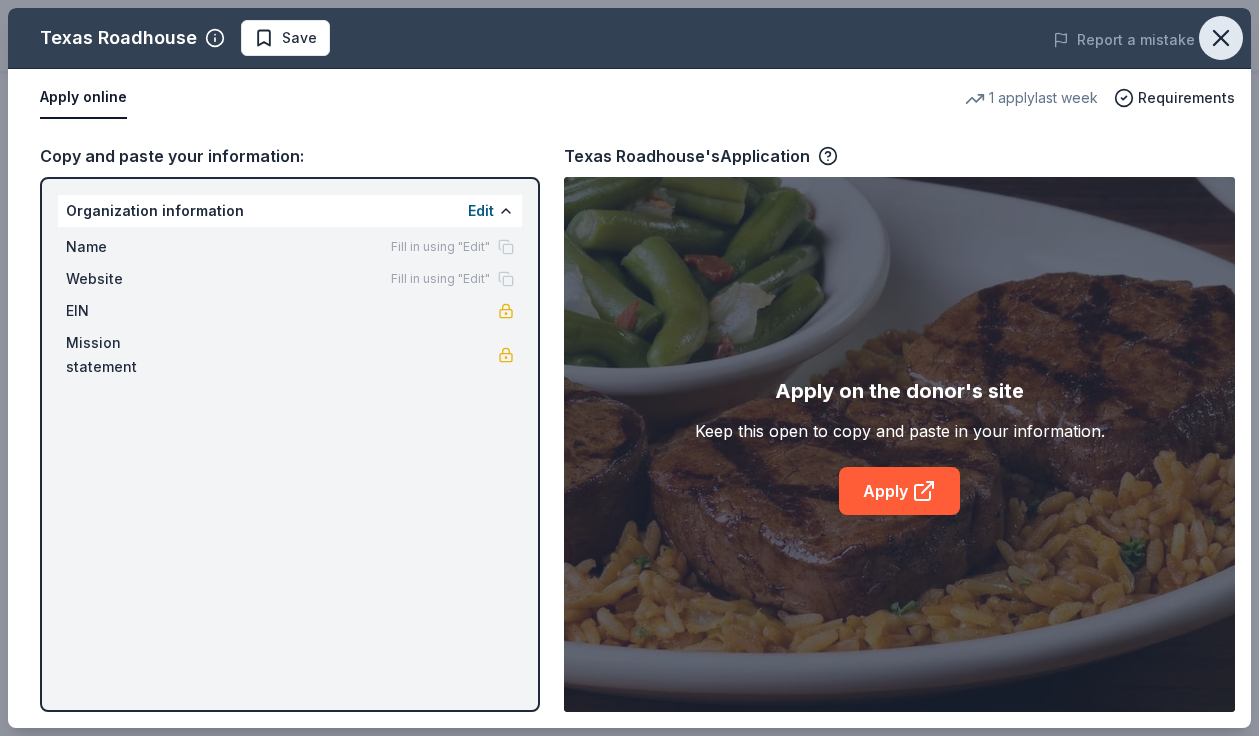 click 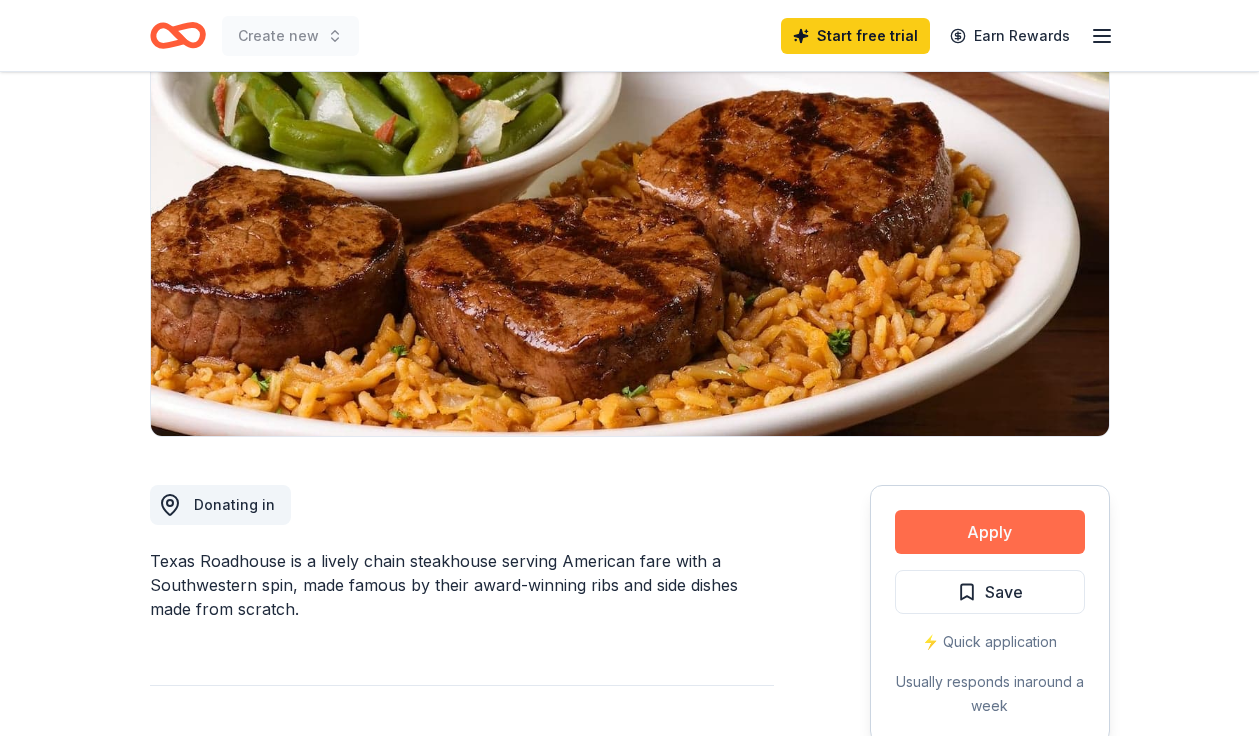 scroll, scrollTop: 172, scrollLeft: 0, axis: vertical 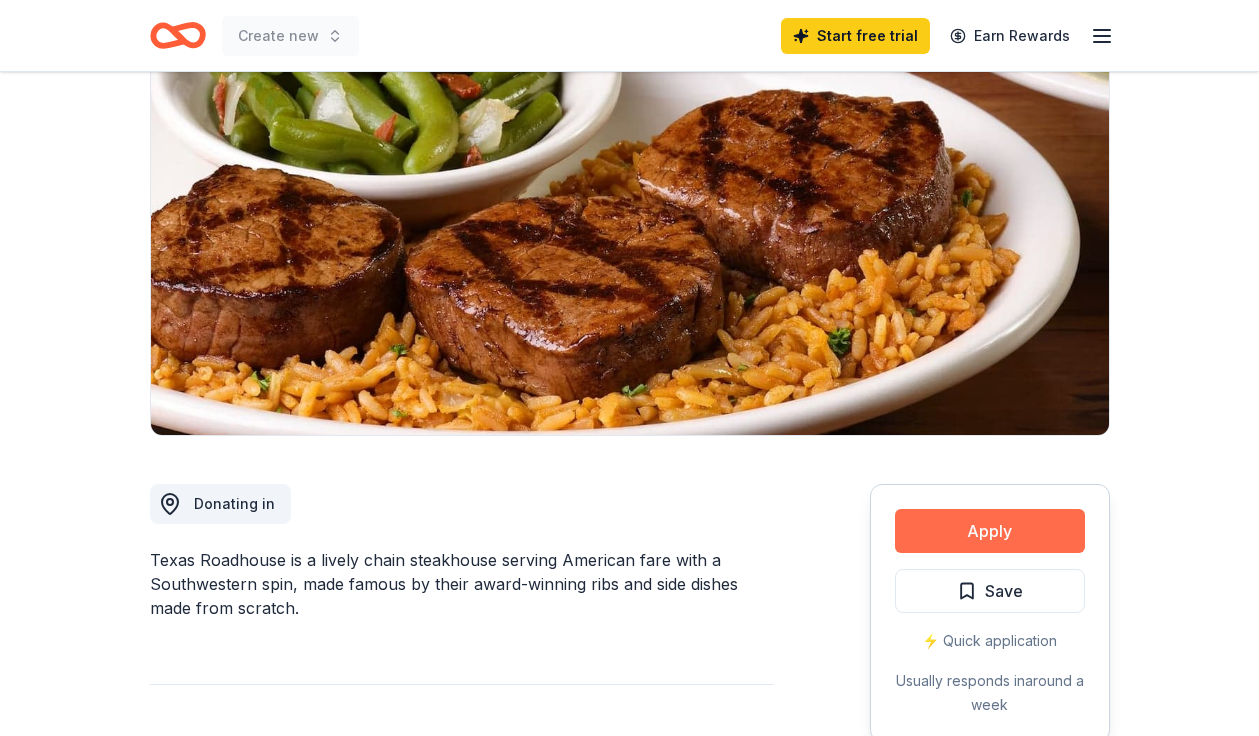 click on "Apply" at bounding box center [990, 531] 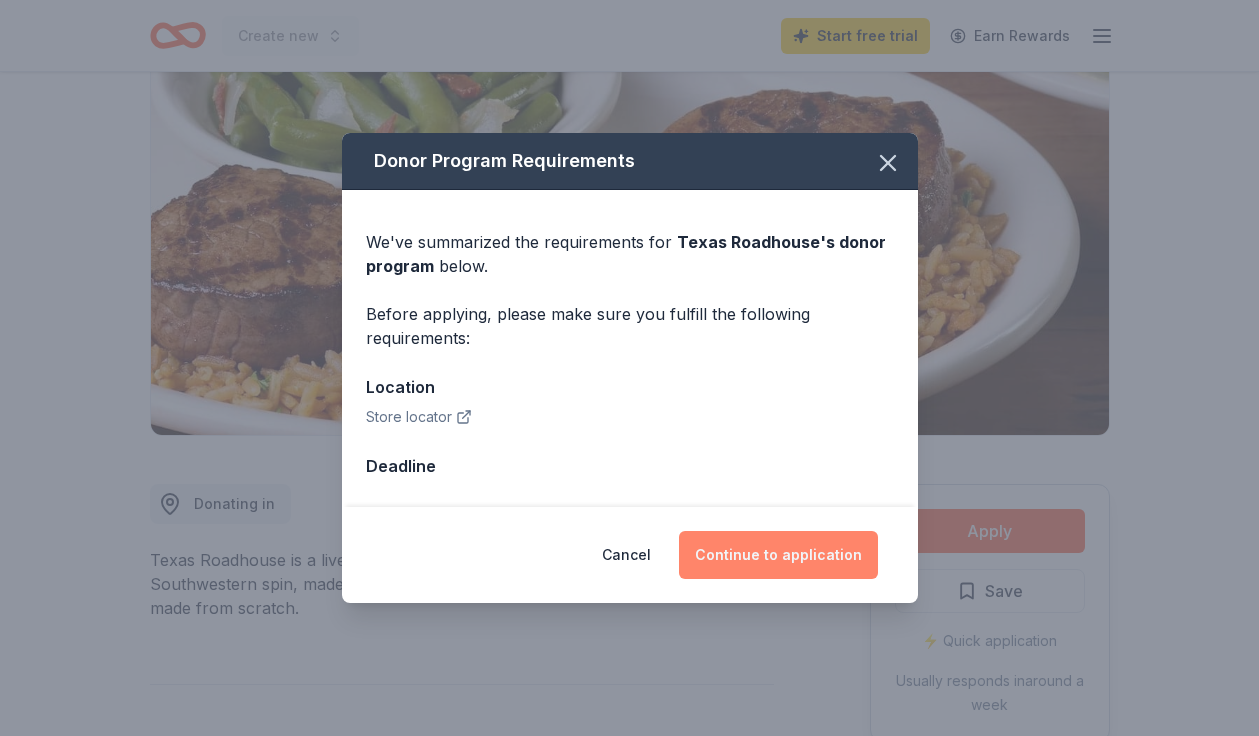 click on "Continue to application" at bounding box center (778, 555) 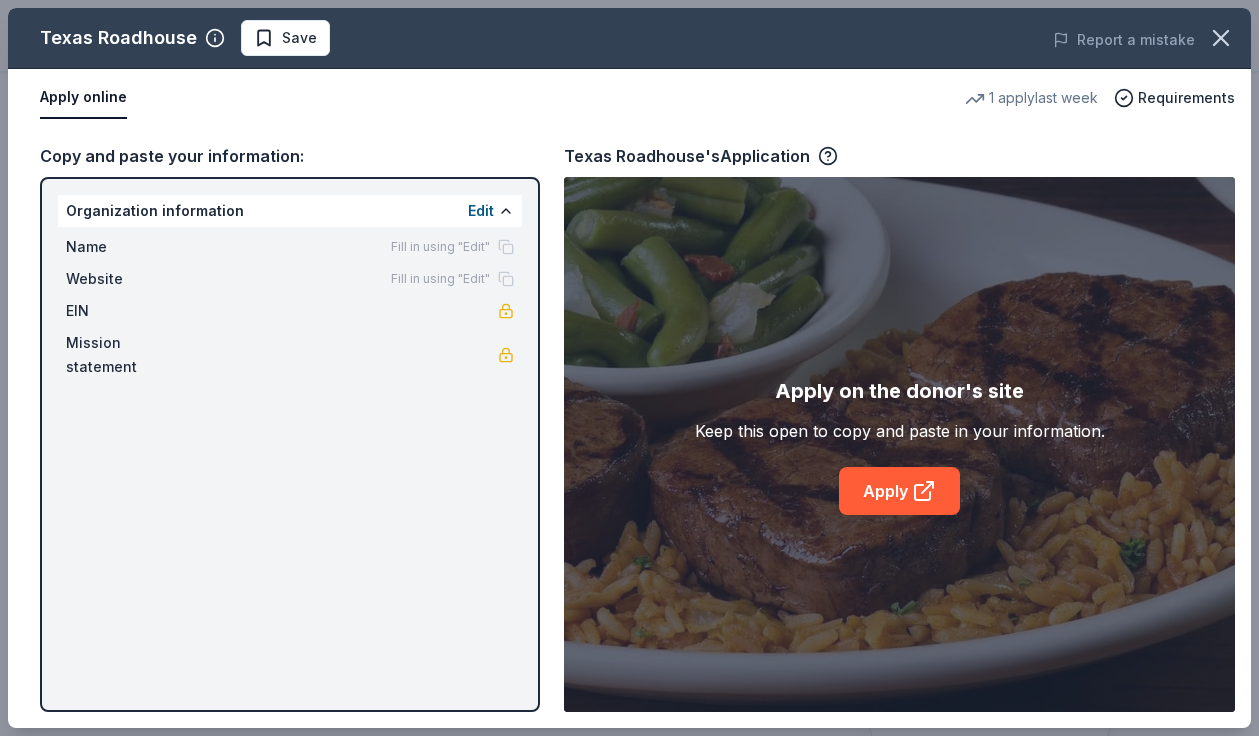 click on "Texas Roadhouse Save Report a mistake Apply online 1   apply  last week Requirements Copy and paste your information: Organization information Edit Name Fill in using "Edit" Website Fill in using "Edit" EIN Mission statement Texas Roadhouse's  Application Apply on the donor's site Keep this open to copy and paste in your information. Apply" at bounding box center [629, 368] 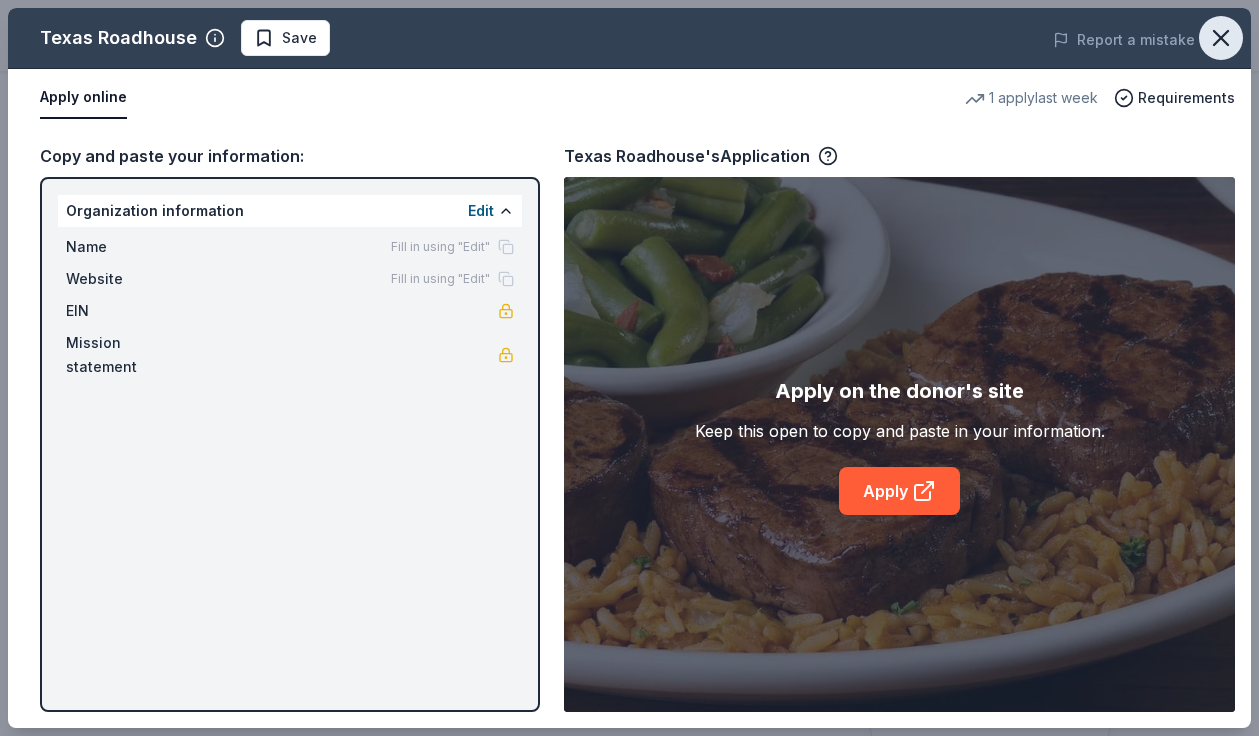 click 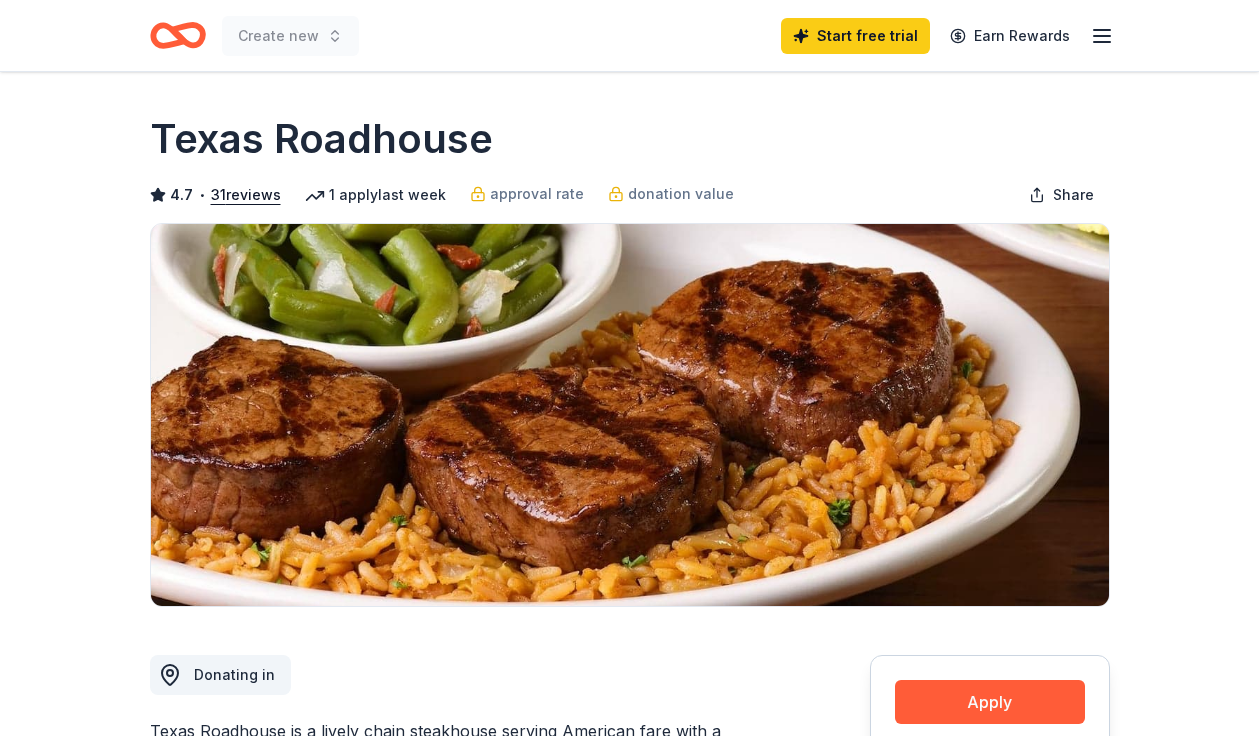 scroll, scrollTop: 0, scrollLeft: 0, axis: both 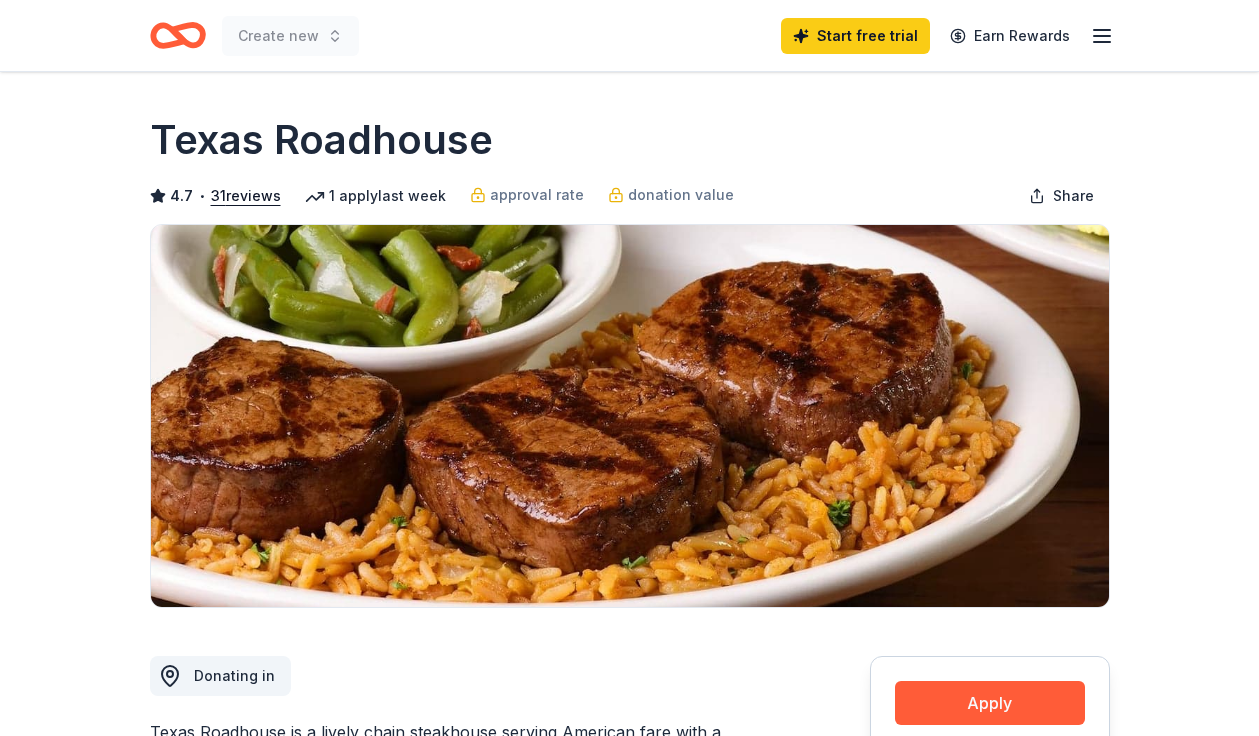 click 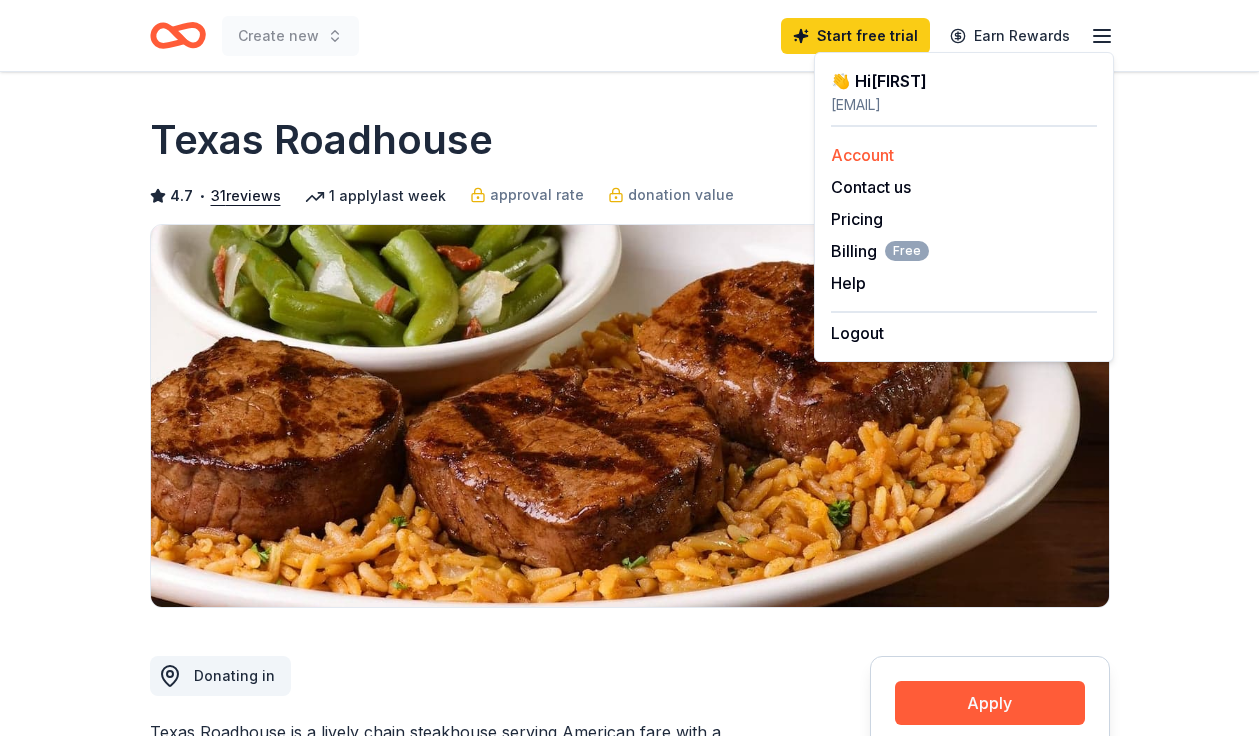 click on "Account" at bounding box center (862, 155) 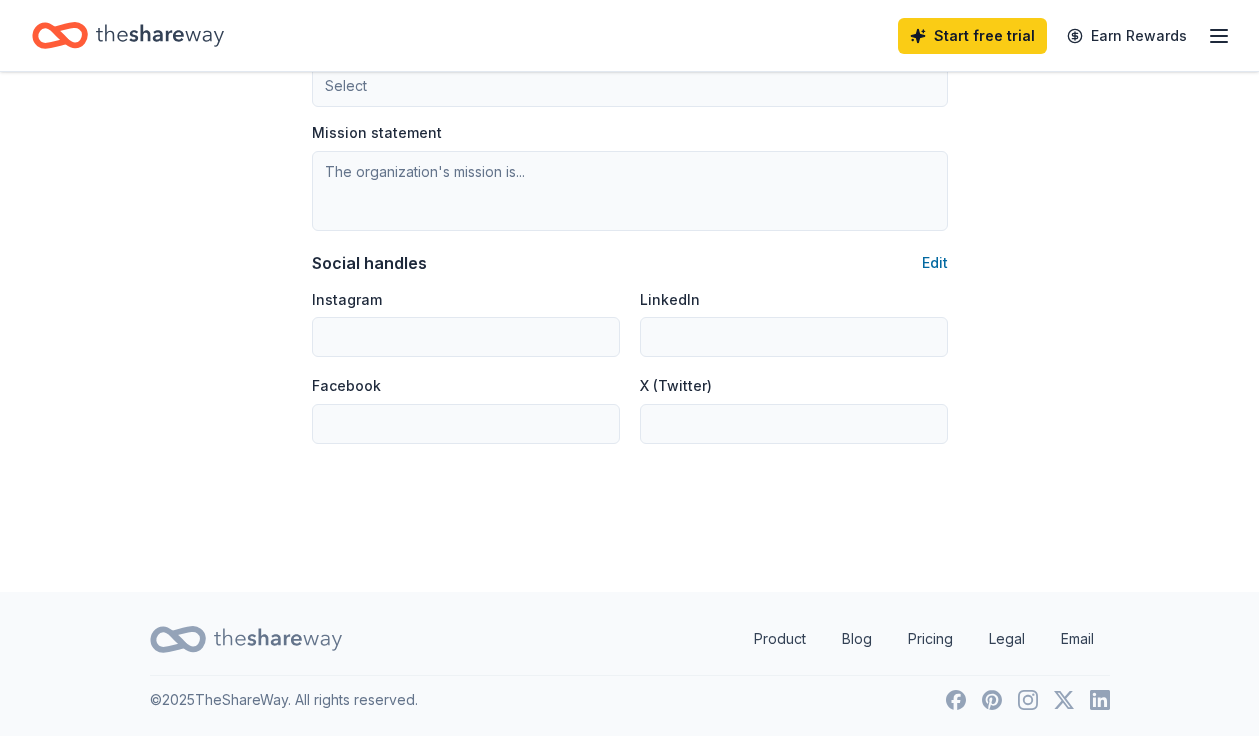 scroll, scrollTop: 0, scrollLeft: 0, axis: both 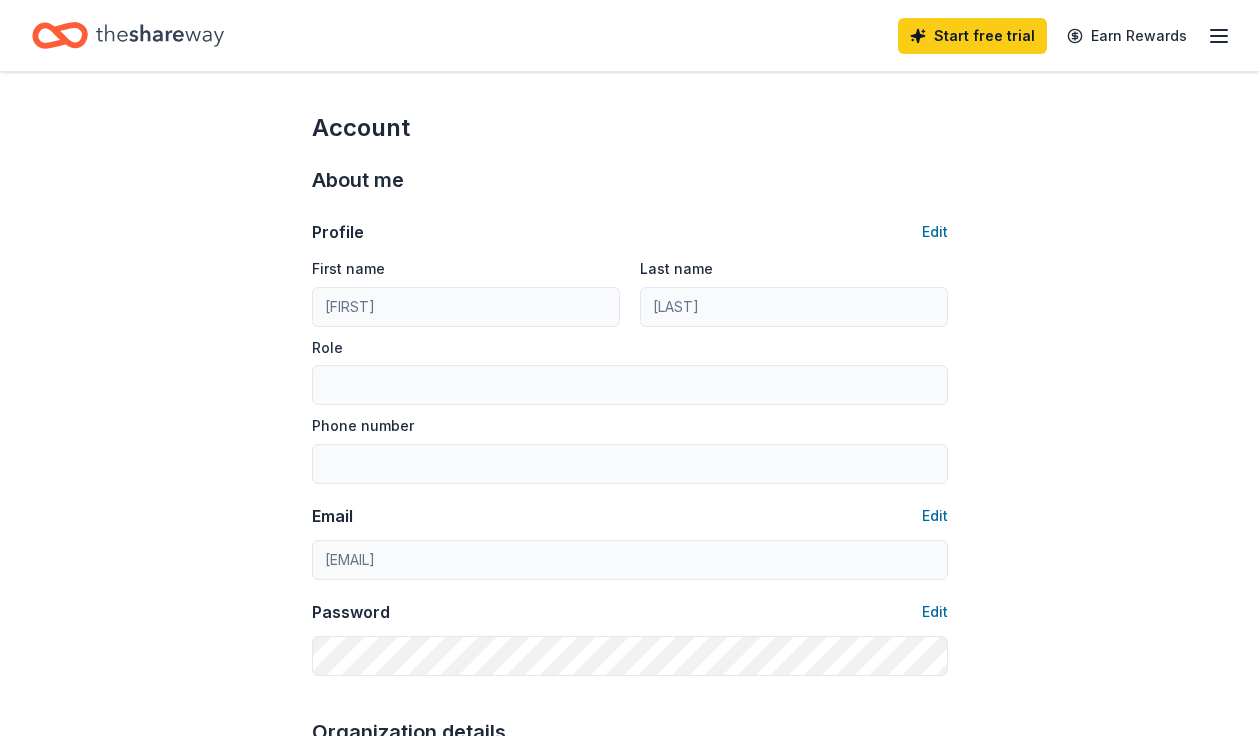 click 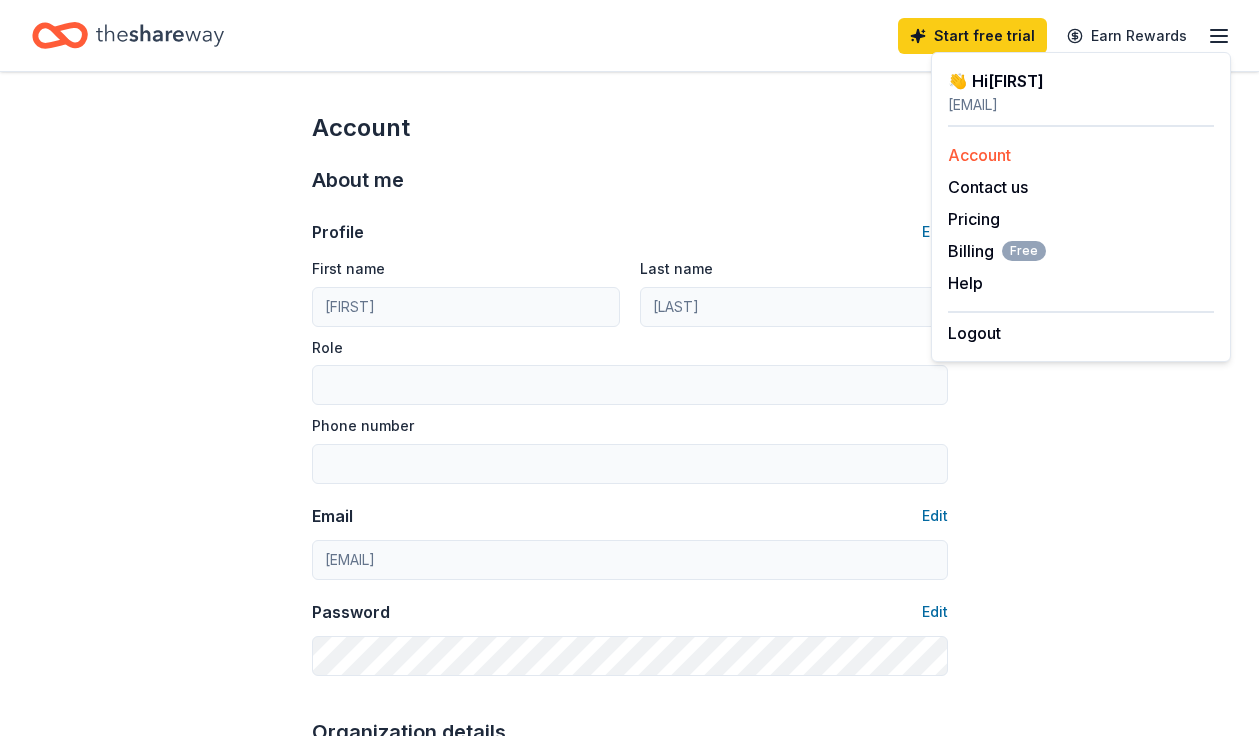 click on "Account" at bounding box center [979, 155] 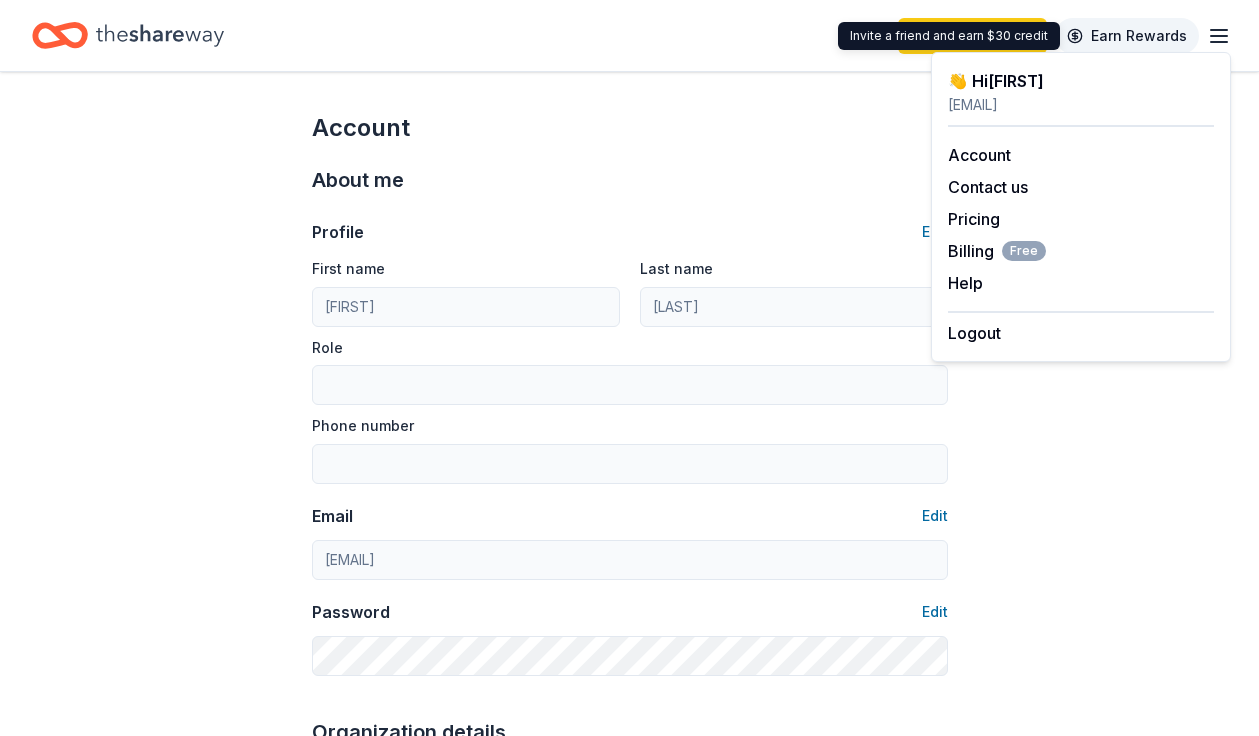 click on "Earn Rewards" at bounding box center [1127, 36] 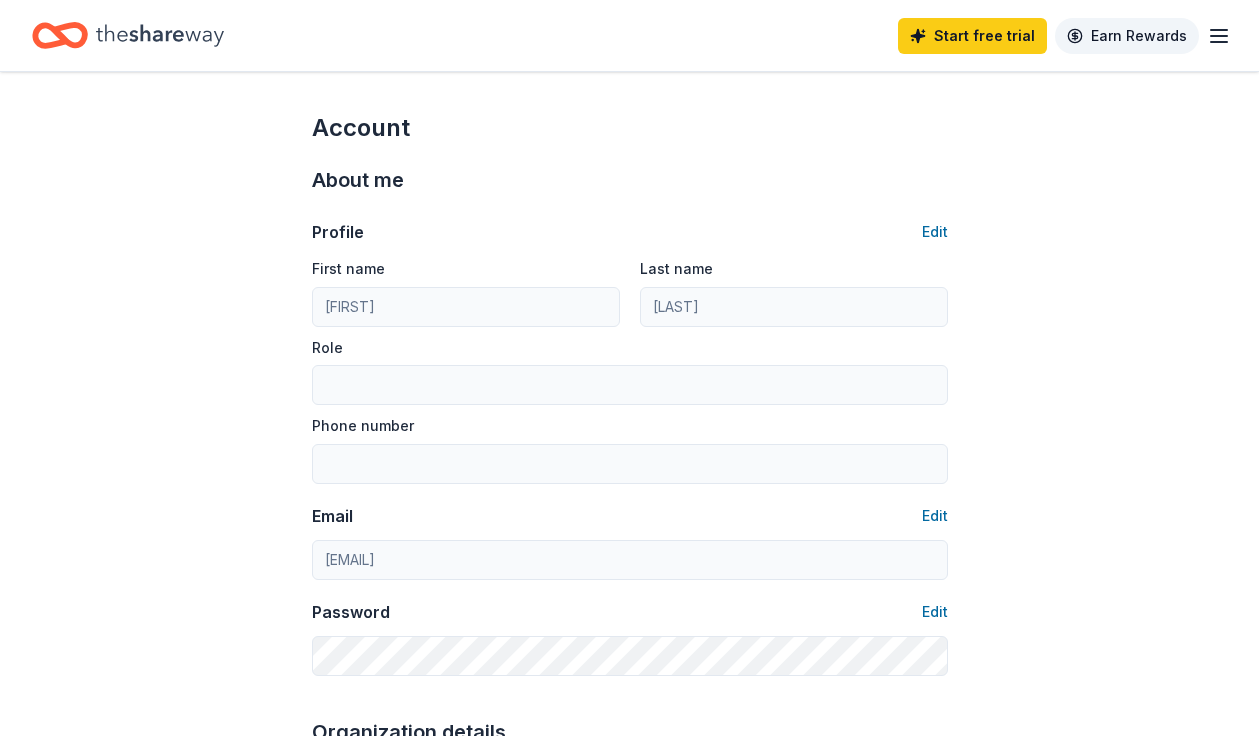 click on "Earn Rewards" at bounding box center [1127, 36] 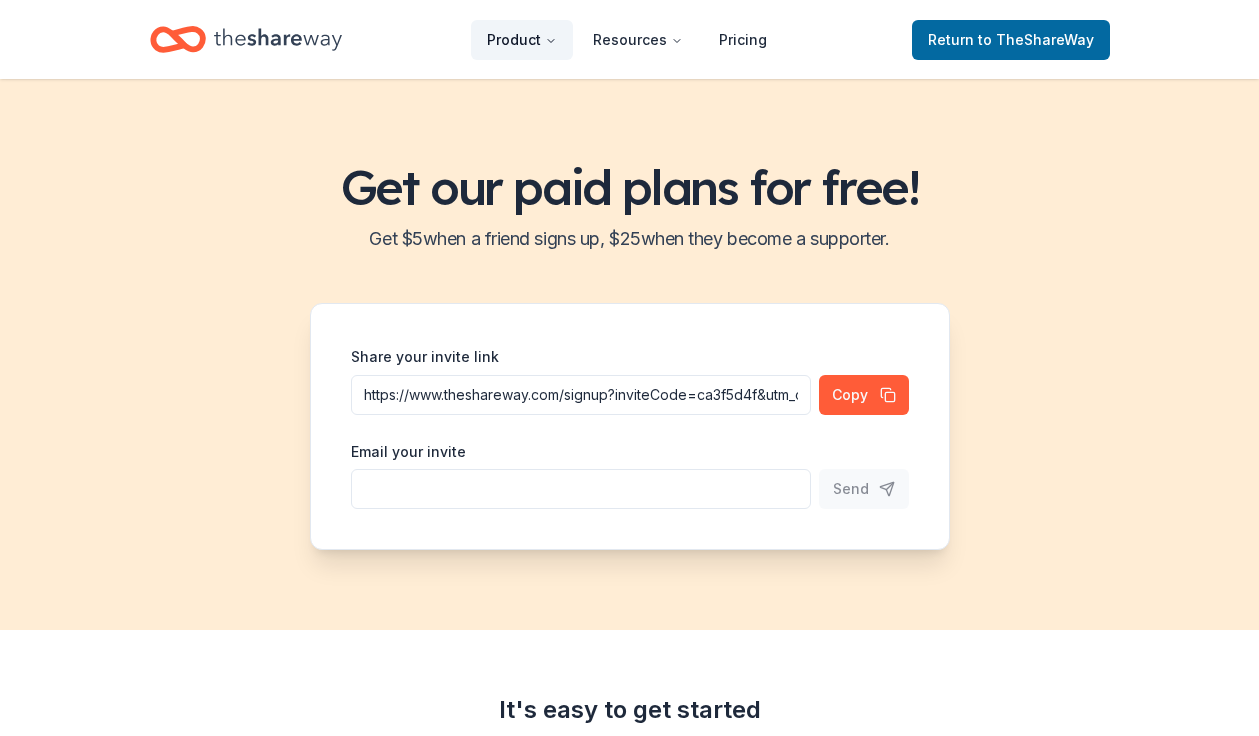 click on "Product" at bounding box center (522, 40) 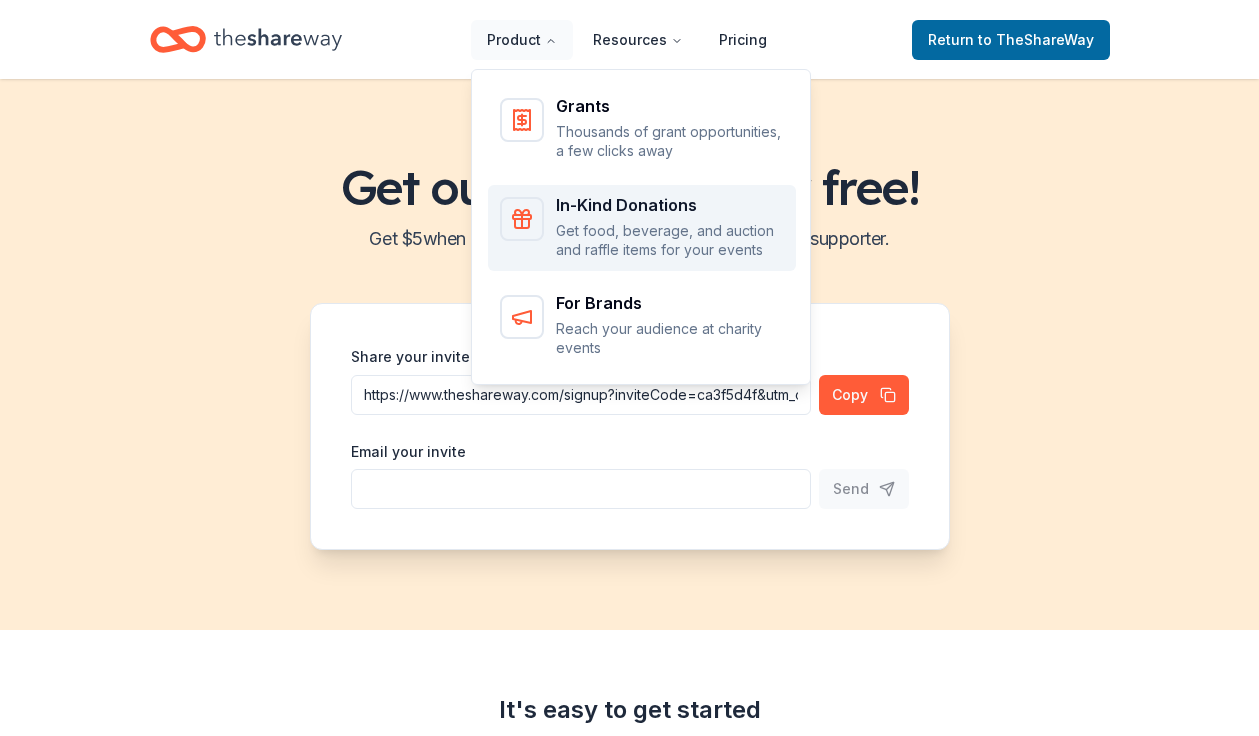 click on "In-Kind Donations" at bounding box center (670, 205) 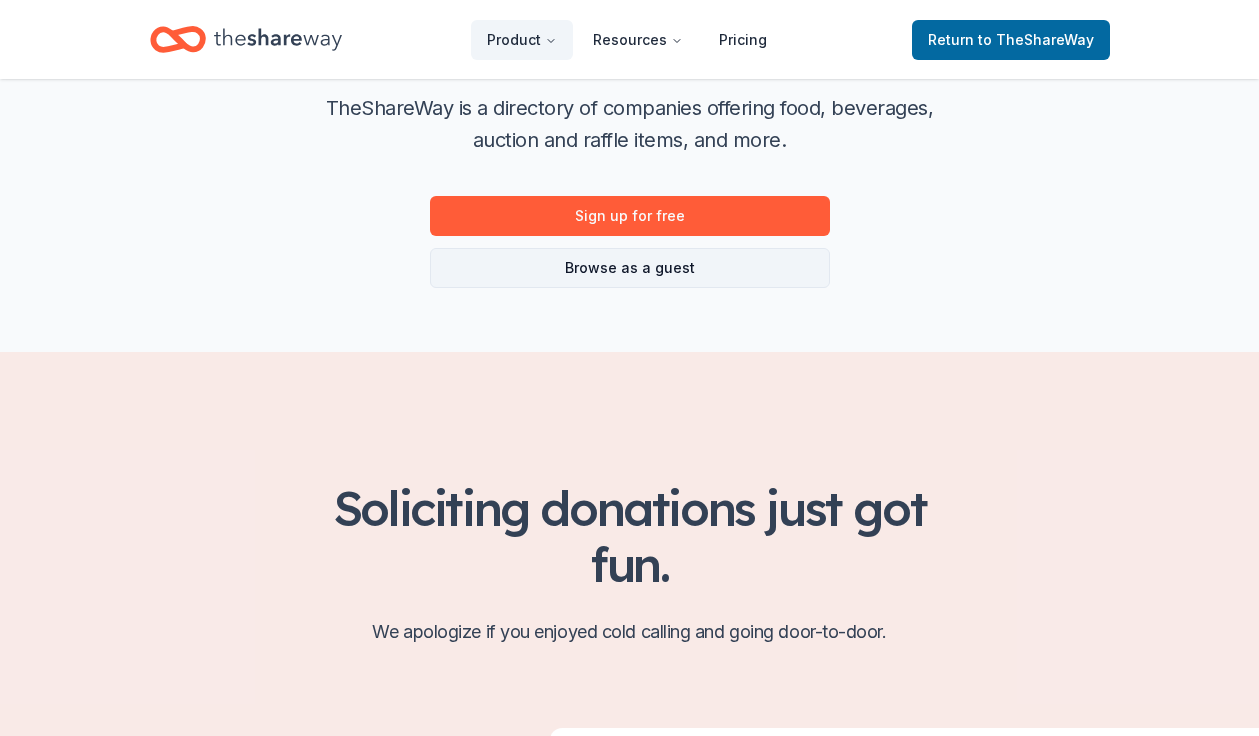 scroll, scrollTop: 284, scrollLeft: 0, axis: vertical 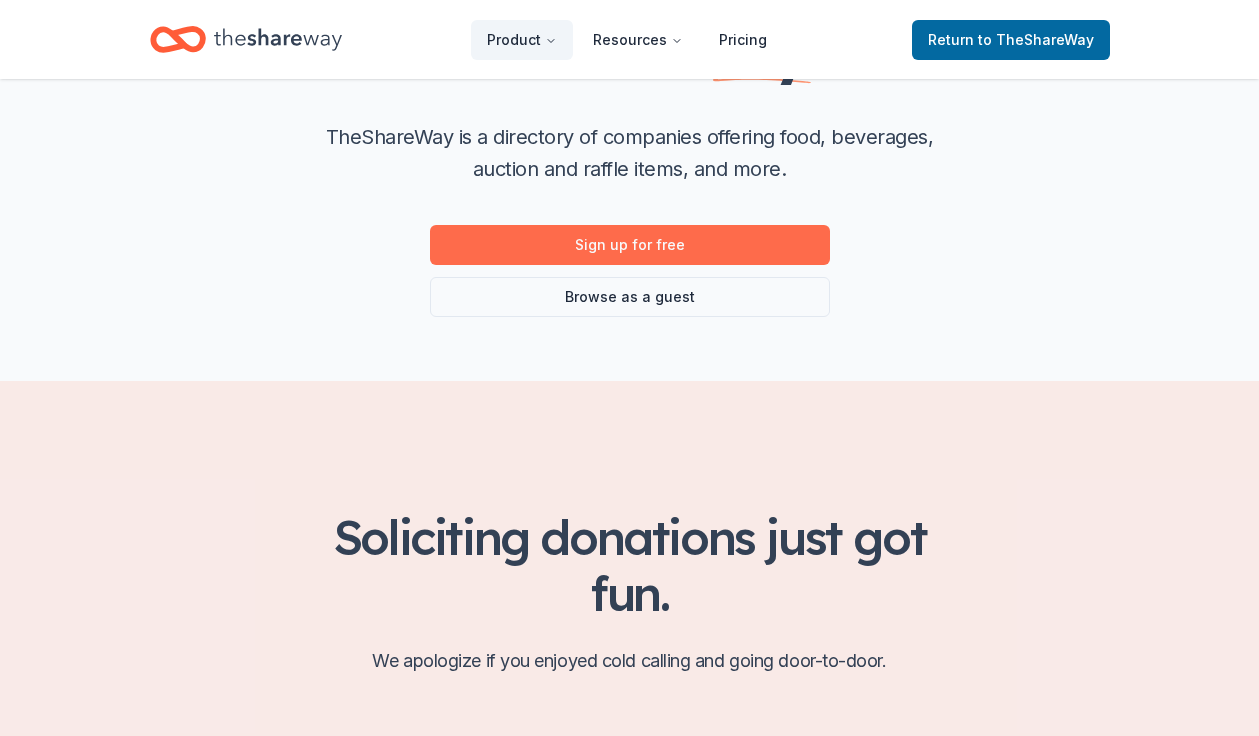 click on "Sign up for free" at bounding box center [630, 245] 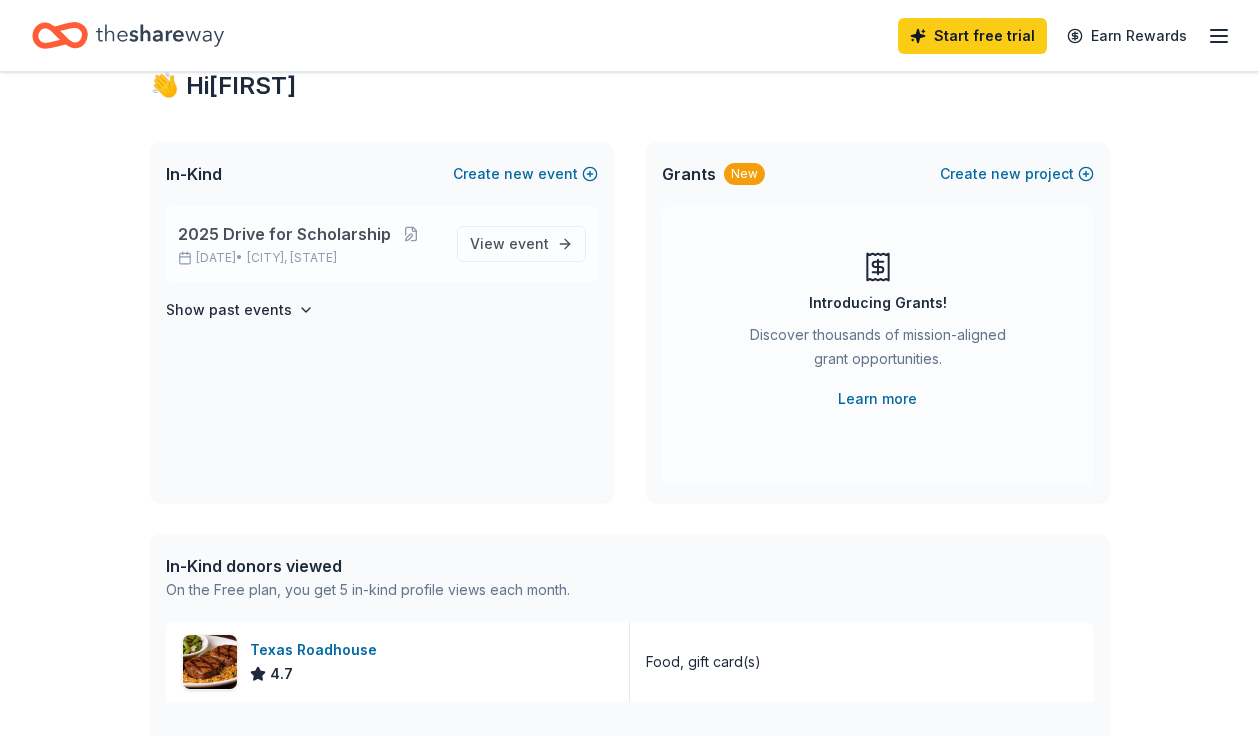 scroll, scrollTop: 93, scrollLeft: 0, axis: vertical 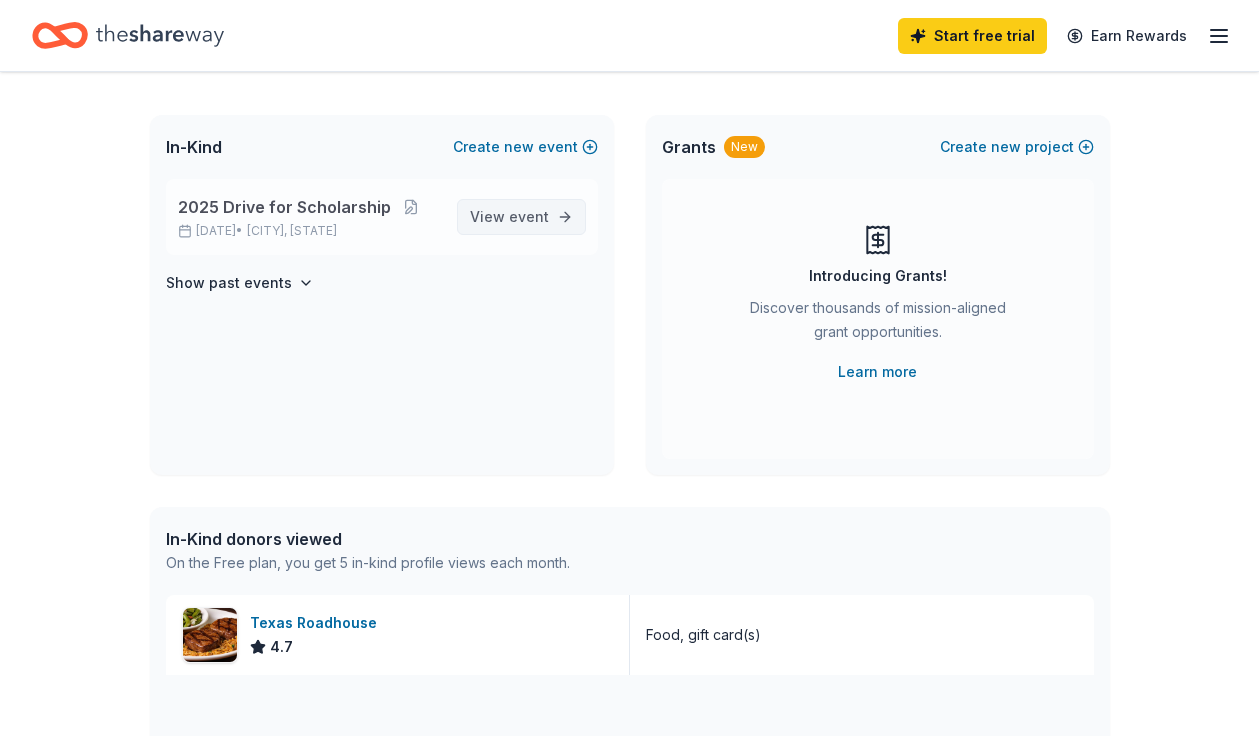 click on "View   event" at bounding box center [521, 217] 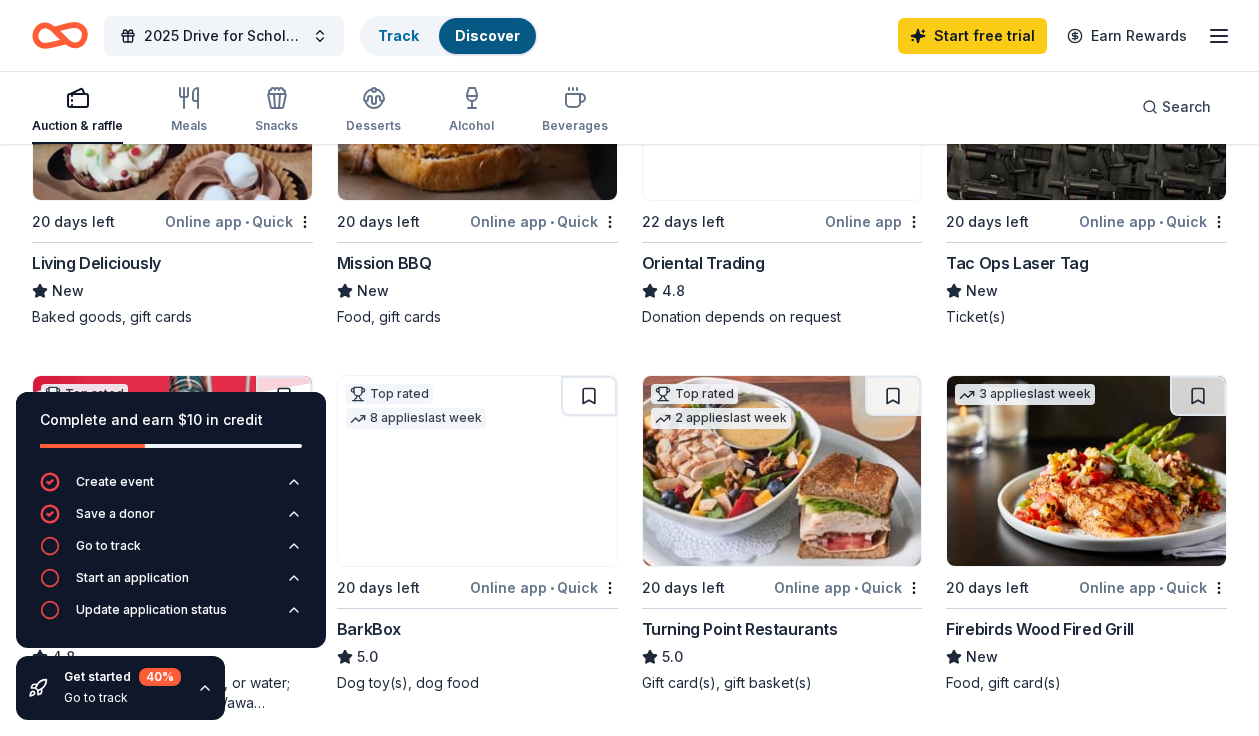 scroll, scrollTop: 354, scrollLeft: 0, axis: vertical 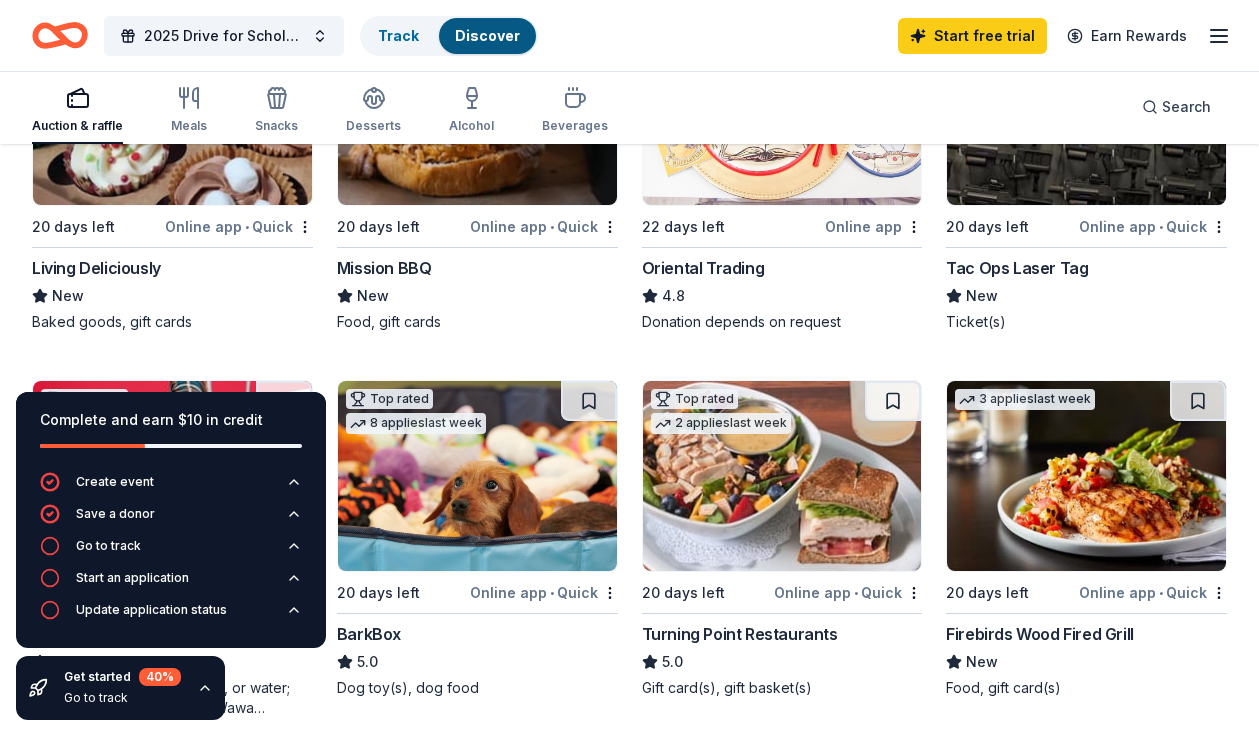 click on "Mission BBQ" at bounding box center [384, 268] 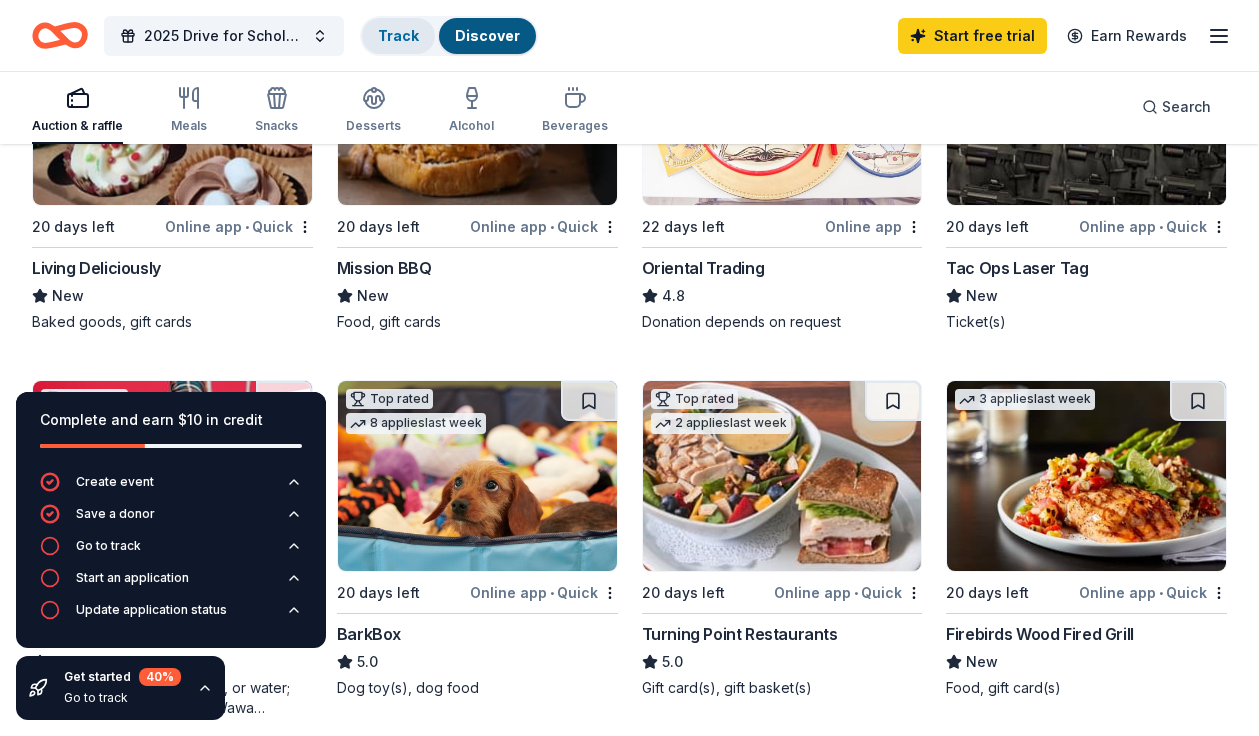 click on "Track" at bounding box center (398, 35) 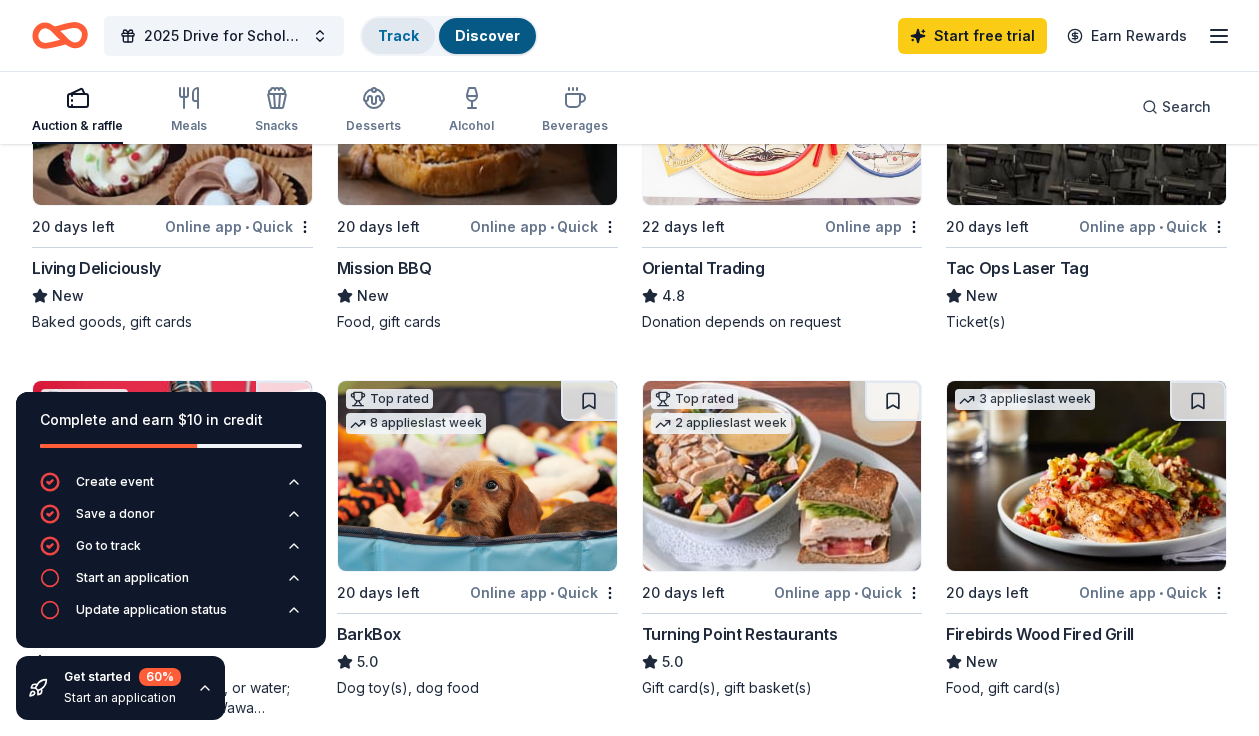click on "Track" at bounding box center (398, 36) 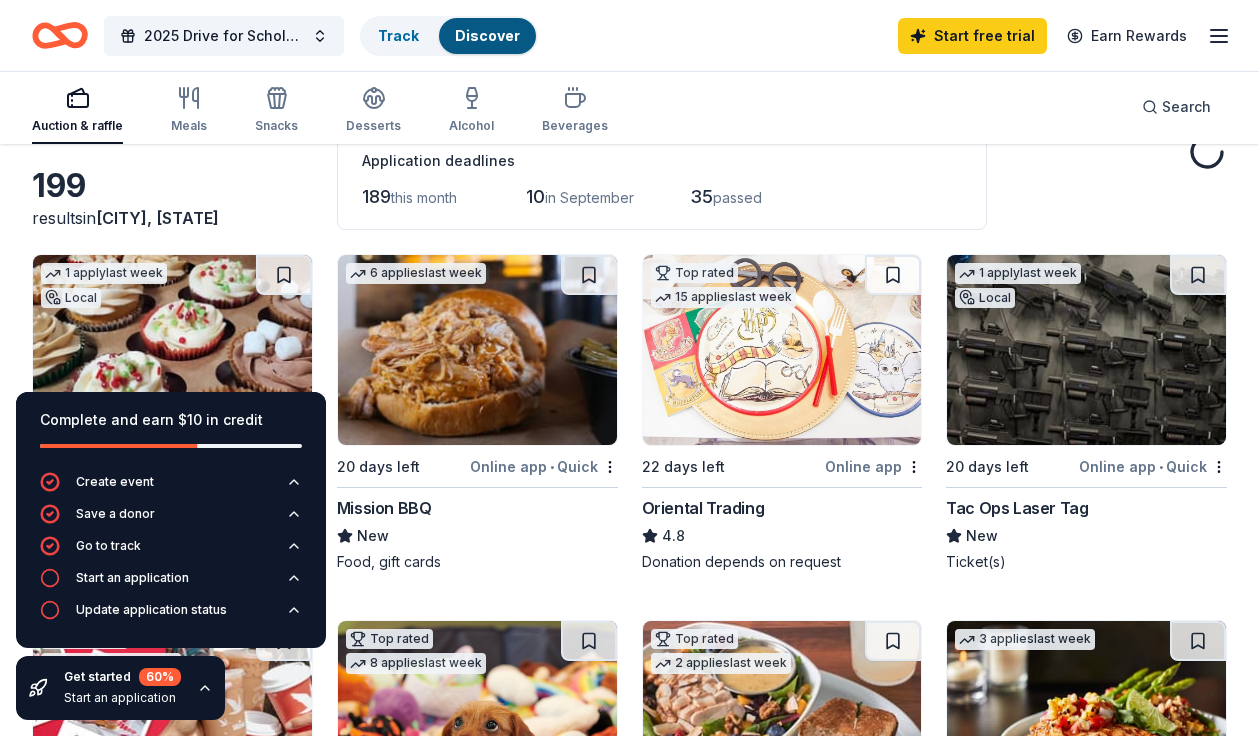 scroll, scrollTop: 128, scrollLeft: 0, axis: vertical 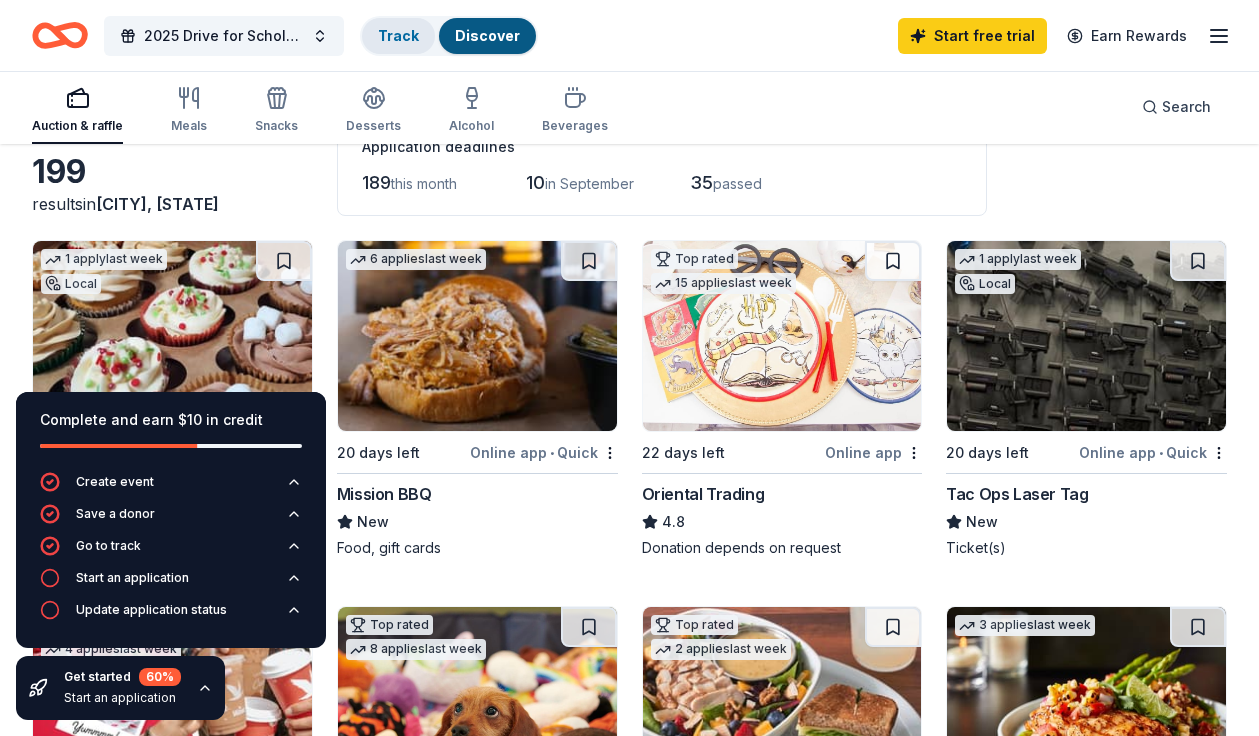 click on "Track" at bounding box center [398, 35] 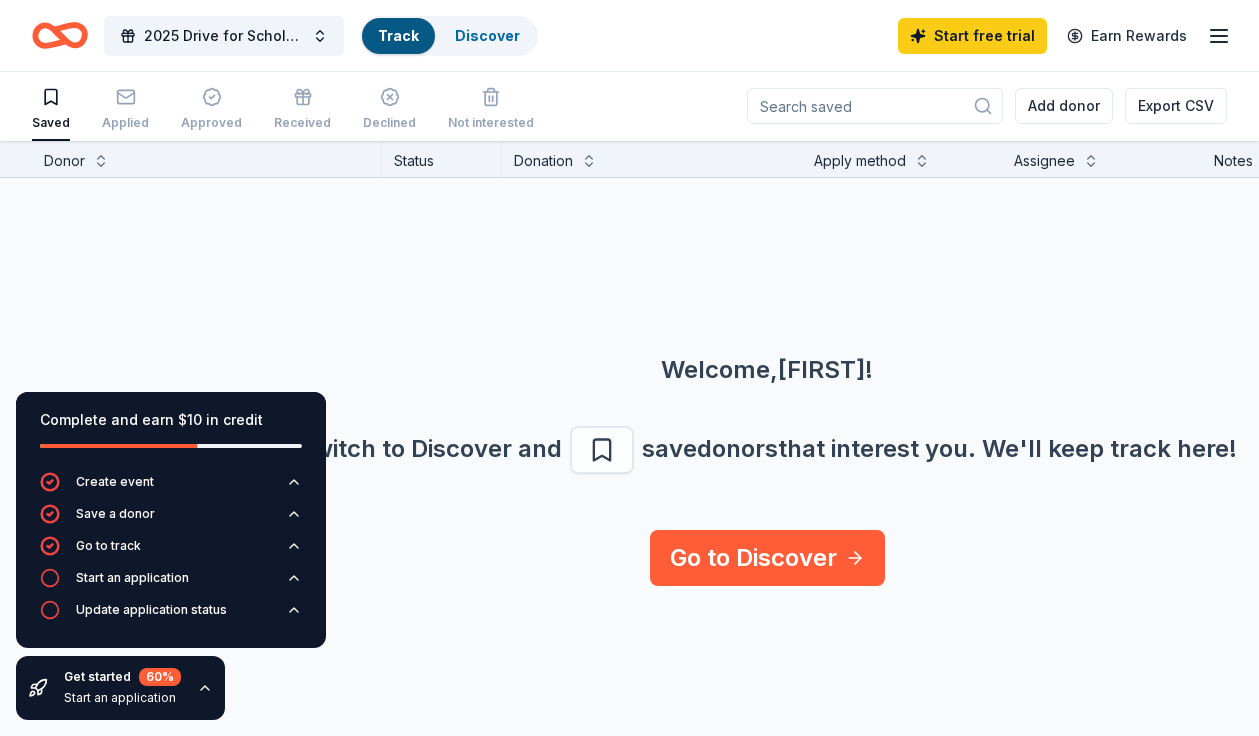 scroll, scrollTop: 1, scrollLeft: 0, axis: vertical 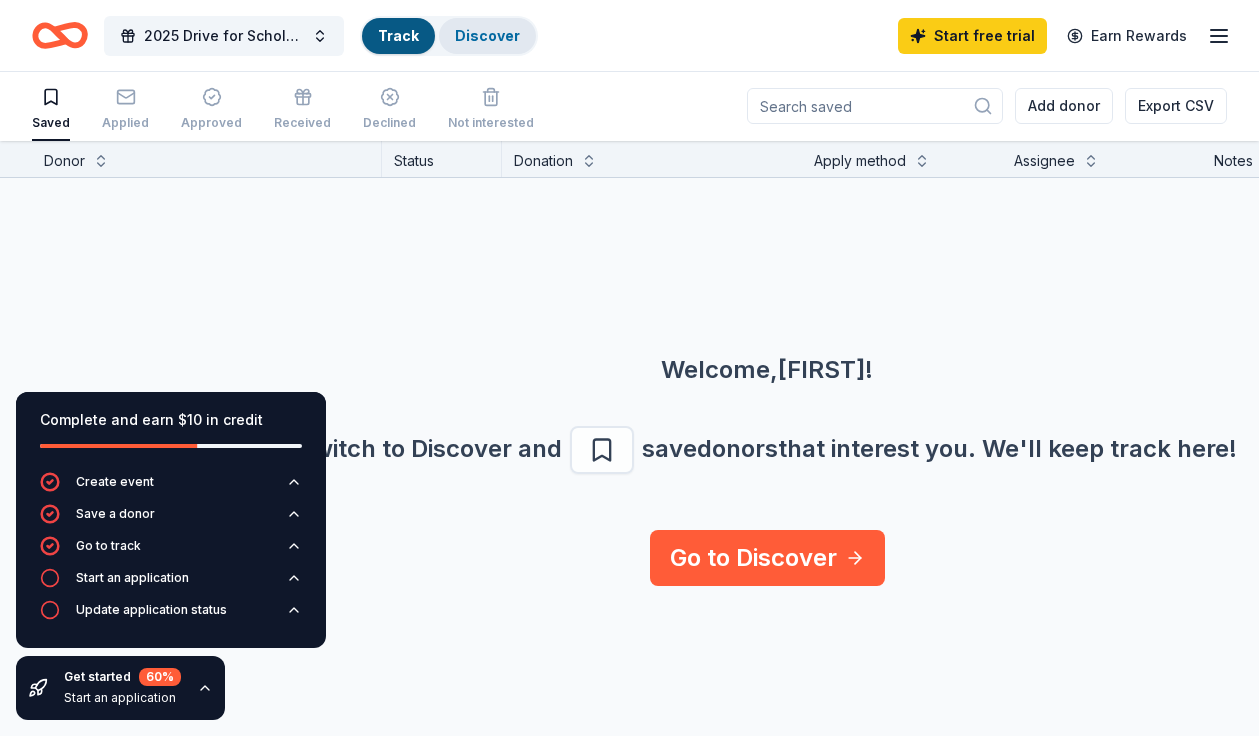 click on "Discover" at bounding box center [487, 35] 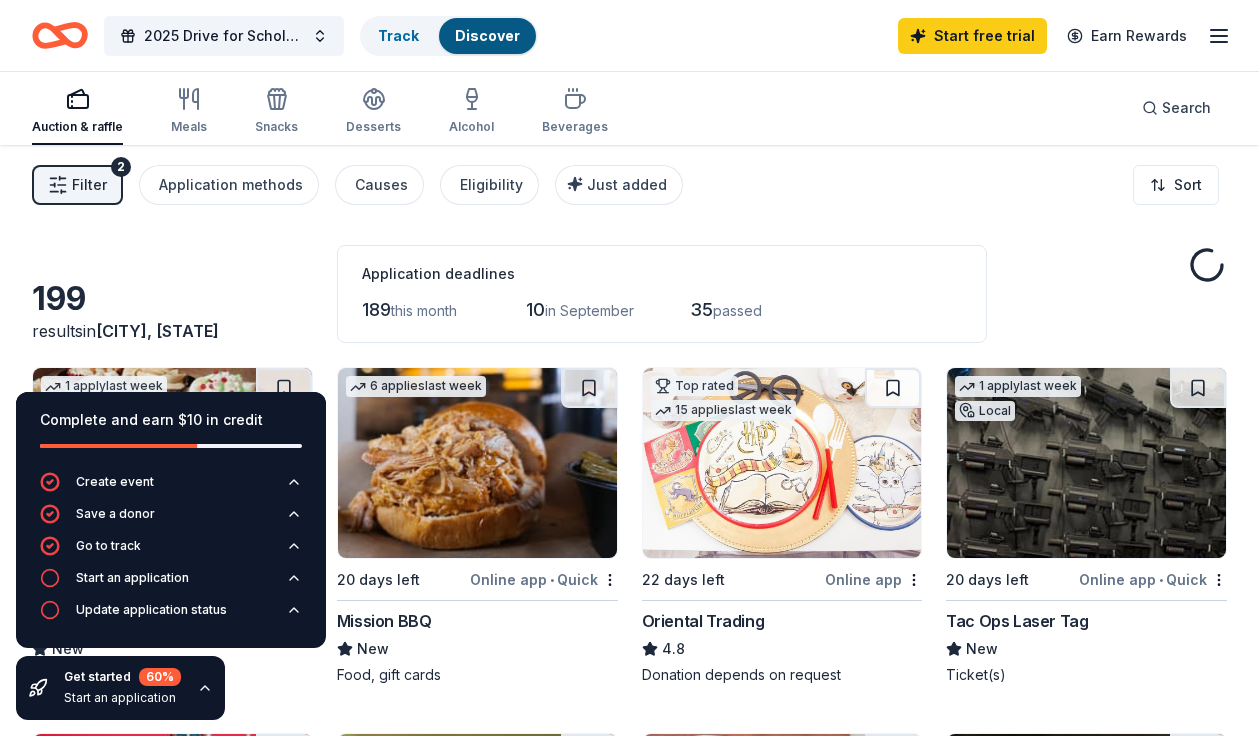 scroll, scrollTop: 0, scrollLeft: 0, axis: both 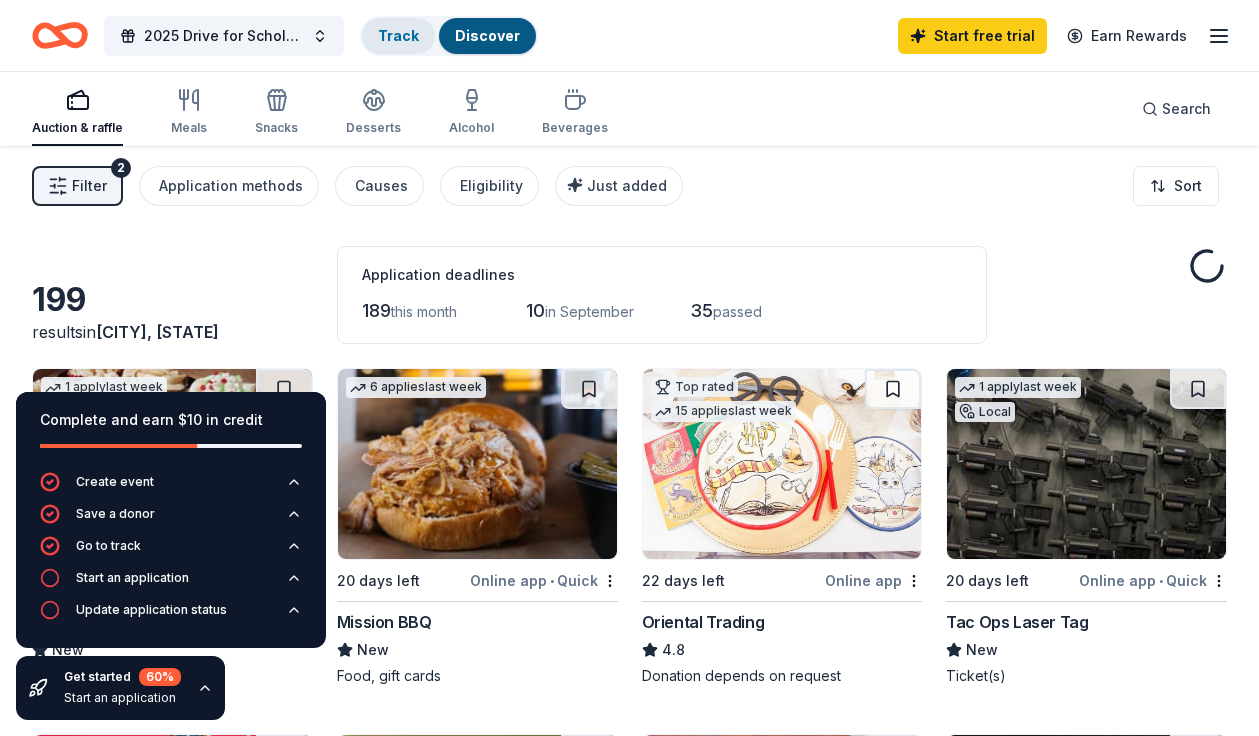 click on "Track" at bounding box center (398, 35) 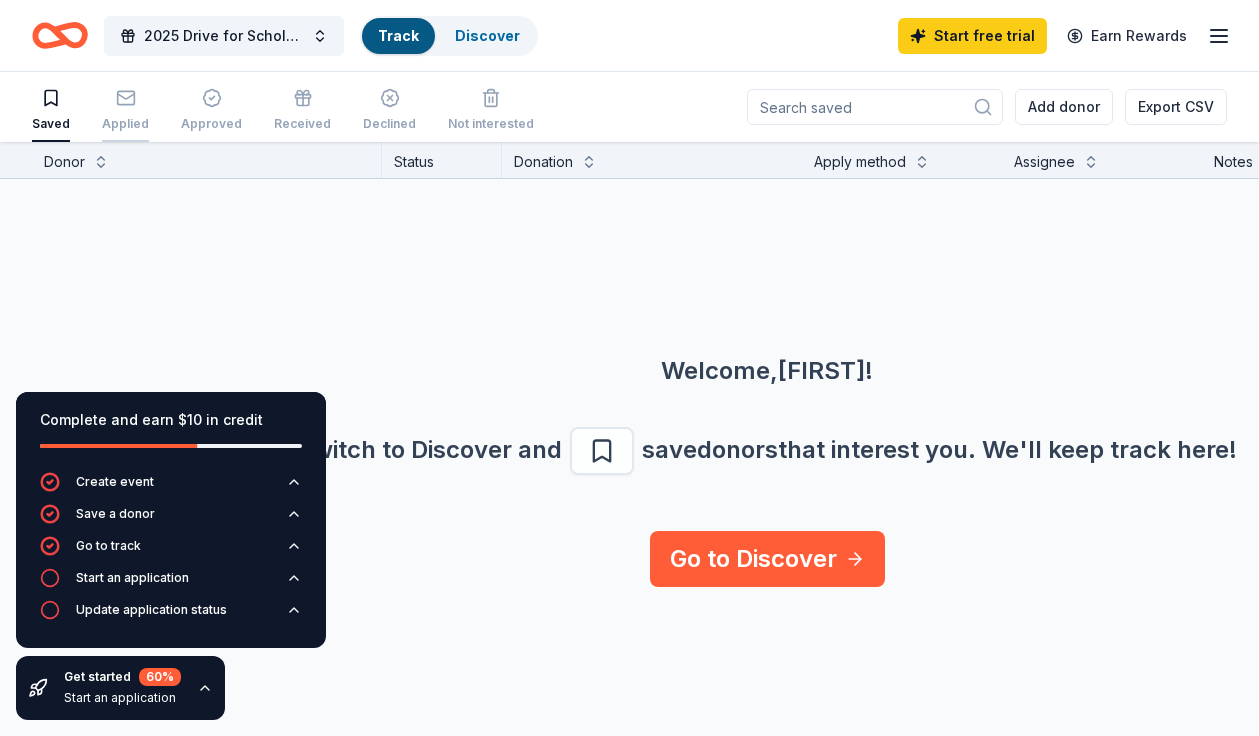 click 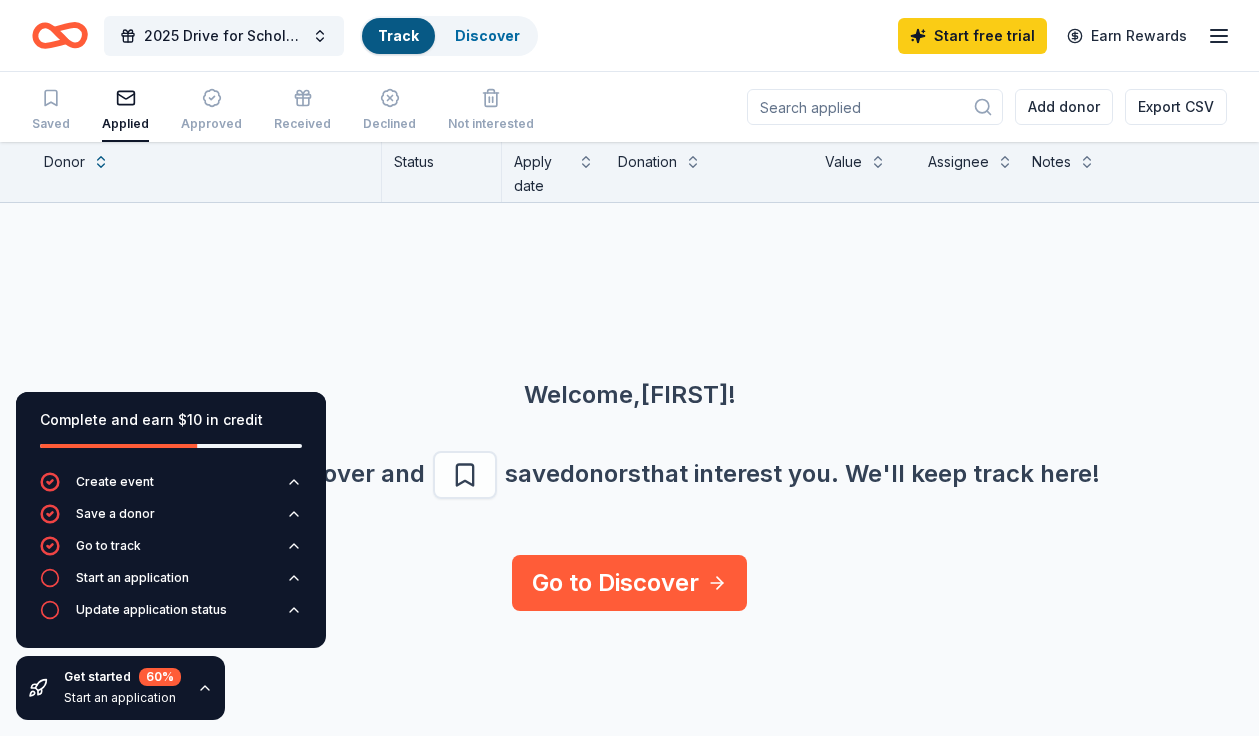 click 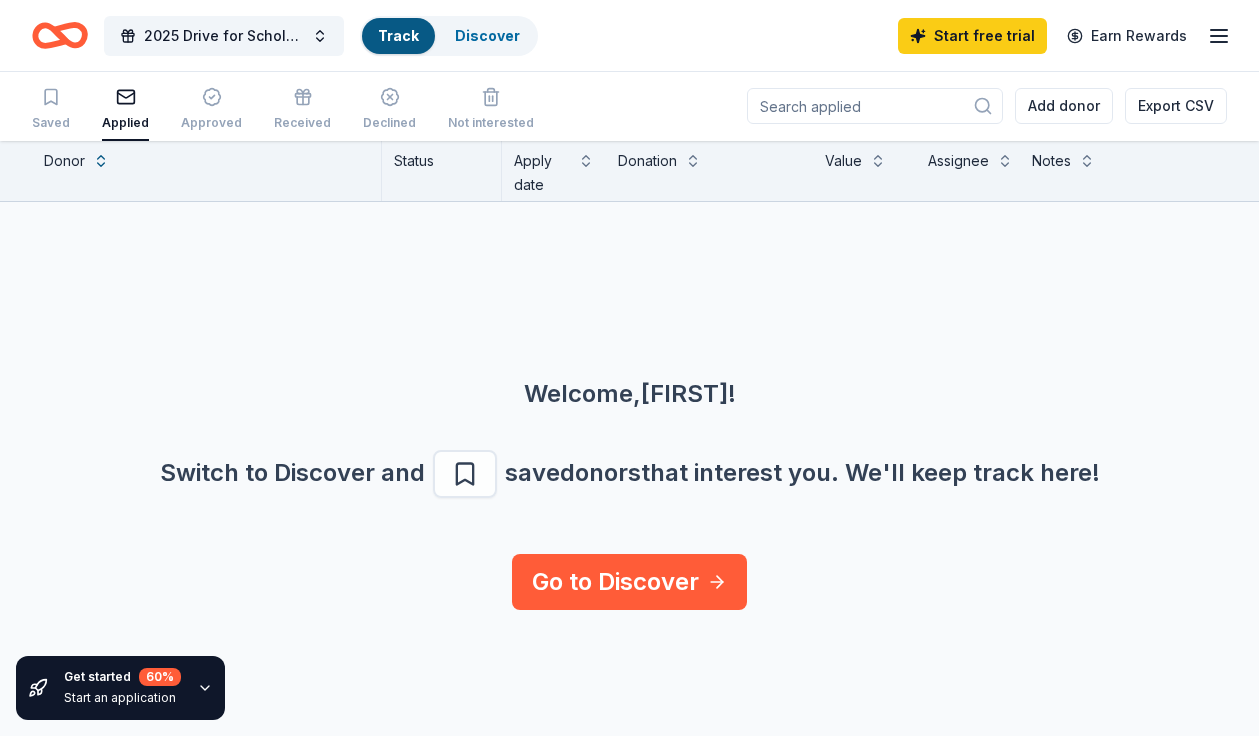 scroll, scrollTop: 0, scrollLeft: 0, axis: both 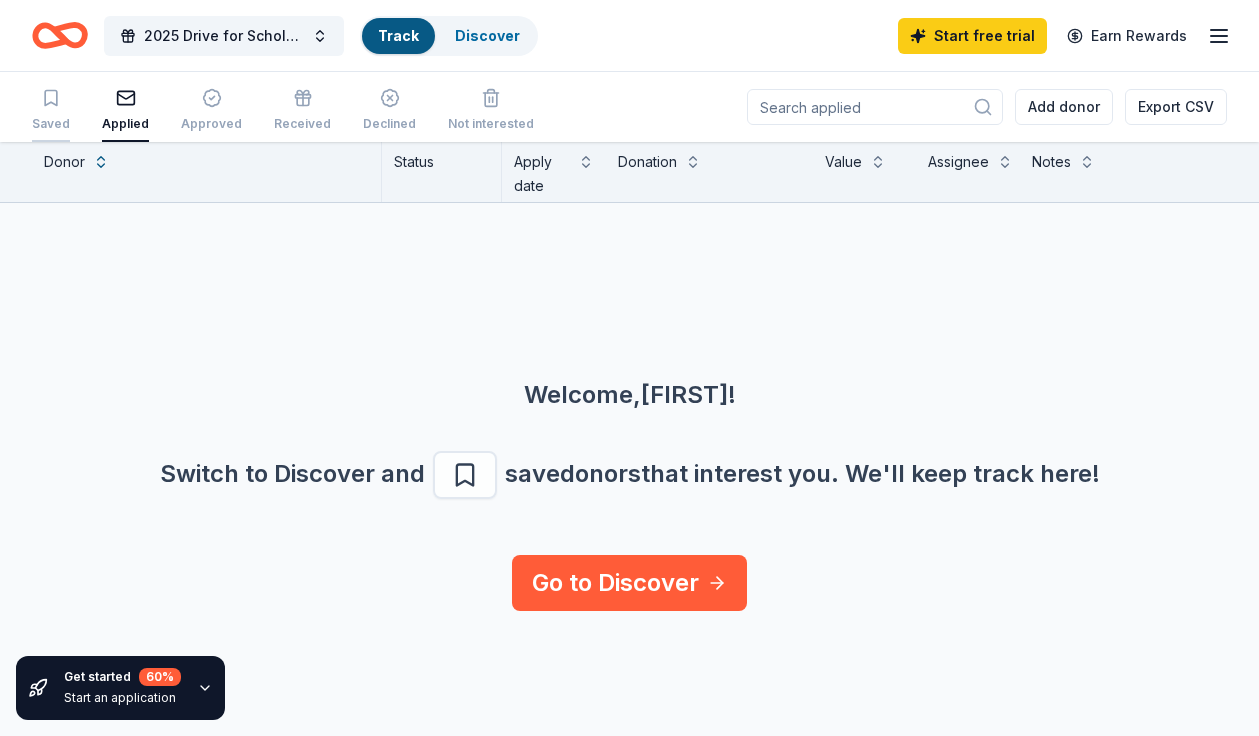 click on "Saved" at bounding box center [51, 111] 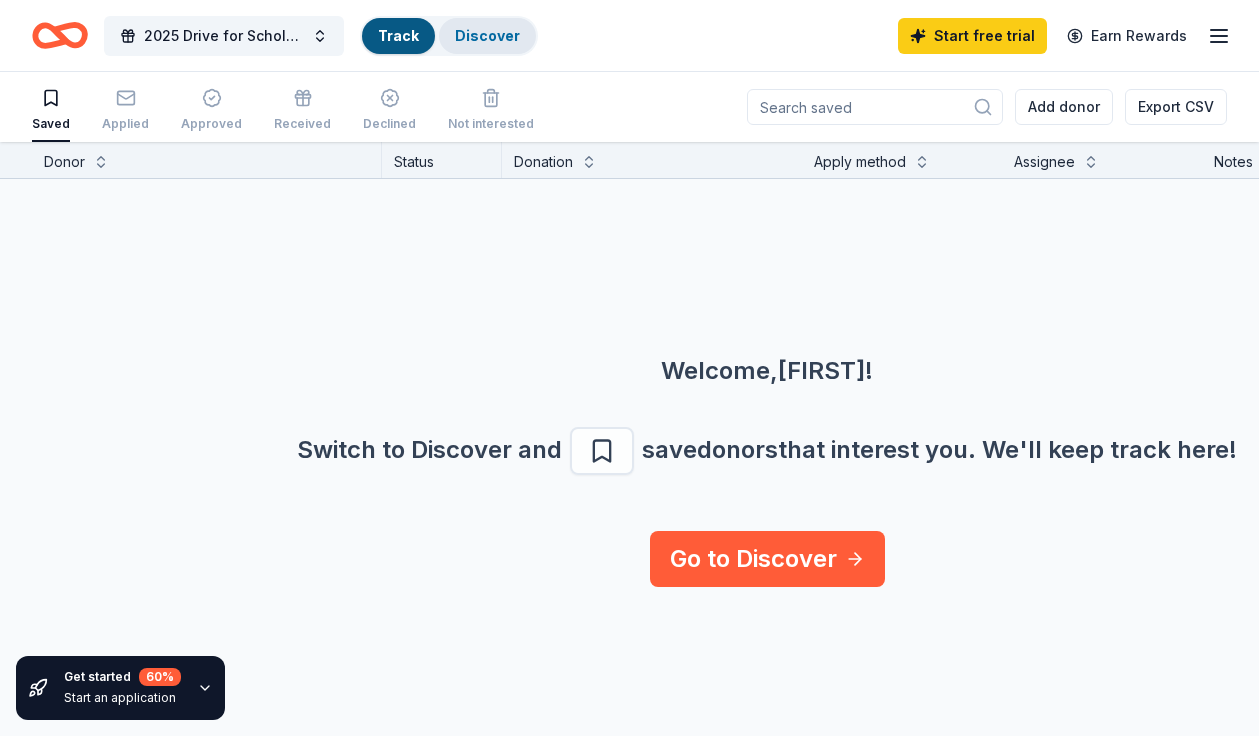 click on "Discover" at bounding box center (487, 35) 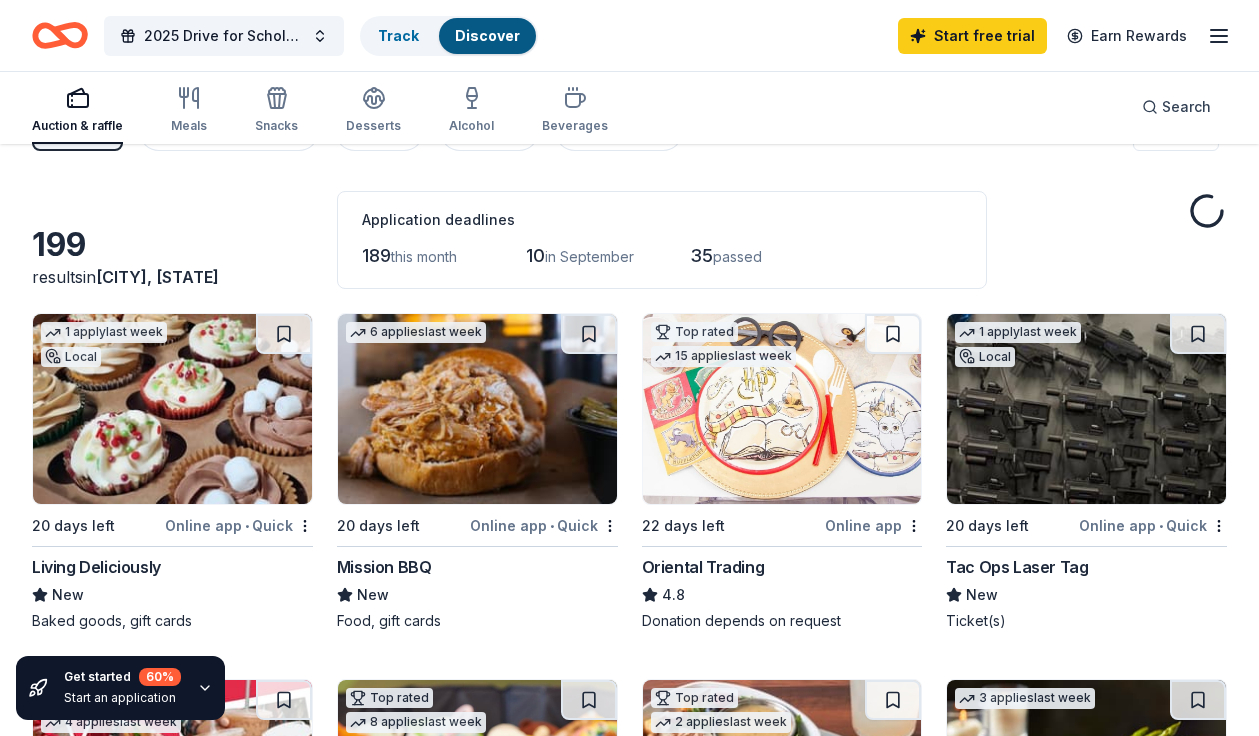 scroll, scrollTop: 0, scrollLeft: 0, axis: both 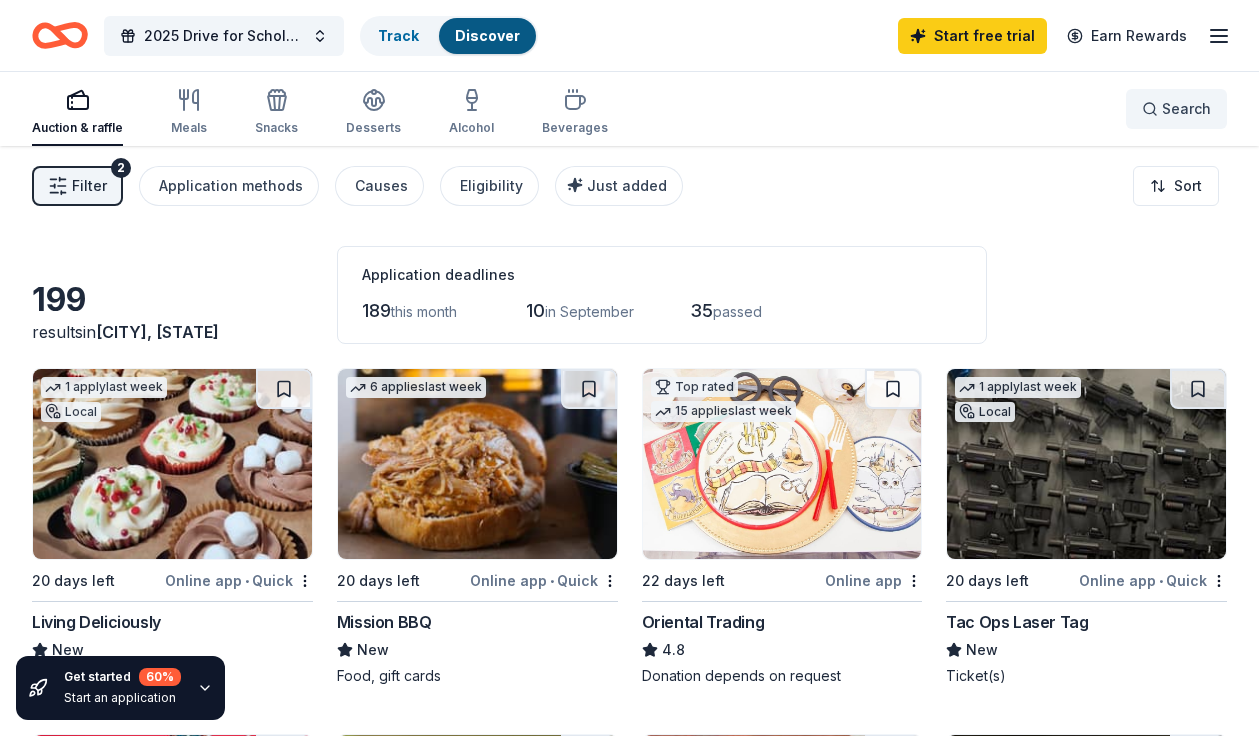 click on "Search" at bounding box center (1176, 109) 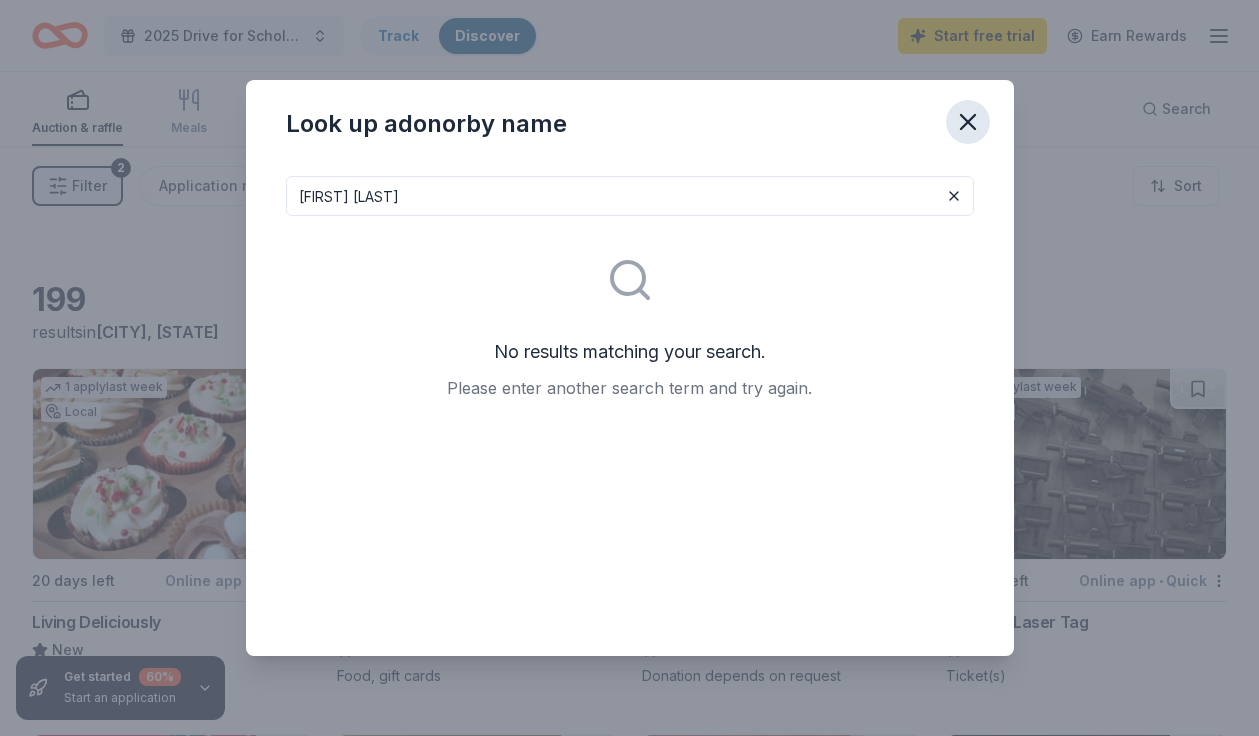type on "mary ruth" 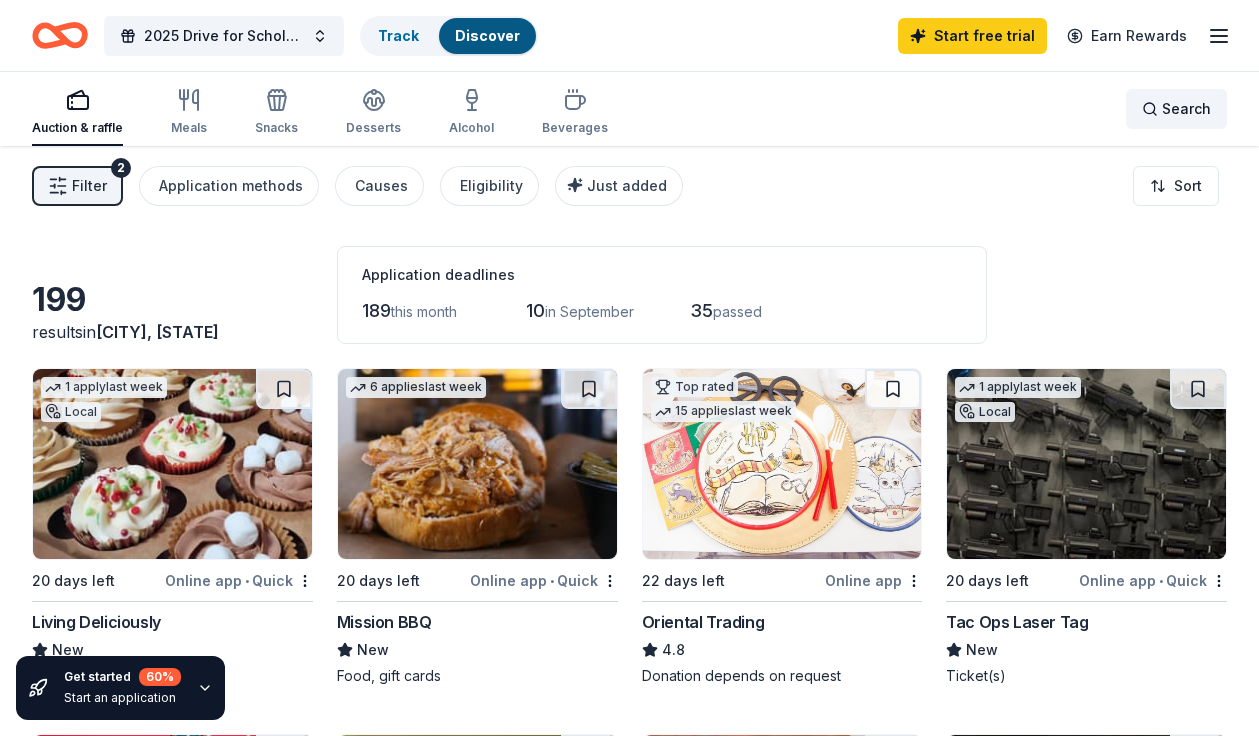 click on "Search" at bounding box center [1186, 109] 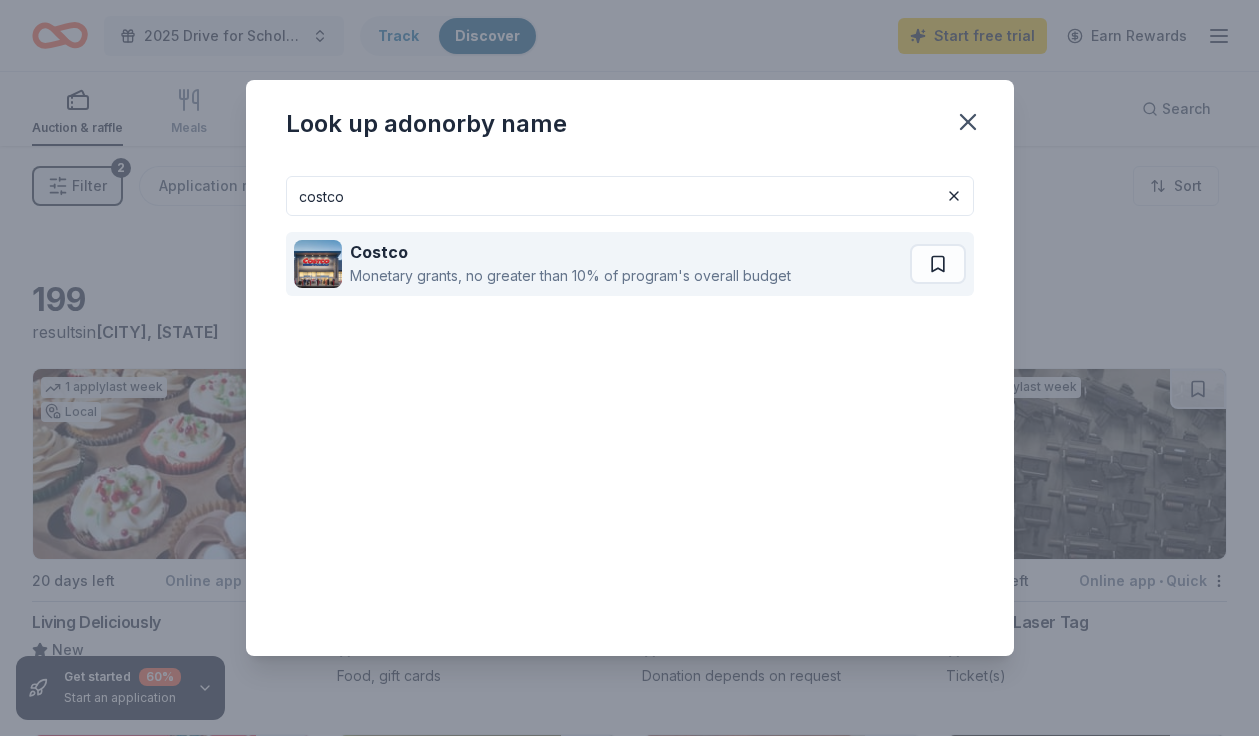 type on "costco" 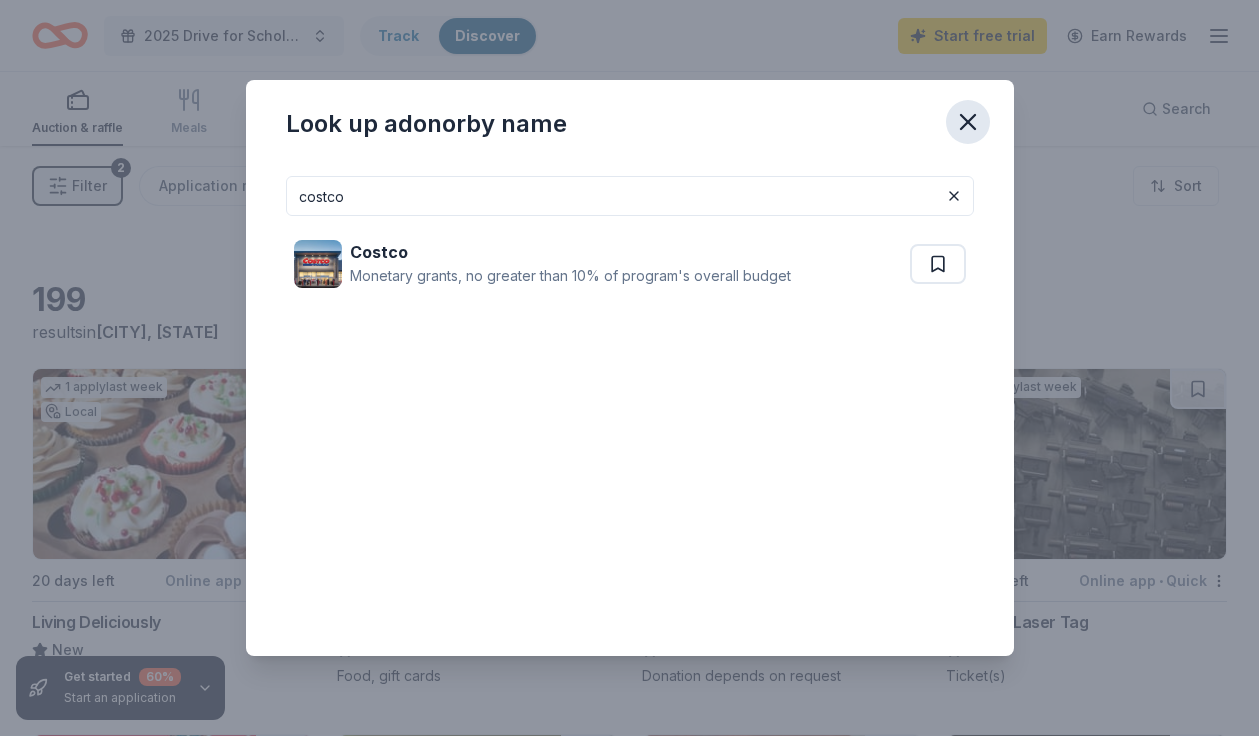 click 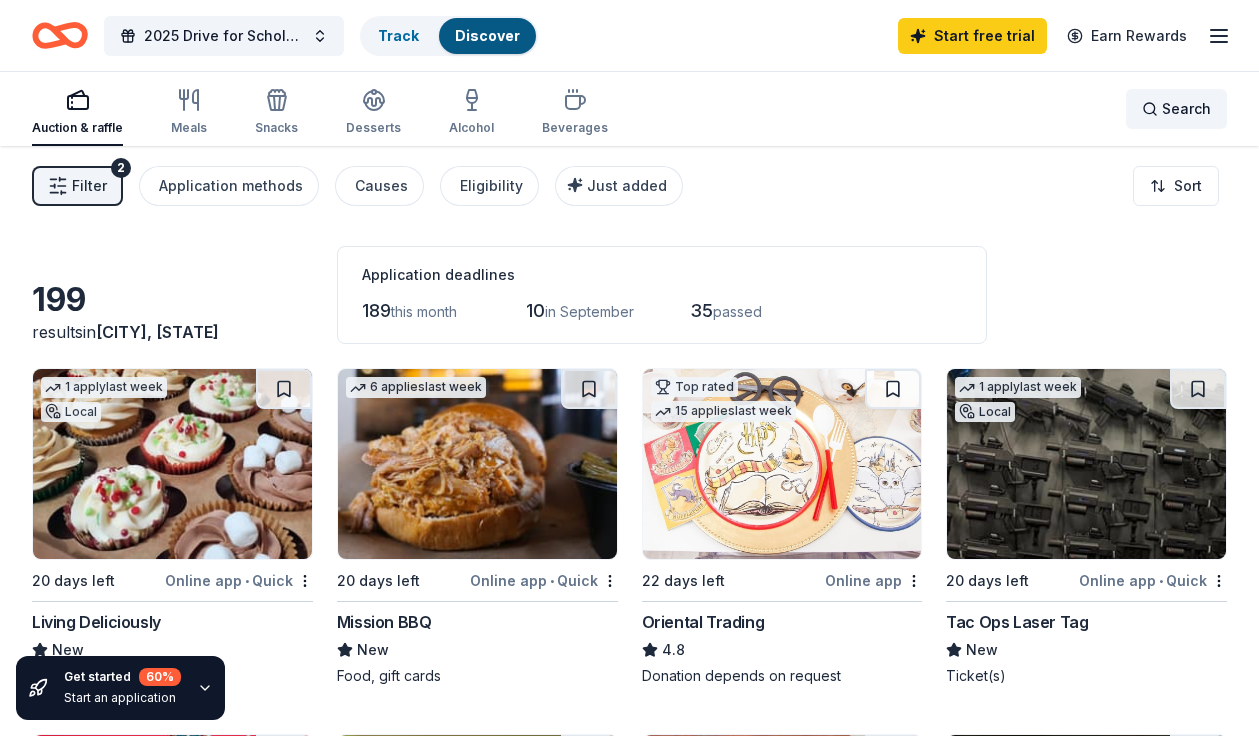 click on "Search" at bounding box center [1186, 109] 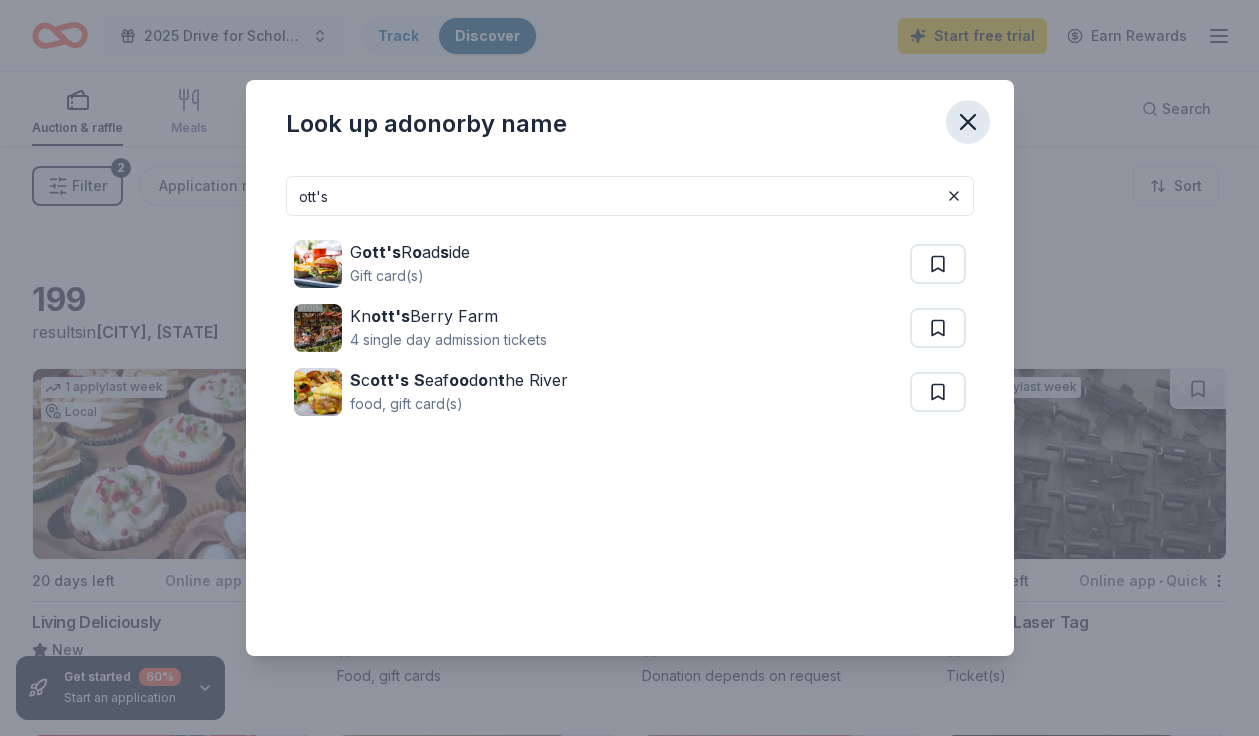 type on "ott's" 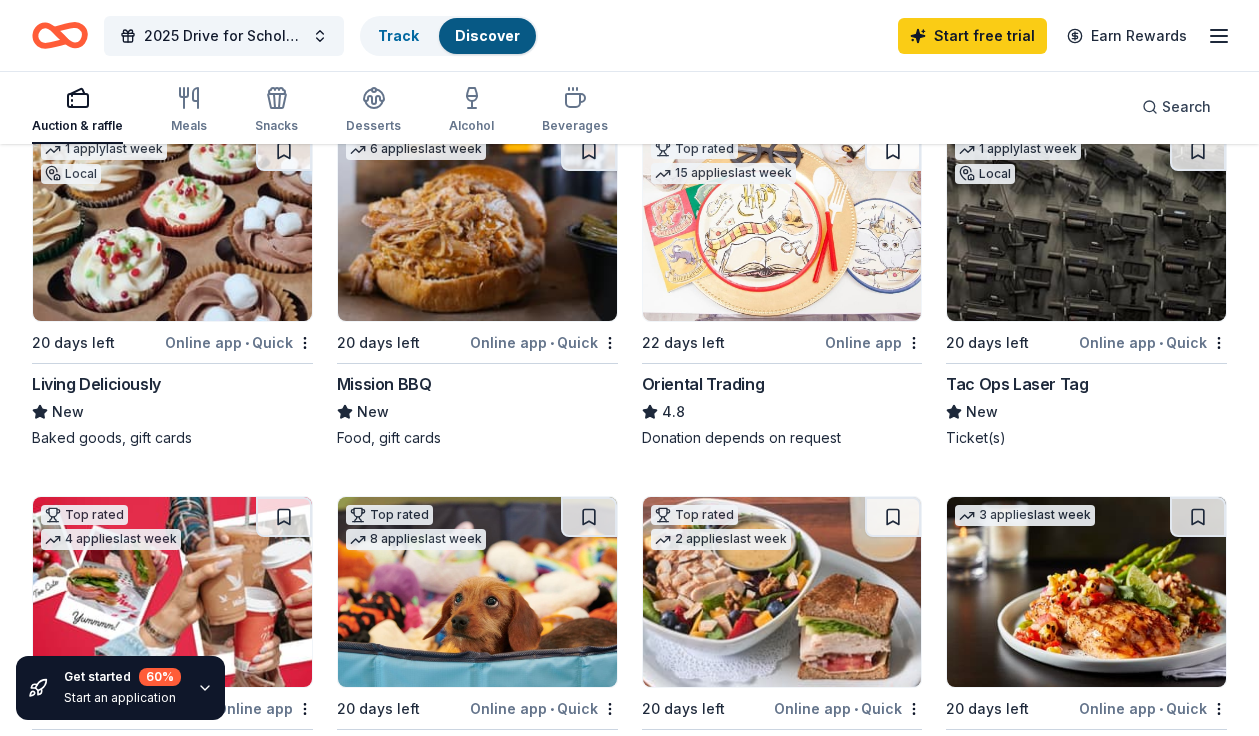 scroll, scrollTop: 0, scrollLeft: 0, axis: both 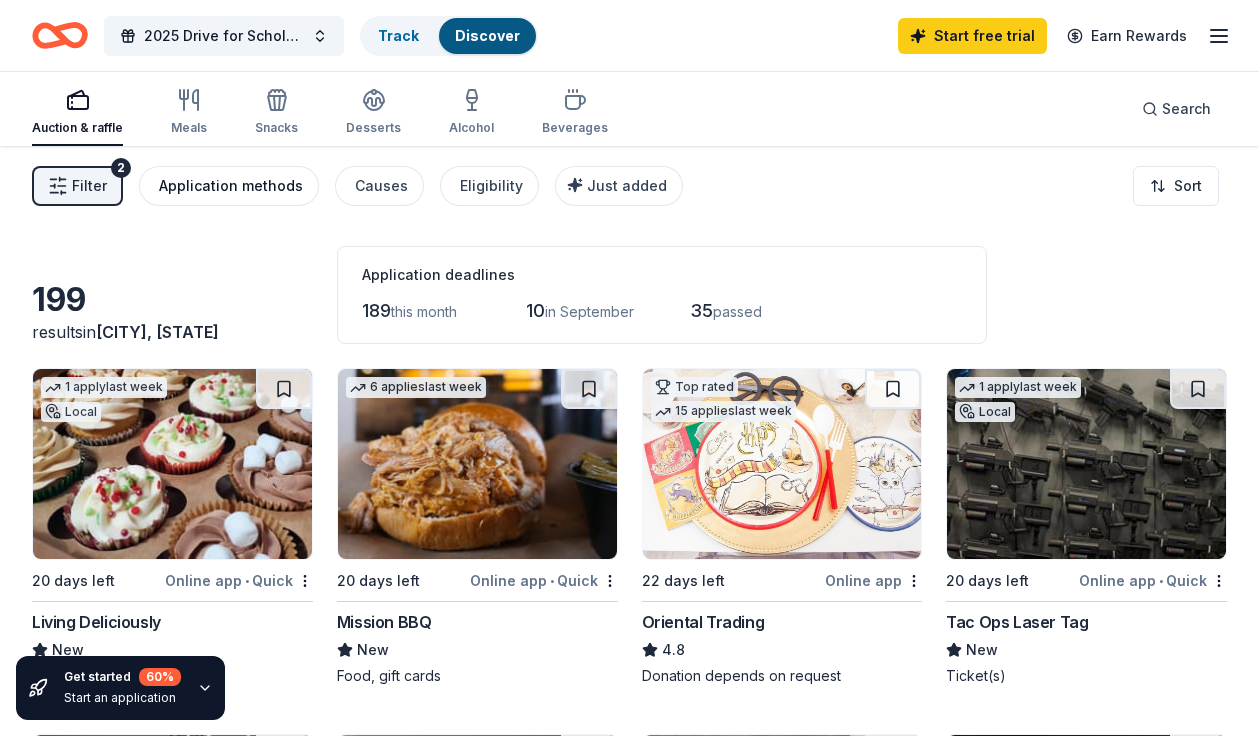 click on "Application methods" at bounding box center [231, 186] 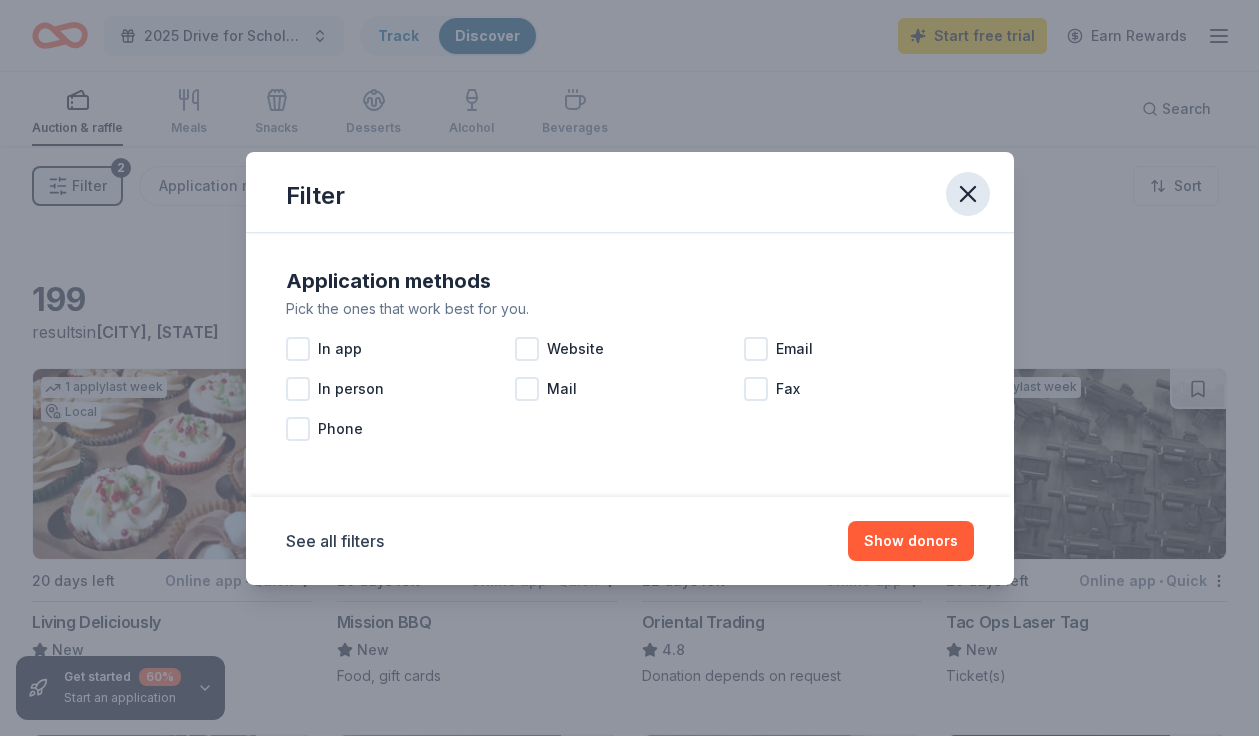 click 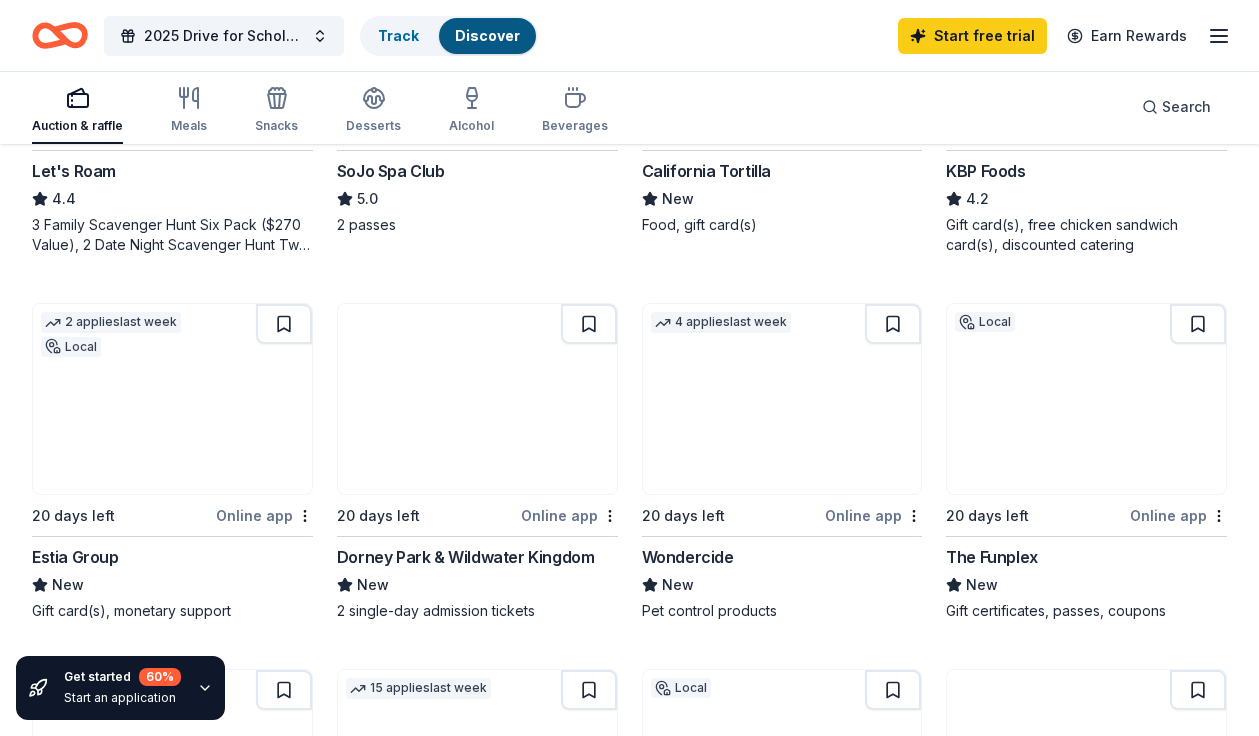 scroll, scrollTop: 1219, scrollLeft: 0, axis: vertical 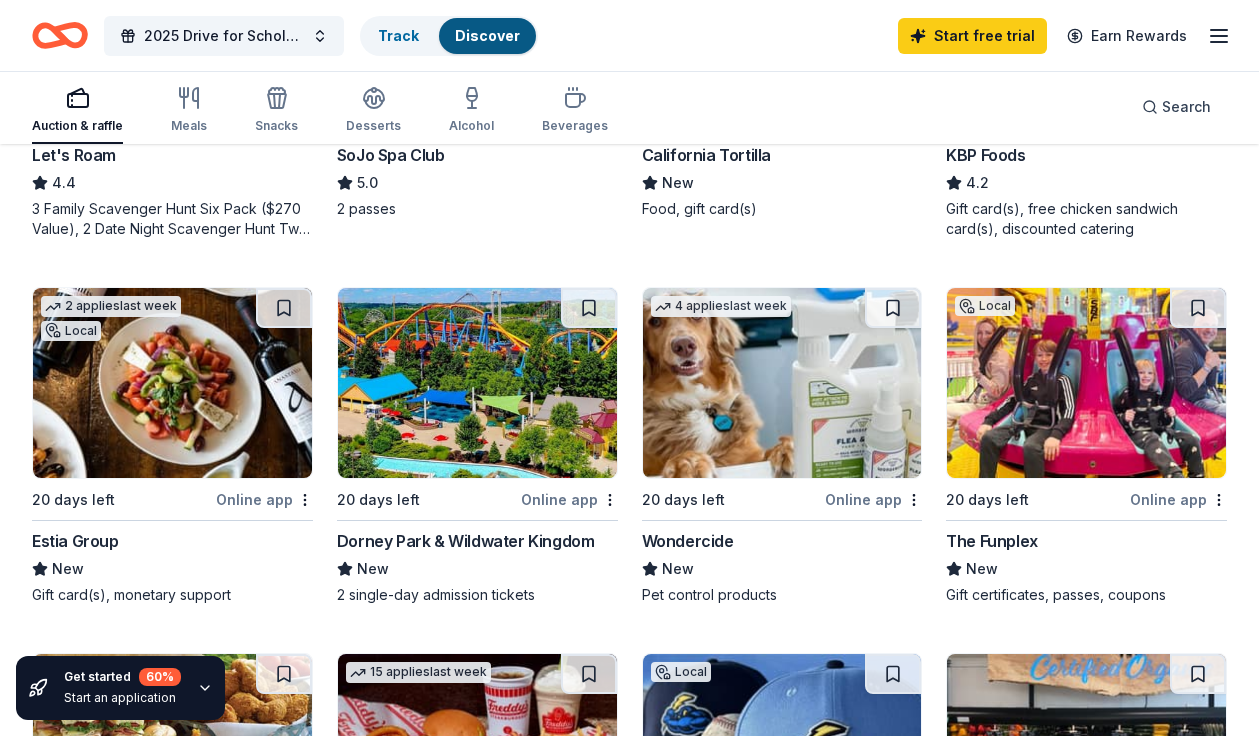 click on "The Funplex" at bounding box center [992, 541] 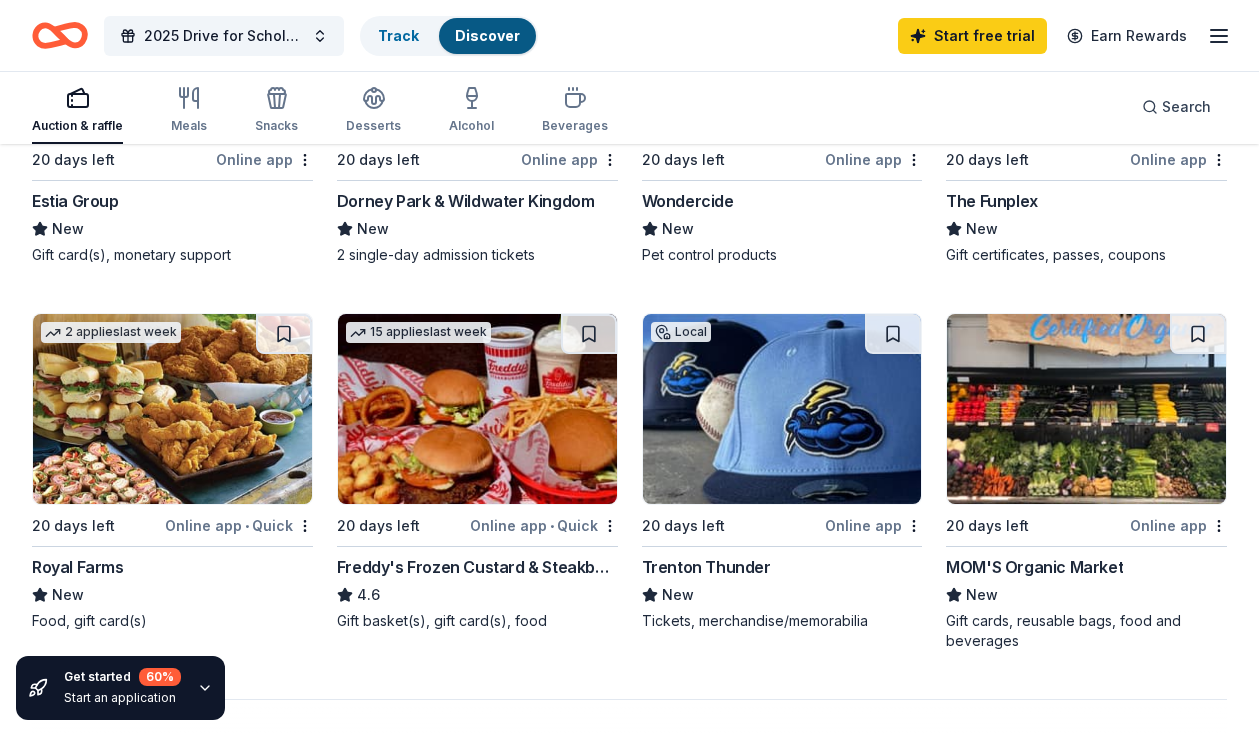 scroll, scrollTop: 1615, scrollLeft: 0, axis: vertical 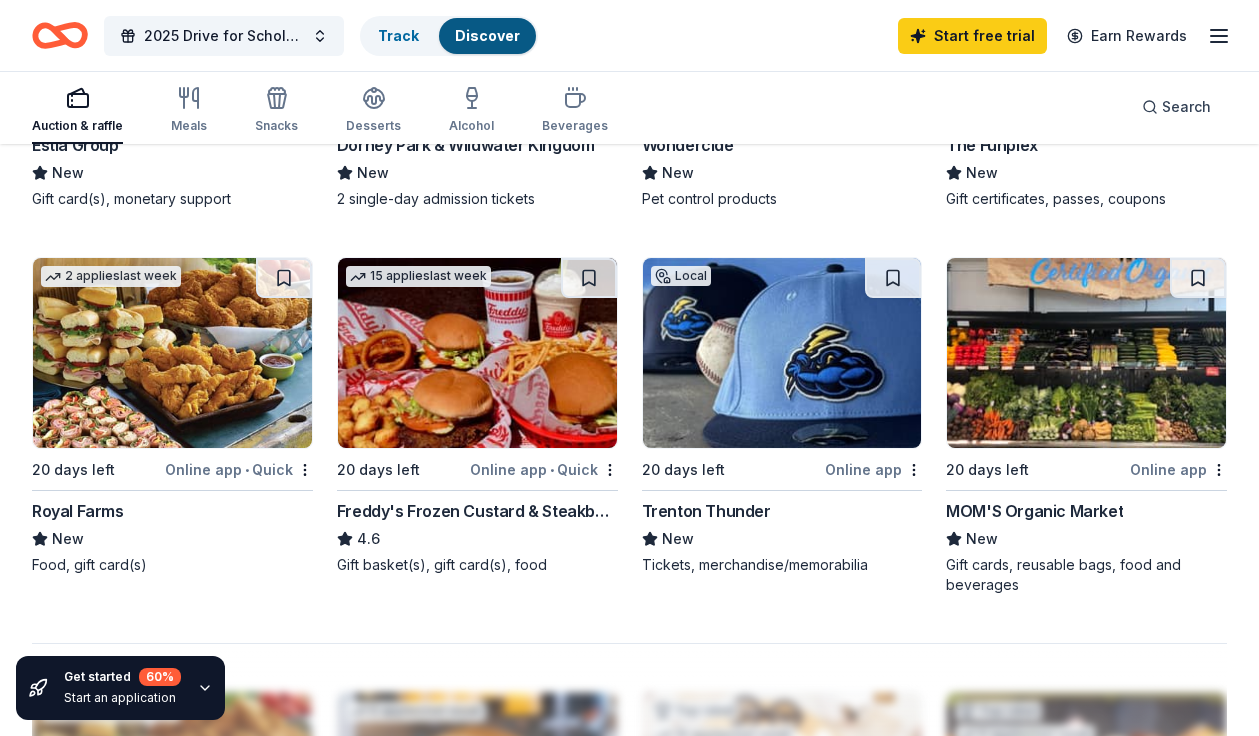 click on "Online app" at bounding box center [1178, 469] 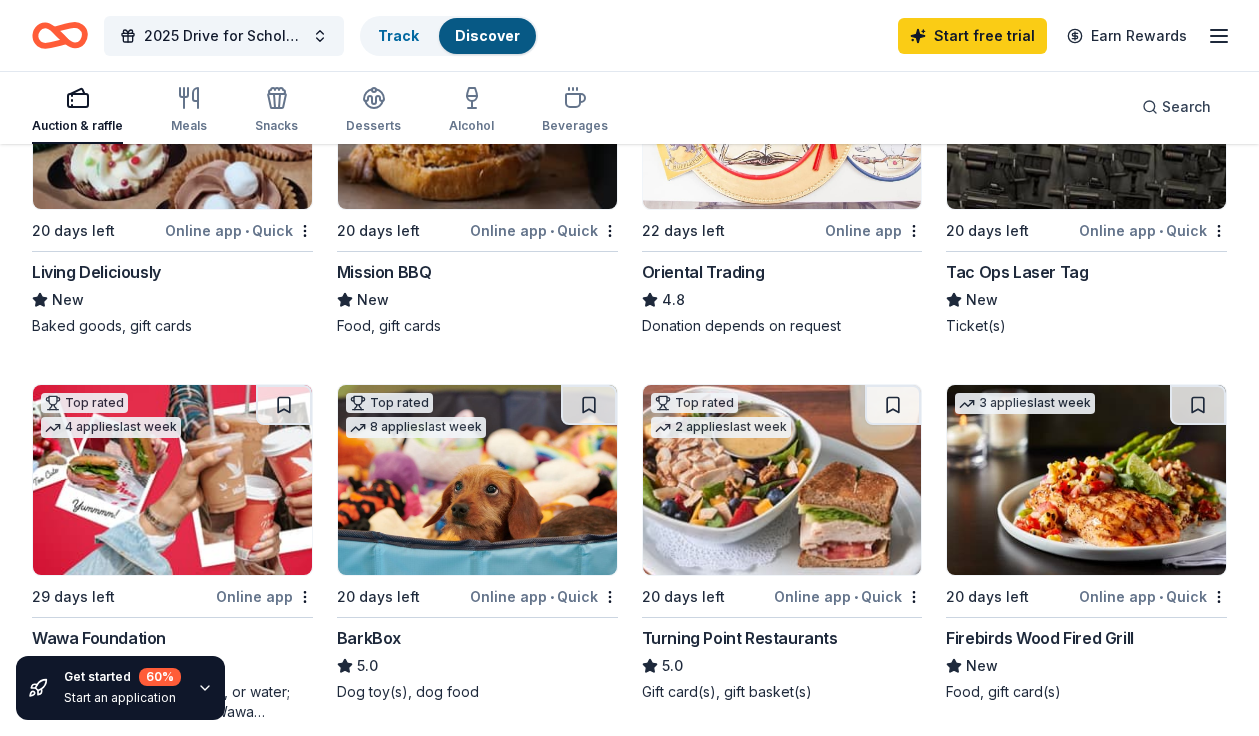scroll, scrollTop: 326, scrollLeft: 0, axis: vertical 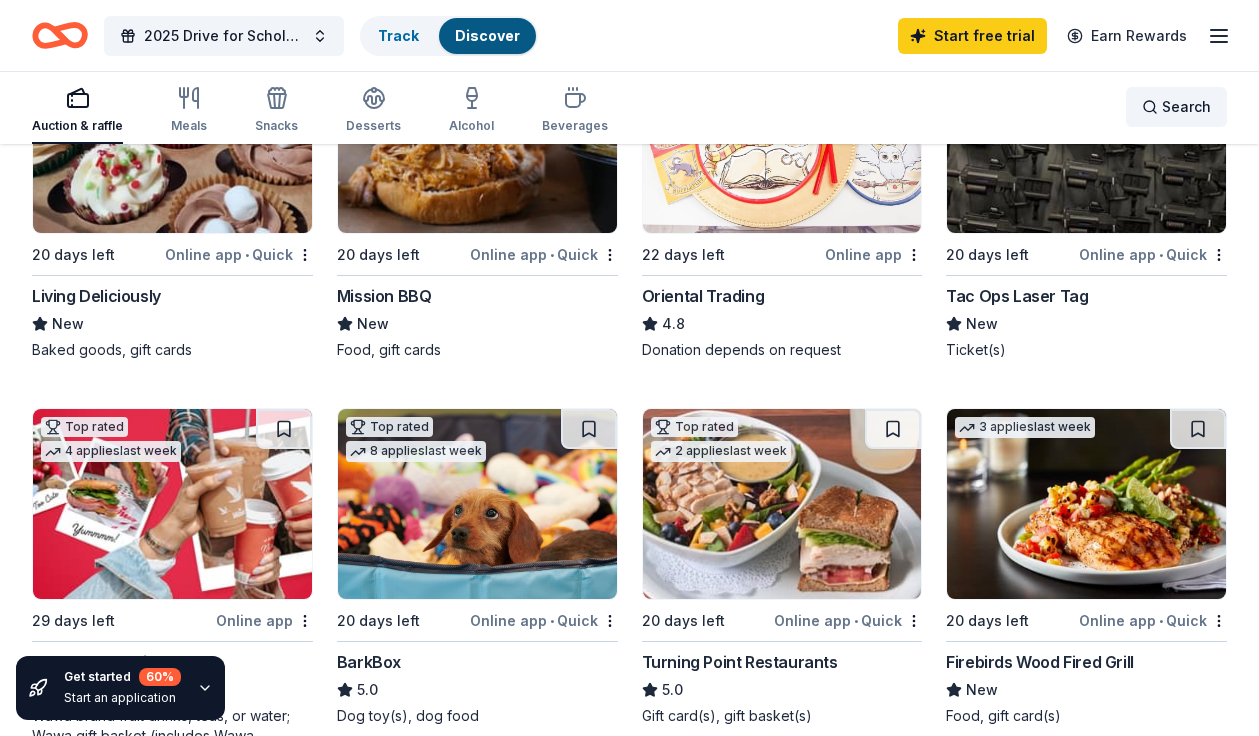 click on "Search" at bounding box center [1186, 107] 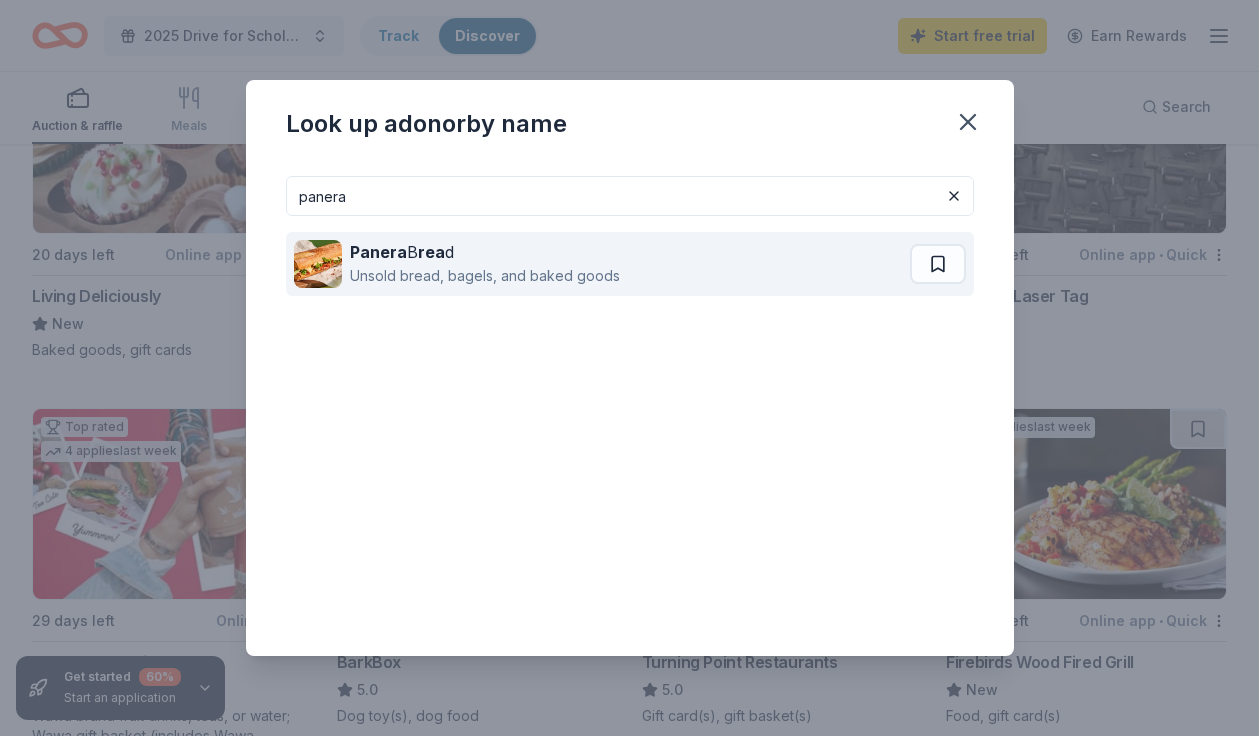 type on "panera" 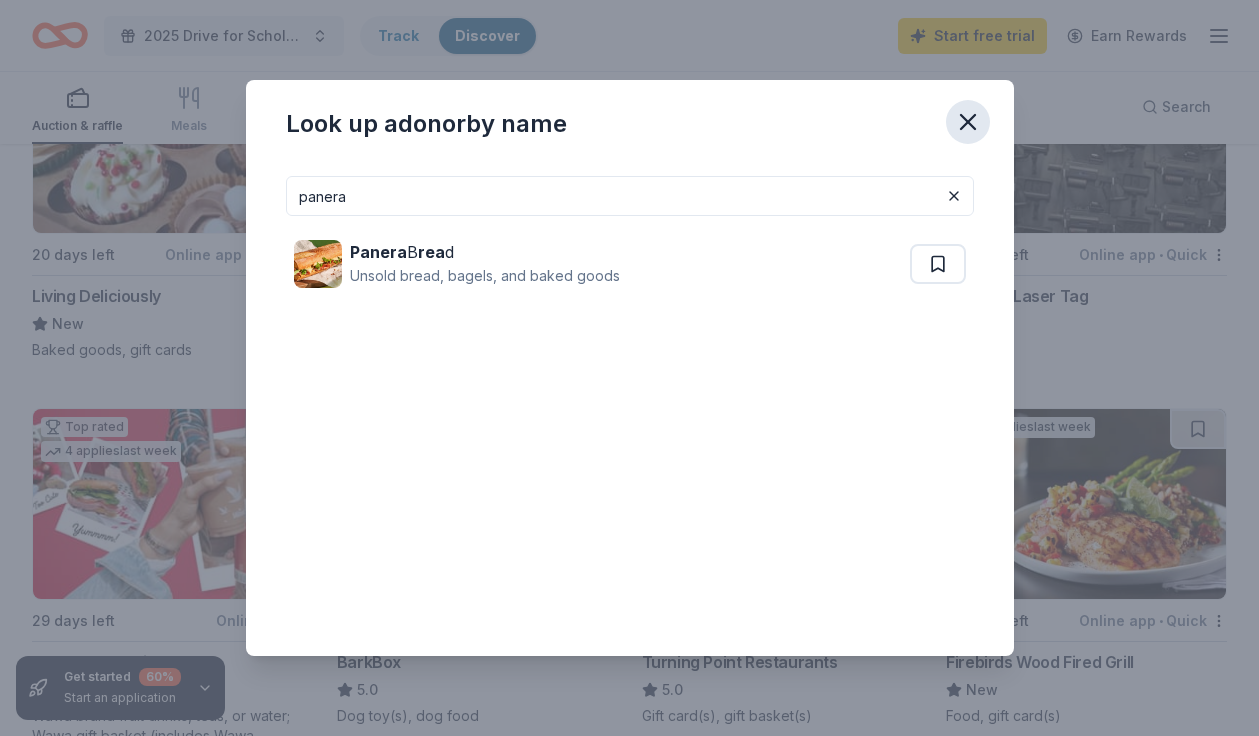 click 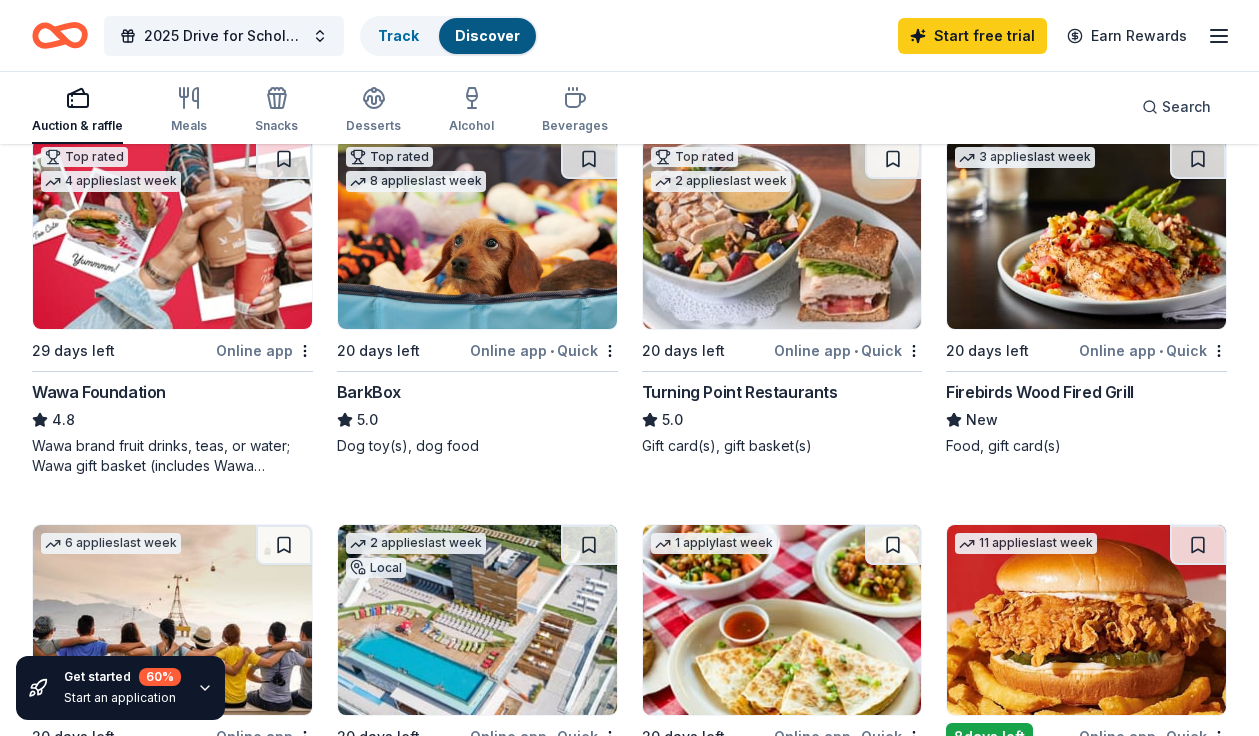 scroll, scrollTop: 597, scrollLeft: 0, axis: vertical 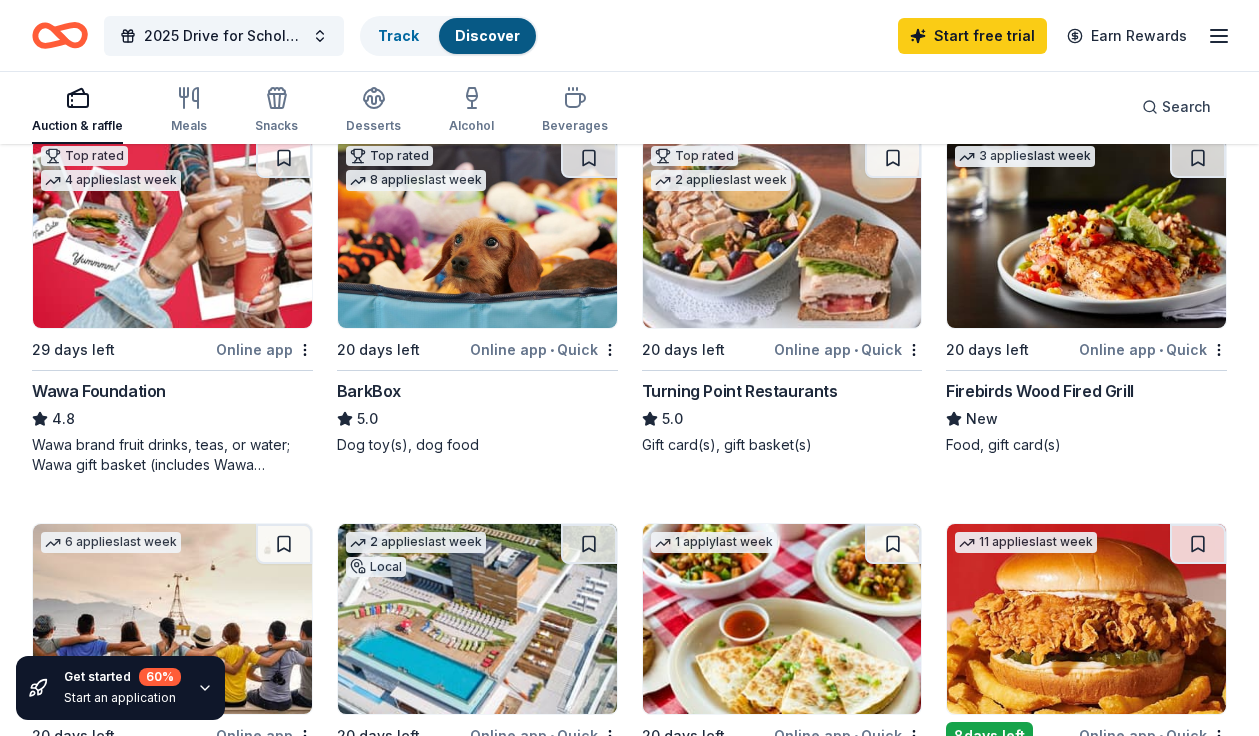 click on "BarkBox" at bounding box center [369, 391] 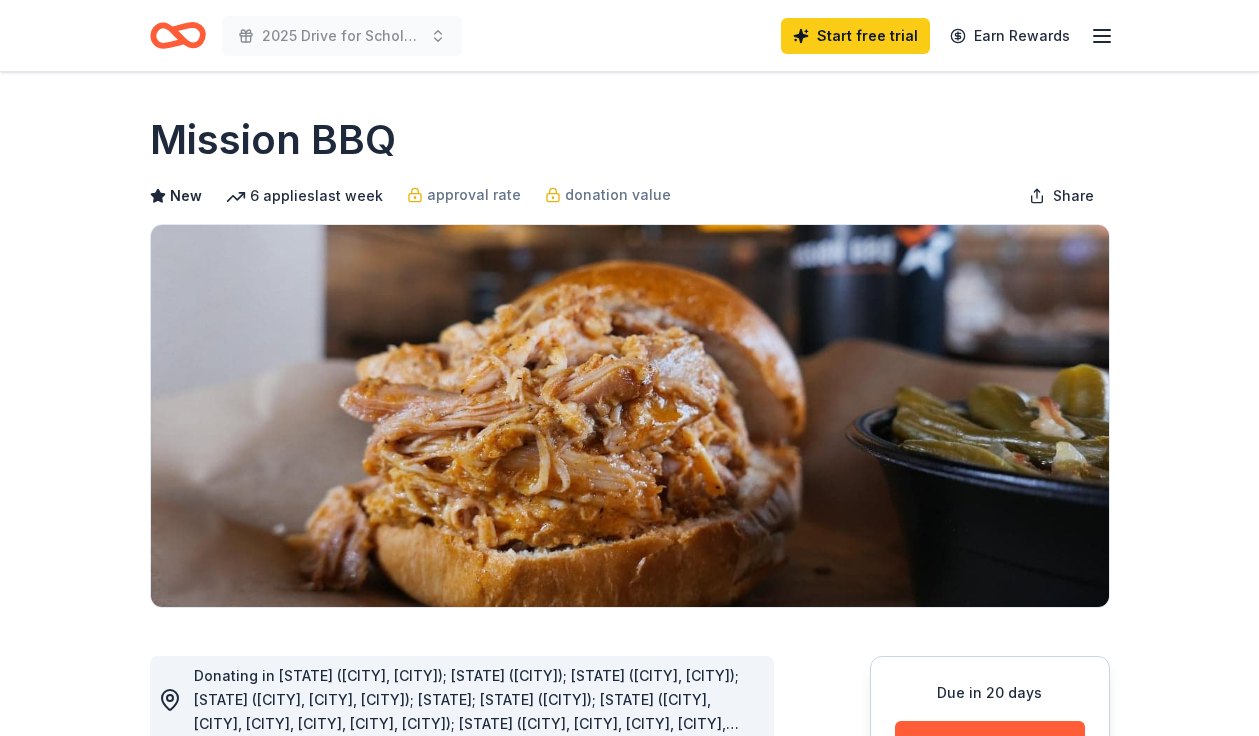 scroll, scrollTop: 322, scrollLeft: 0, axis: vertical 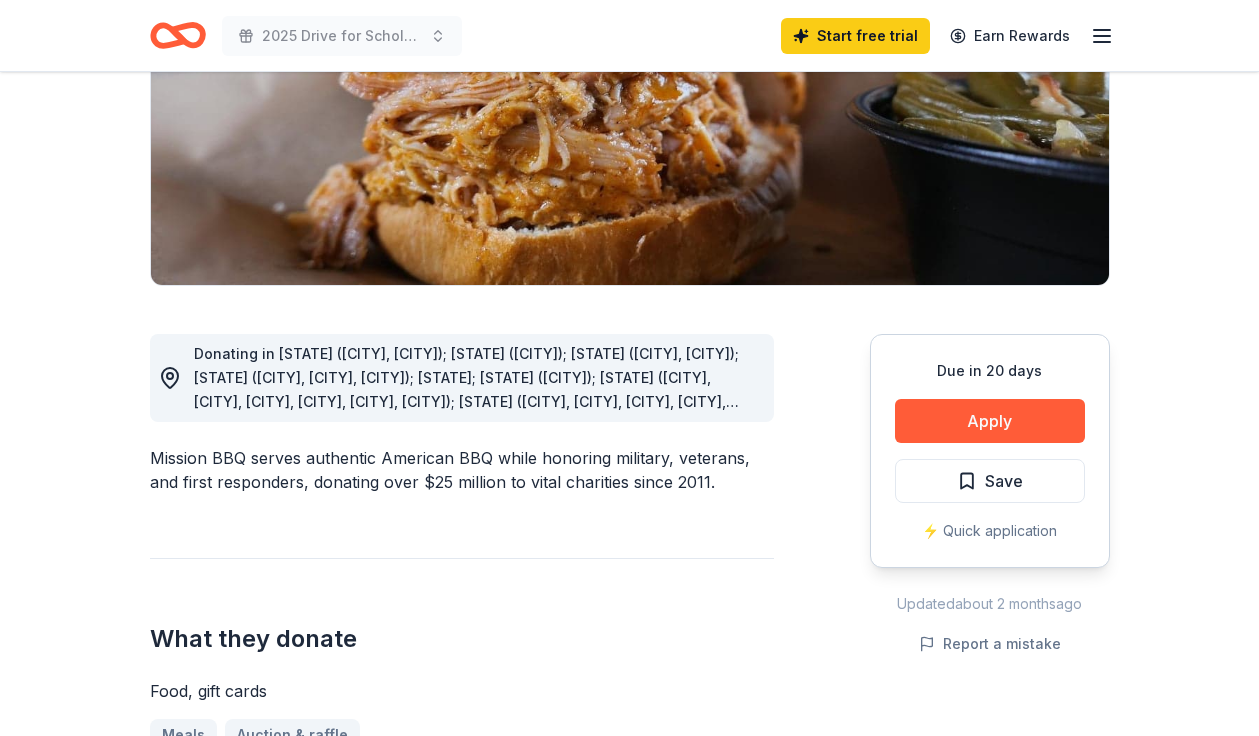 click on "Donating in AZ (Paradise Valley, Surprise); CO (Colorado Springs); CT (Orange, Southington); DE (Dover, Rehoboth Beach, Wilmington); FL; IA (Davenport); IL (Downer’s Grove, Gurnee, Naperville, Peoria, Rockford, Springfield); IN (Clarksville, Evansville, Fort Wayne, Merrillville, Mishawaka); KY (Bowling Green, St. Matthews); MD; MI (Grand Rapids, Northville, Sterling Heights, Troy); NC (Fayetteville, Greenville, Jacksonville, Wilmington); NJ (Deptford, Hamilton, Marlton, Sicklerville); NV (Henderson); NY (Albany, Henrietta); OH (Boardman, Brunswick, Canton, Dayton, Mason, Mentor, Niles, Parma, Westlake); OK (Oklahoma City, Tulsa); PA; SC (Columbia, North Myrtle Beach); TN (Chattanooga, Clarksville, Murfreesboro, Nashville); VA; WI (Brookfield, Green Bay, Kenosha, Madison, West Allis)" at bounding box center (476, 449) 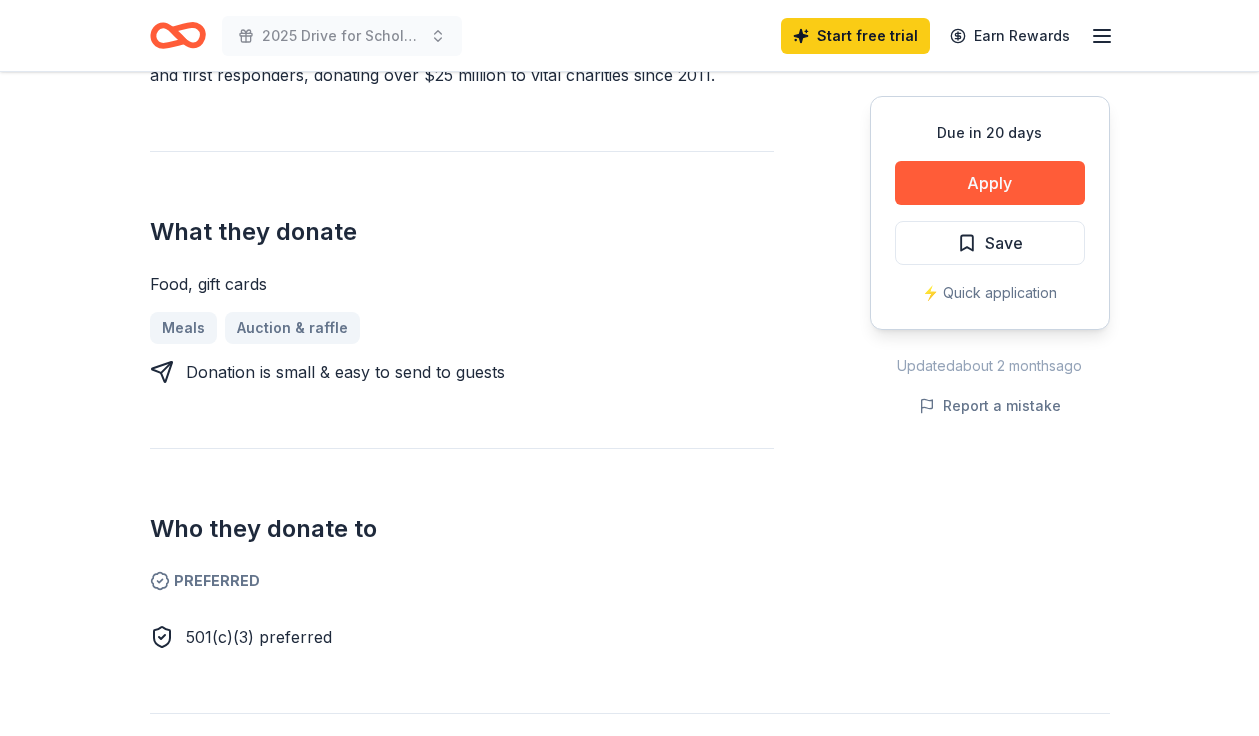 scroll, scrollTop: 727, scrollLeft: 0, axis: vertical 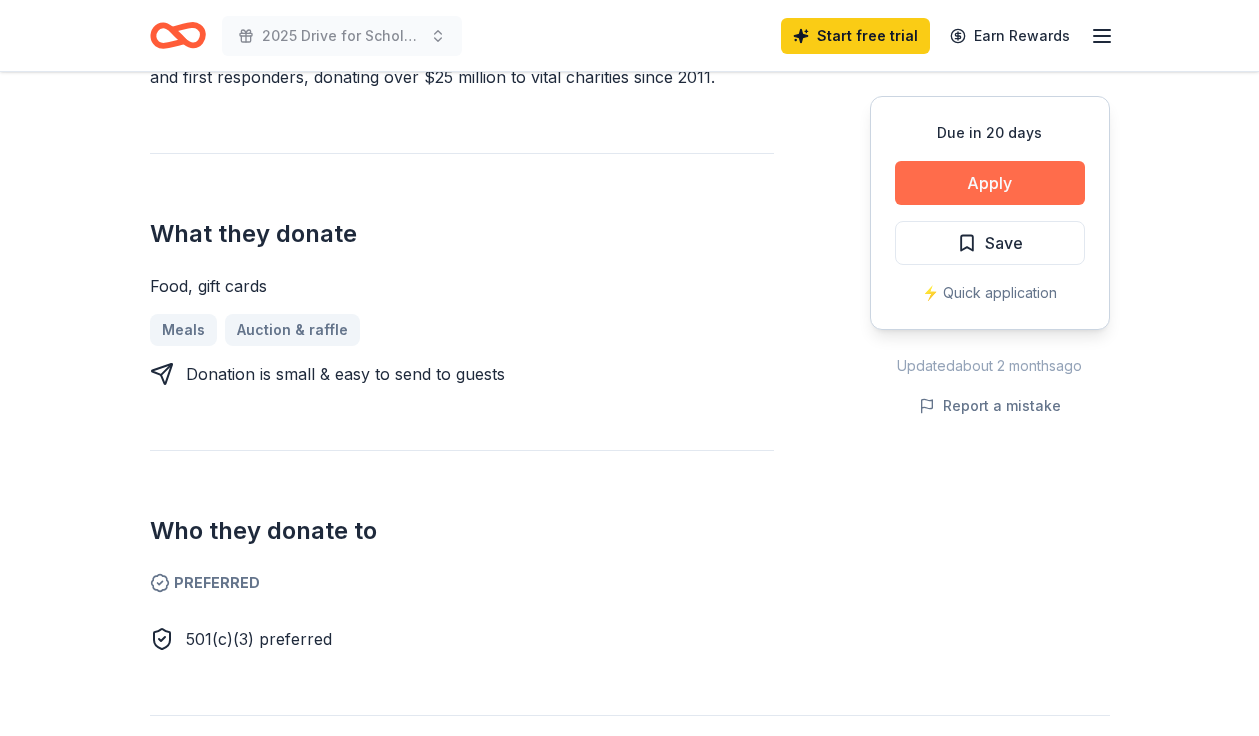 click on "Apply" at bounding box center (990, 183) 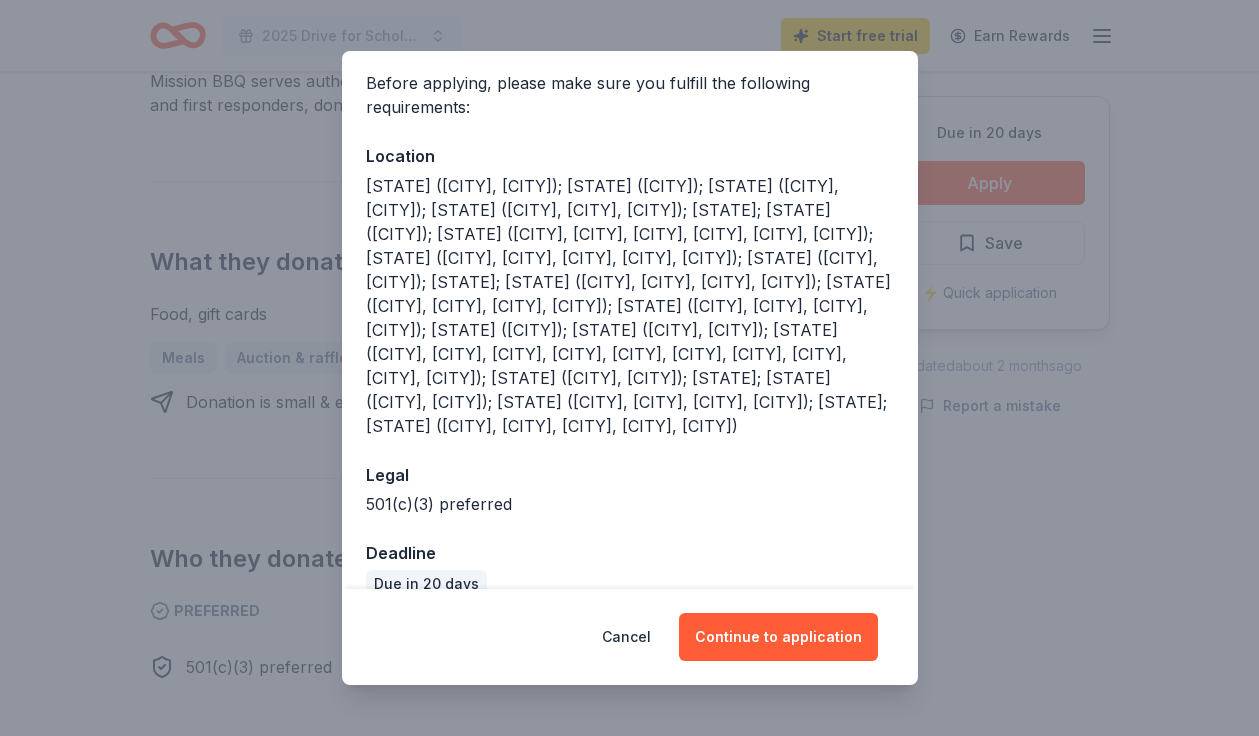 scroll, scrollTop: 230, scrollLeft: 0, axis: vertical 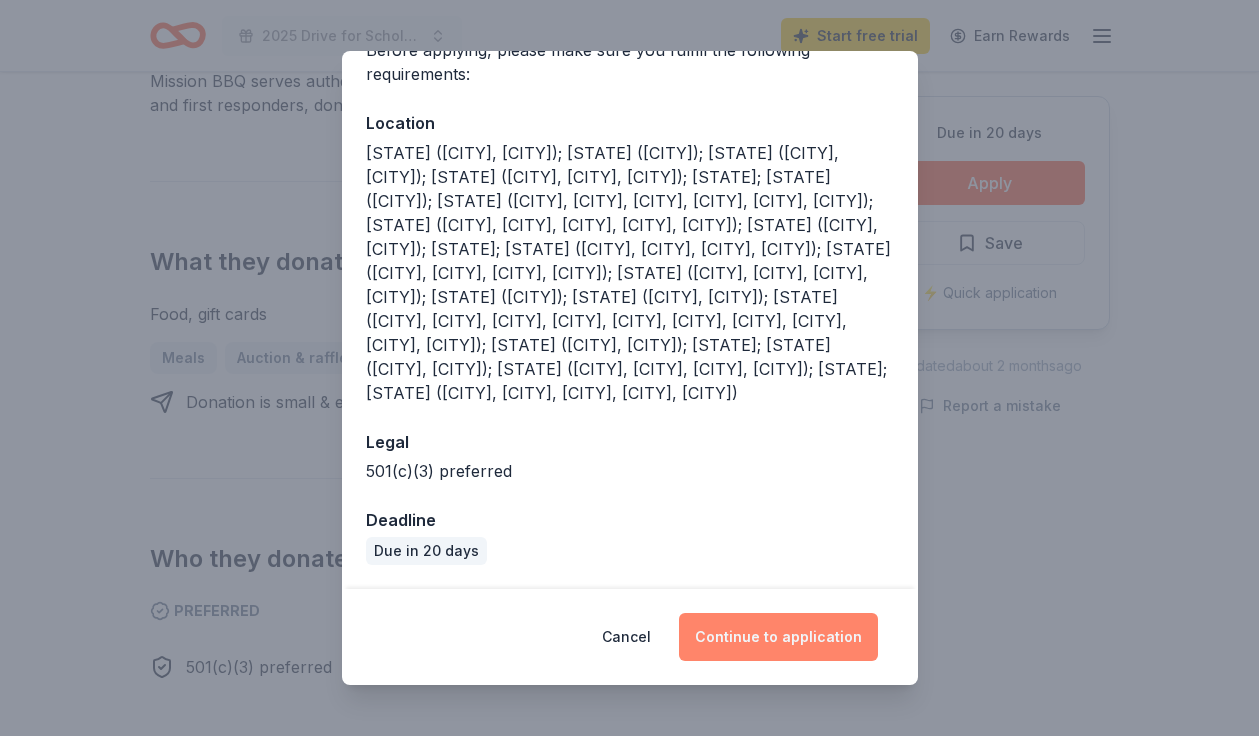 click on "Continue to application" at bounding box center (778, 637) 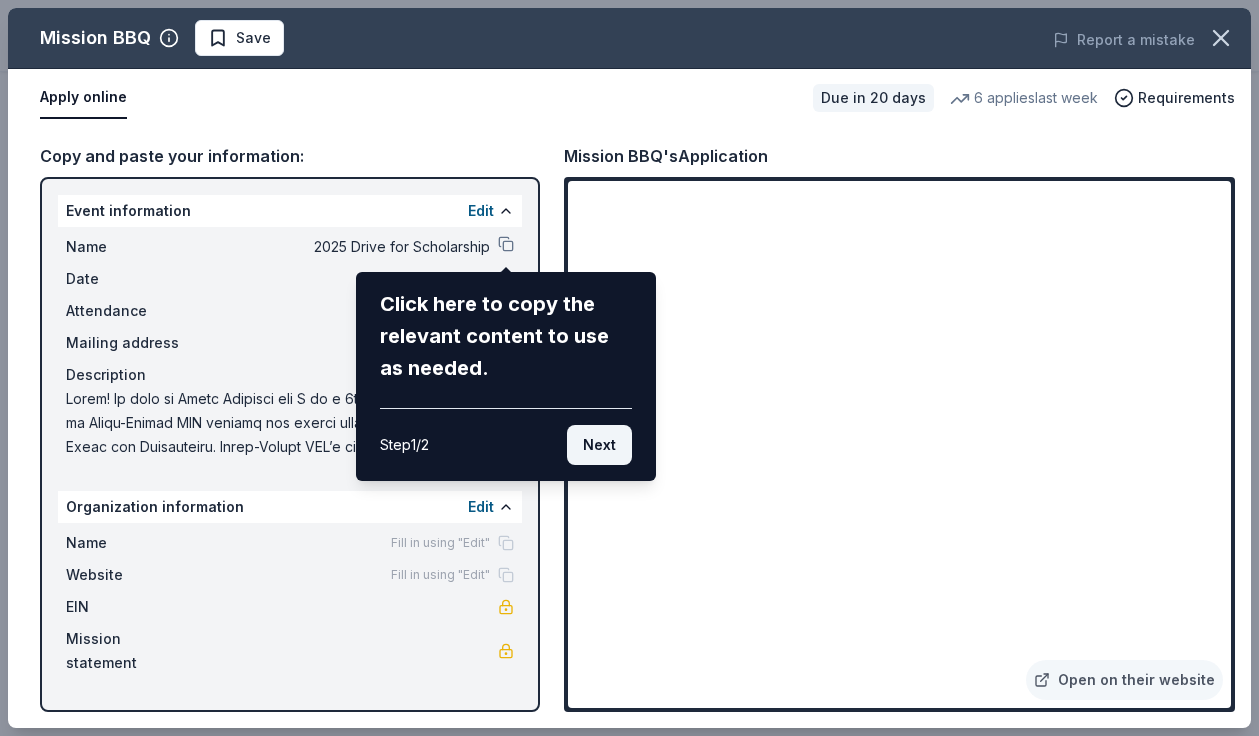 click on "Next" at bounding box center [599, 445] 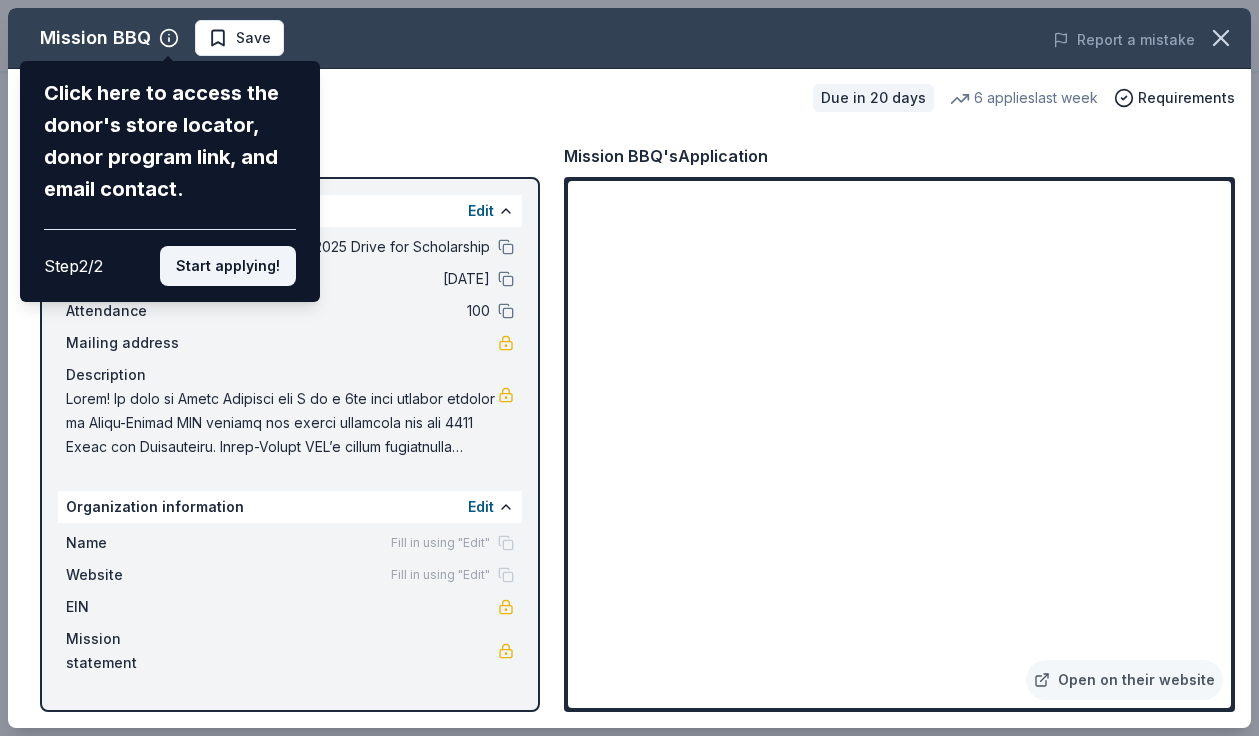click on "Start applying!" at bounding box center (228, 266) 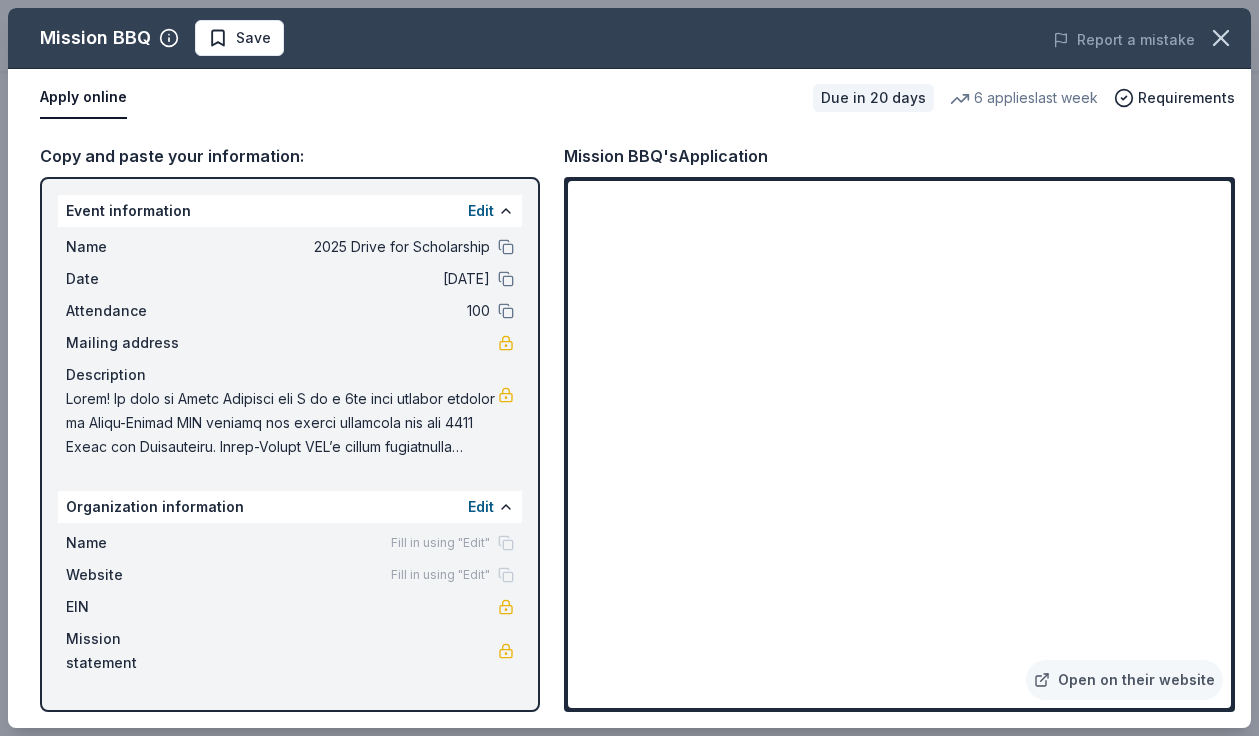 click at bounding box center [282, 423] 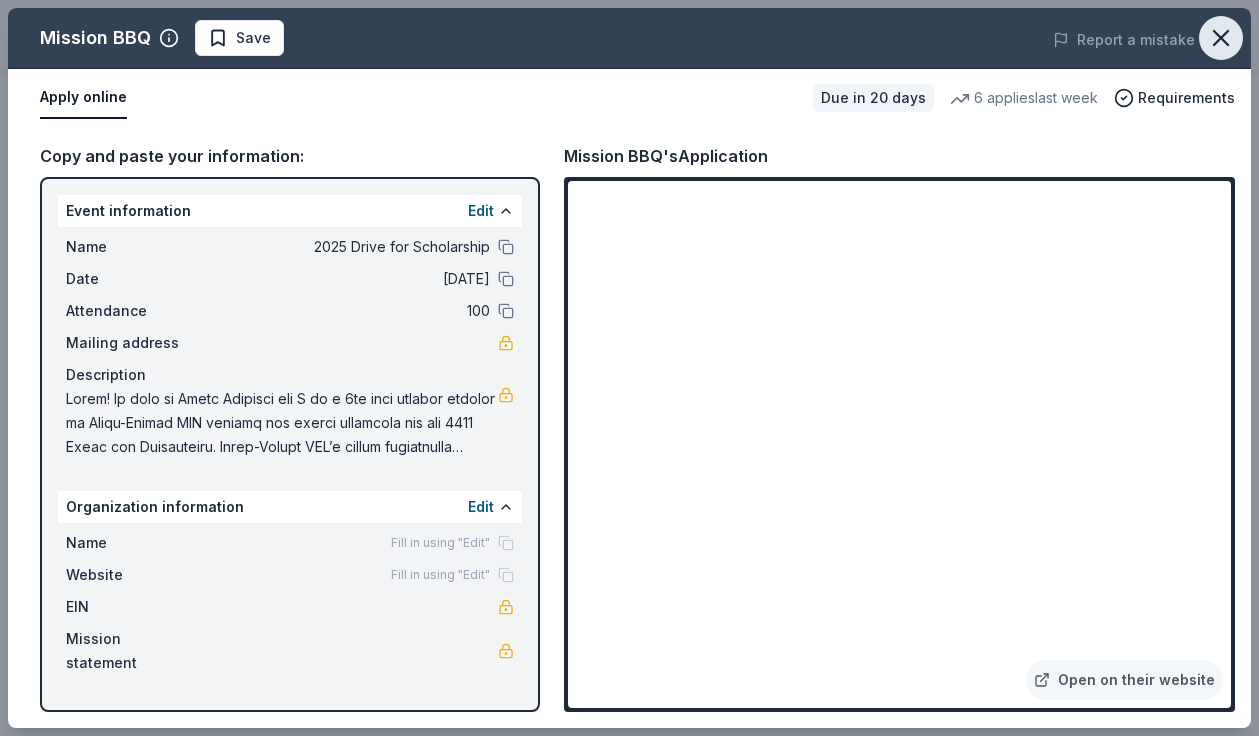 click 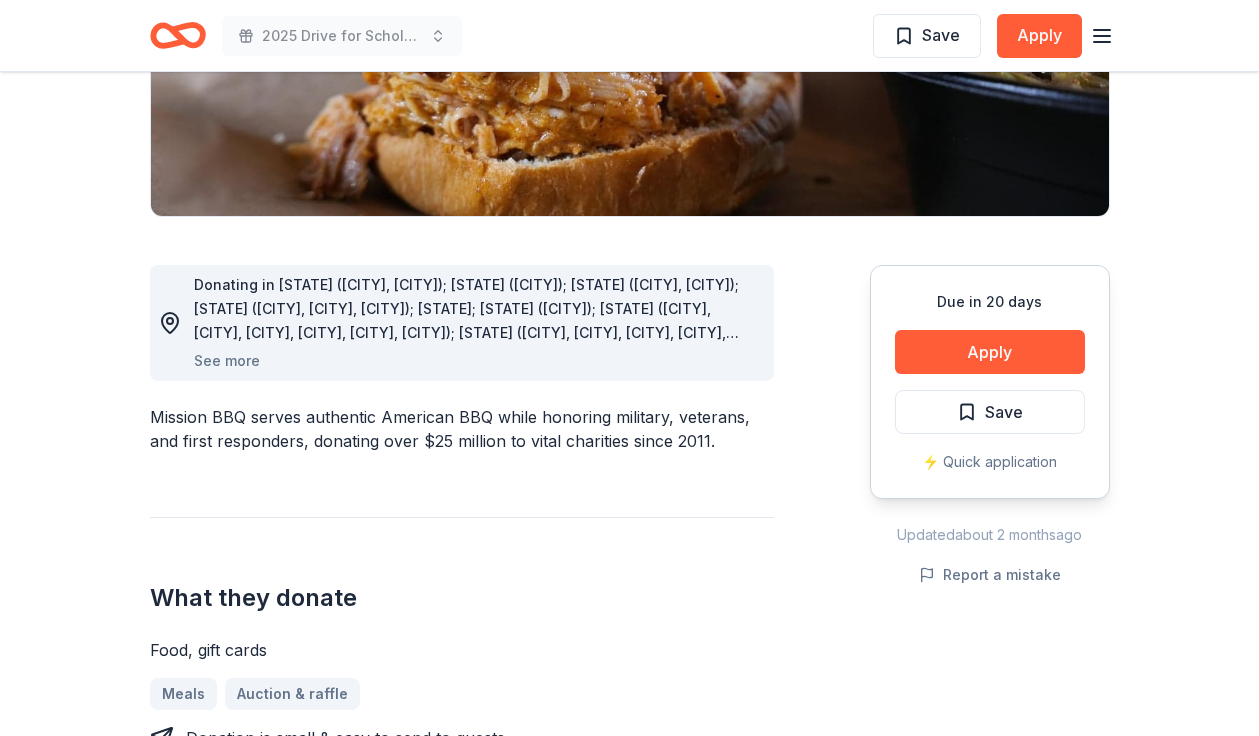 scroll, scrollTop: 0, scrollLeft: 0, axis: both 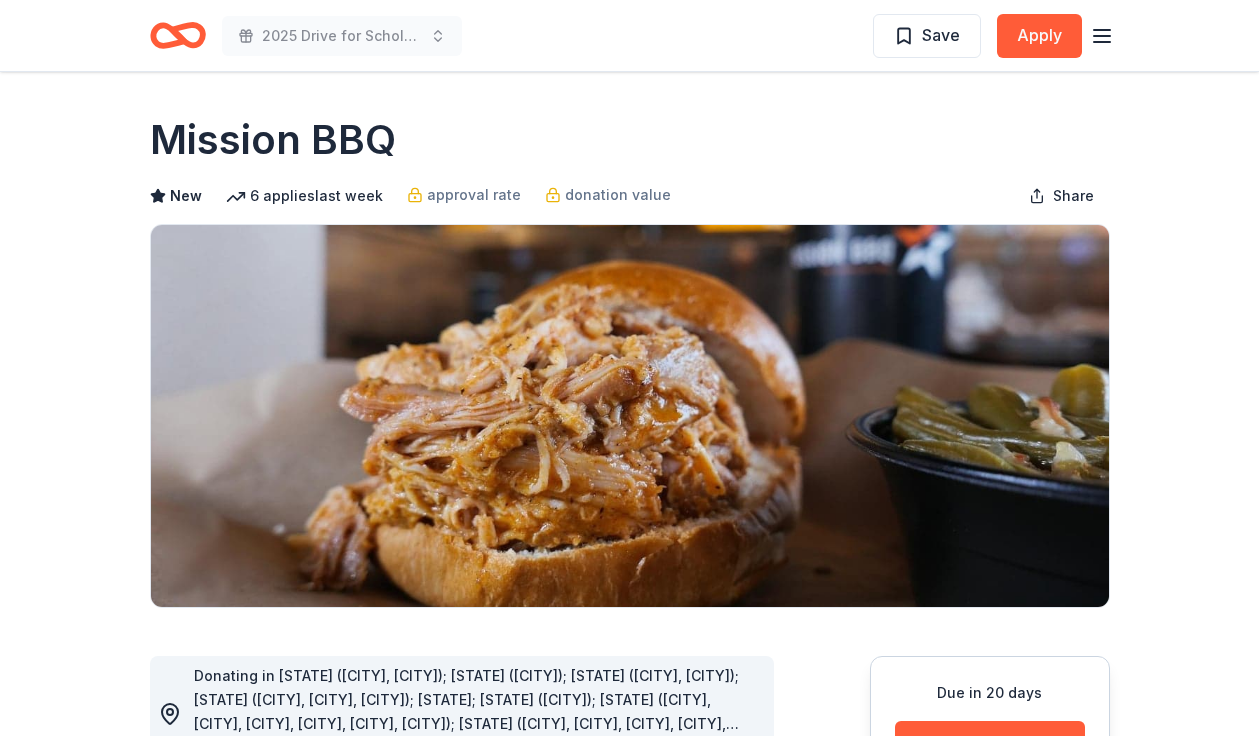 click 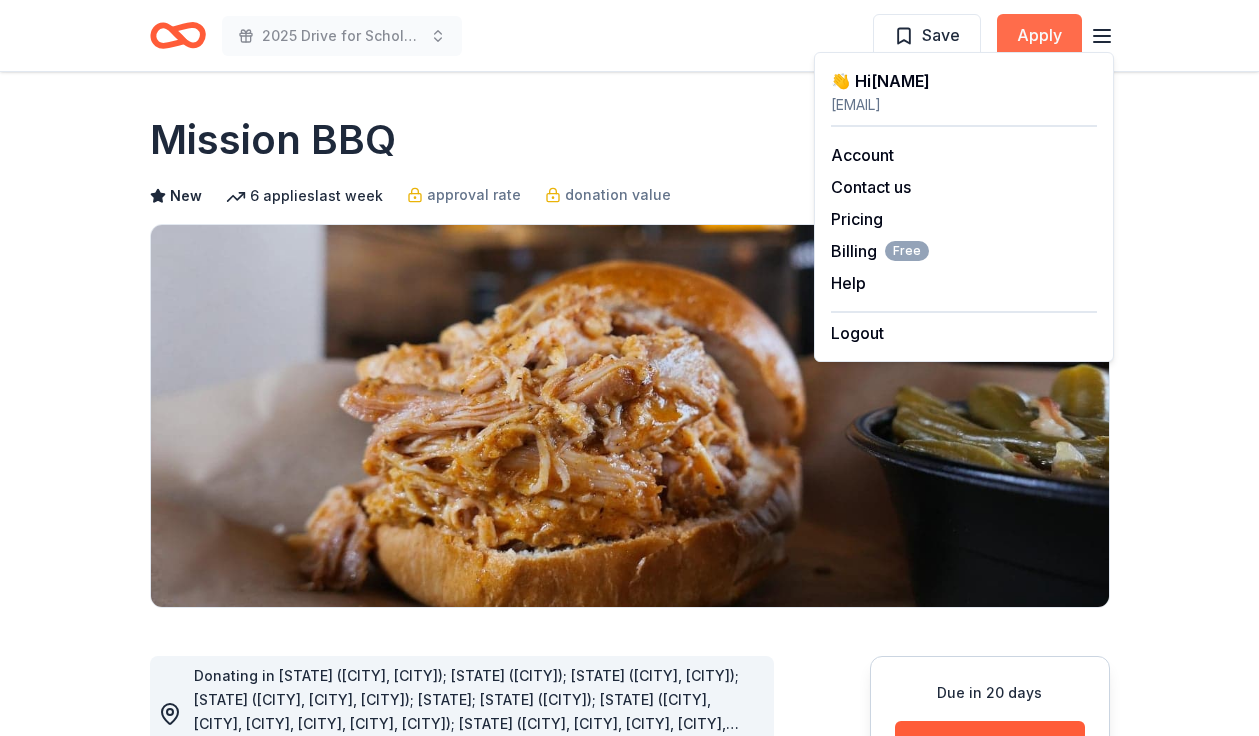 click on "Apply" at bounding box center (1039, 36) 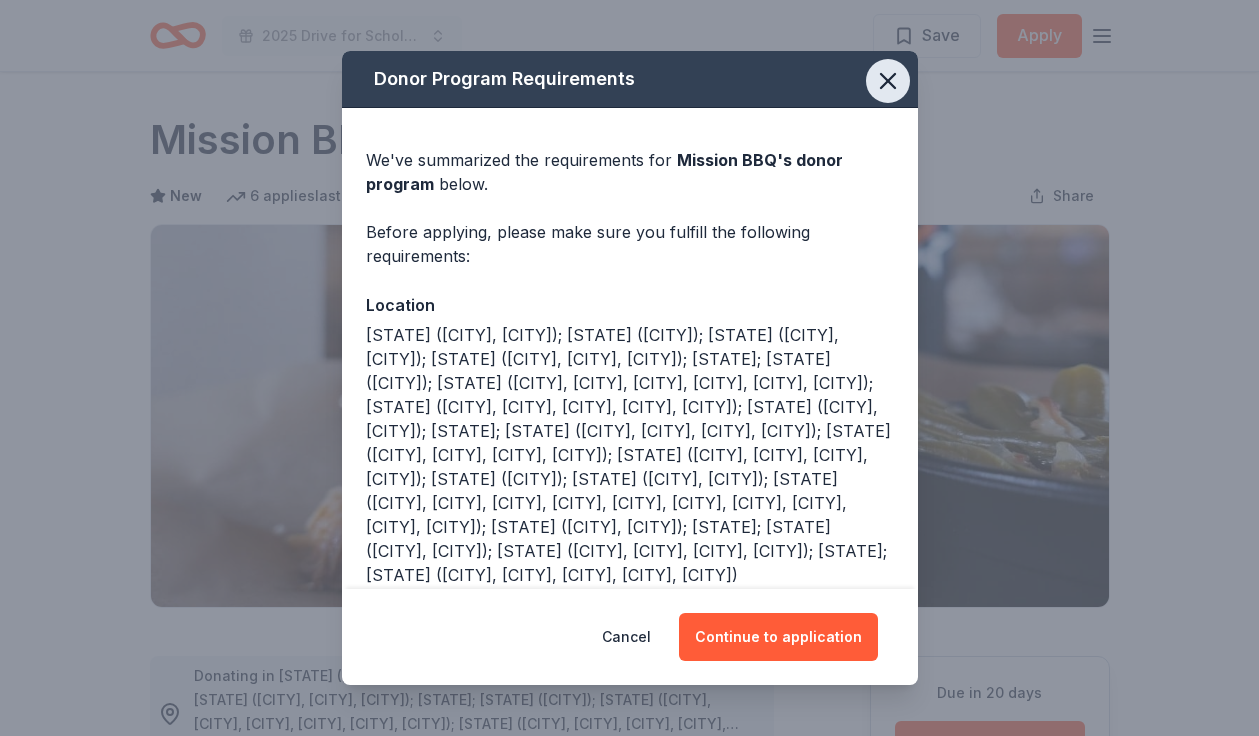 click 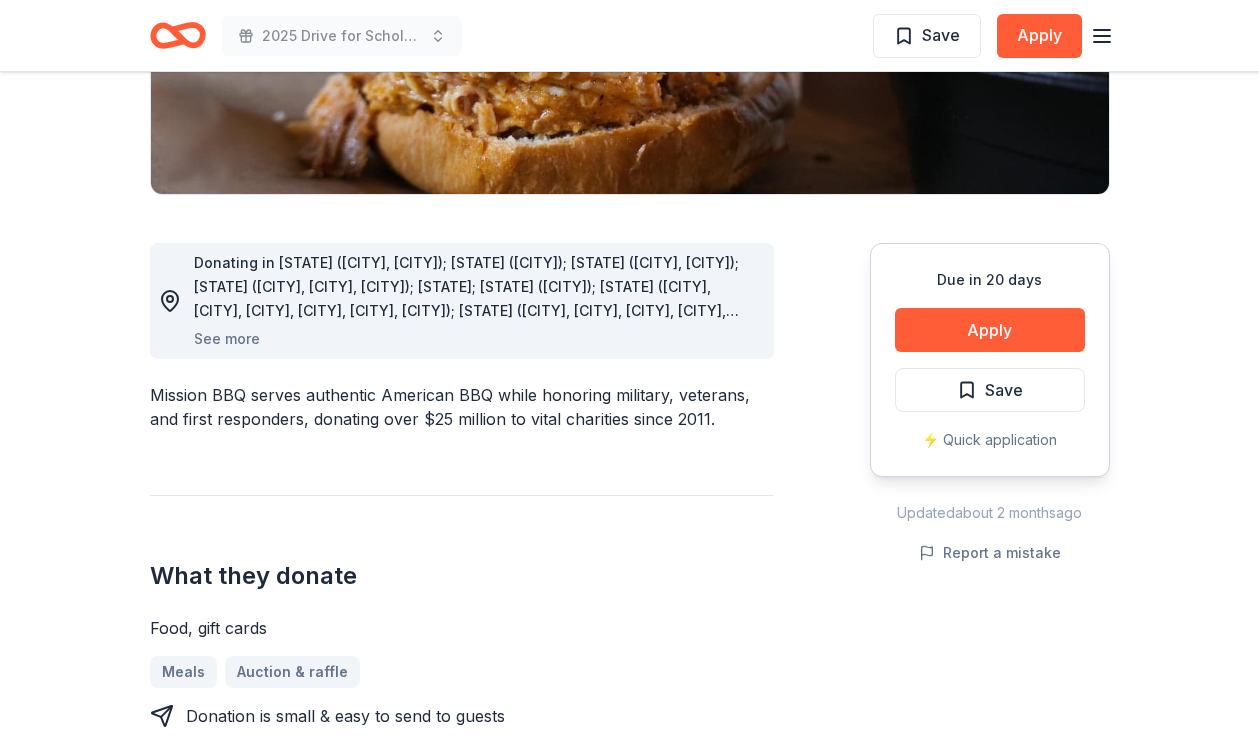 scroll, scrollTop: 0, scrollLeft: 0, axis: both 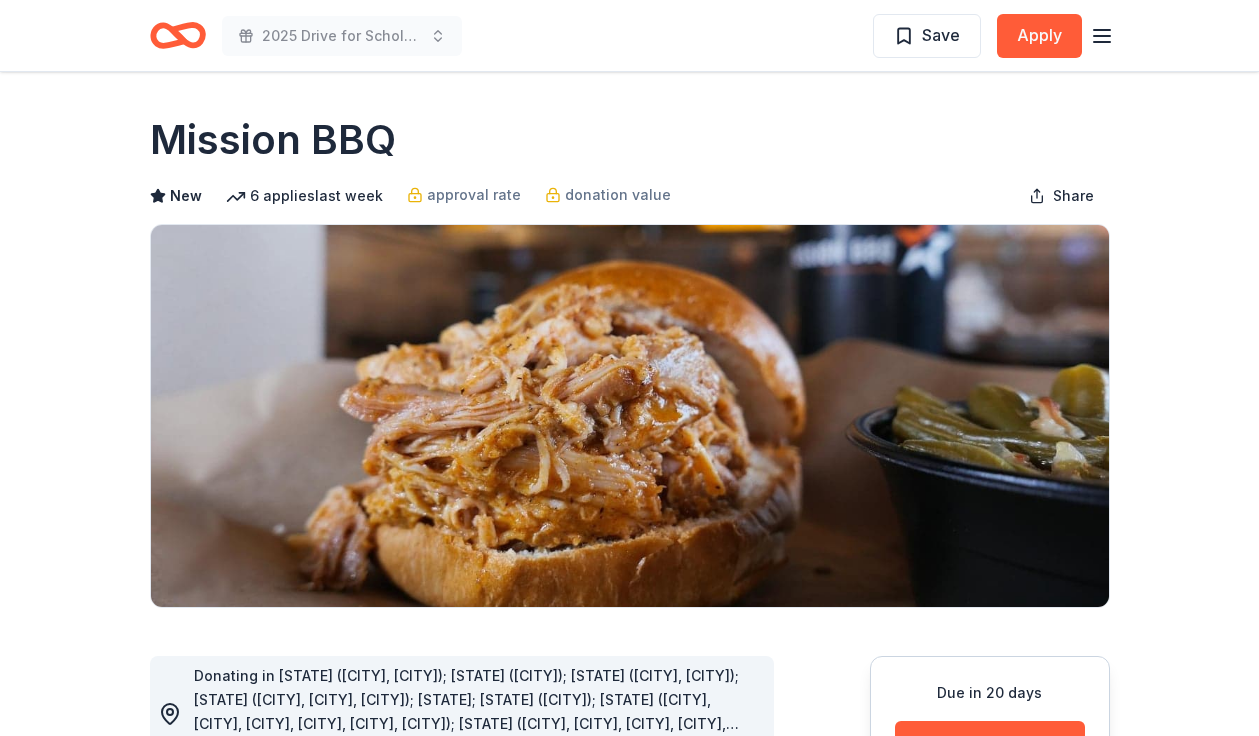 click 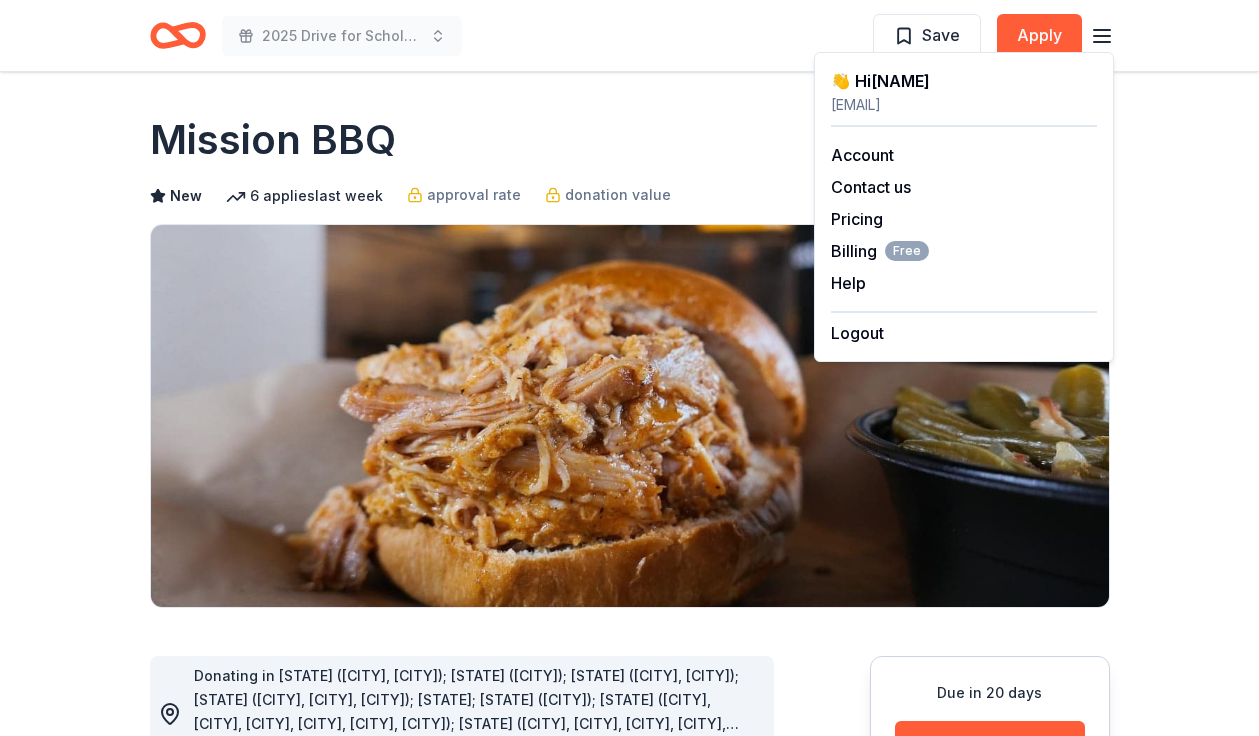 click on "Mission BBQ" at bounding box center [630, 140] 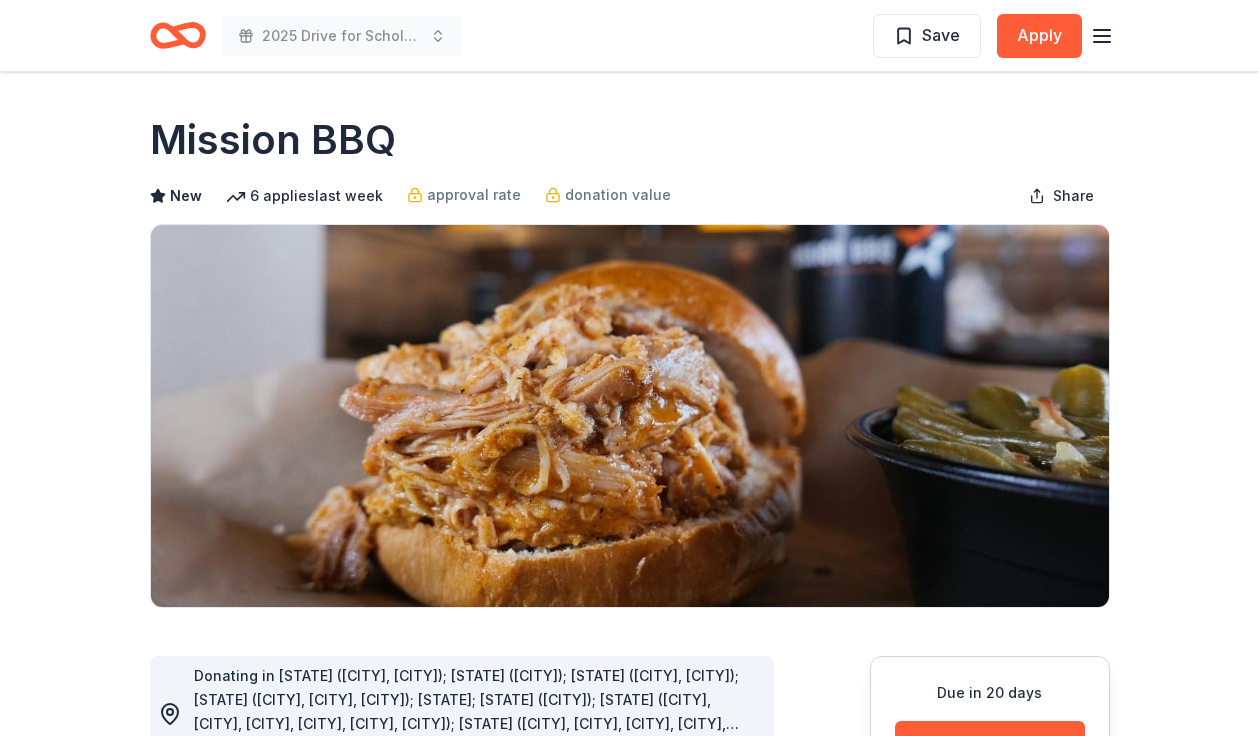 click on "Mission BBQ" at bounding box center (273, 140) 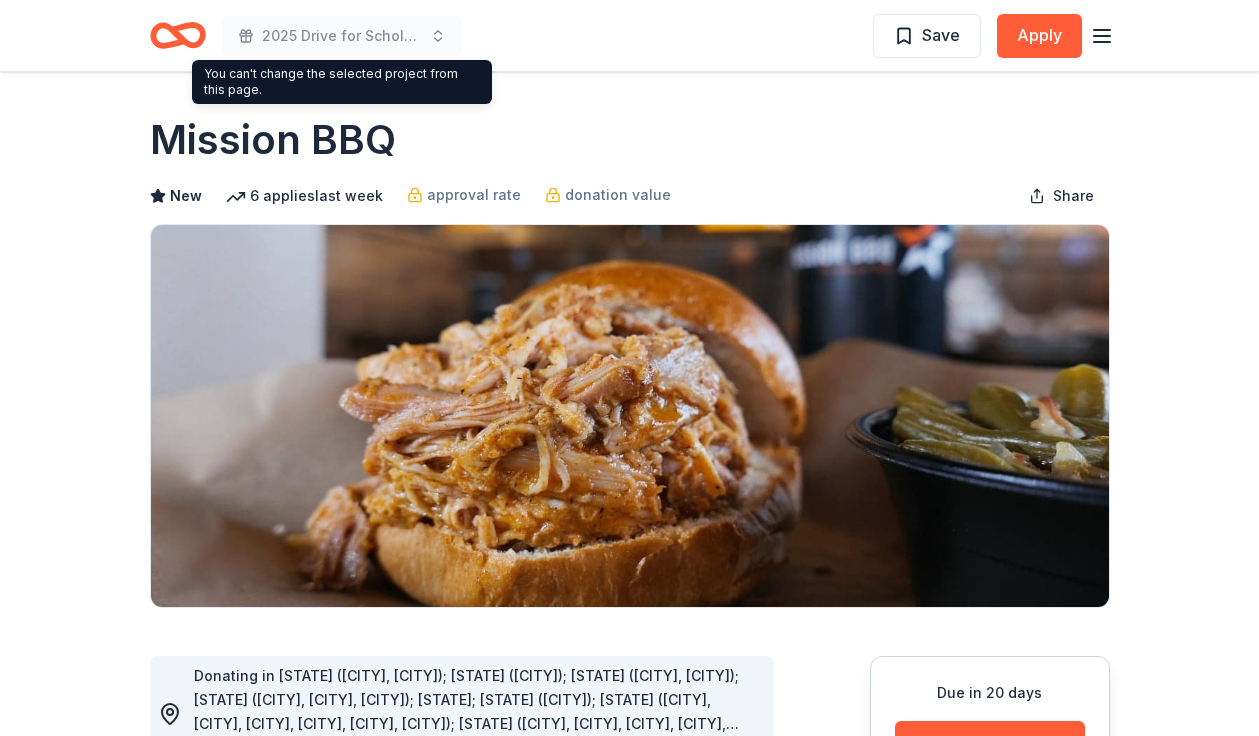 click on "2025 Drive for Scholarship" at bounding box center (342, 36) 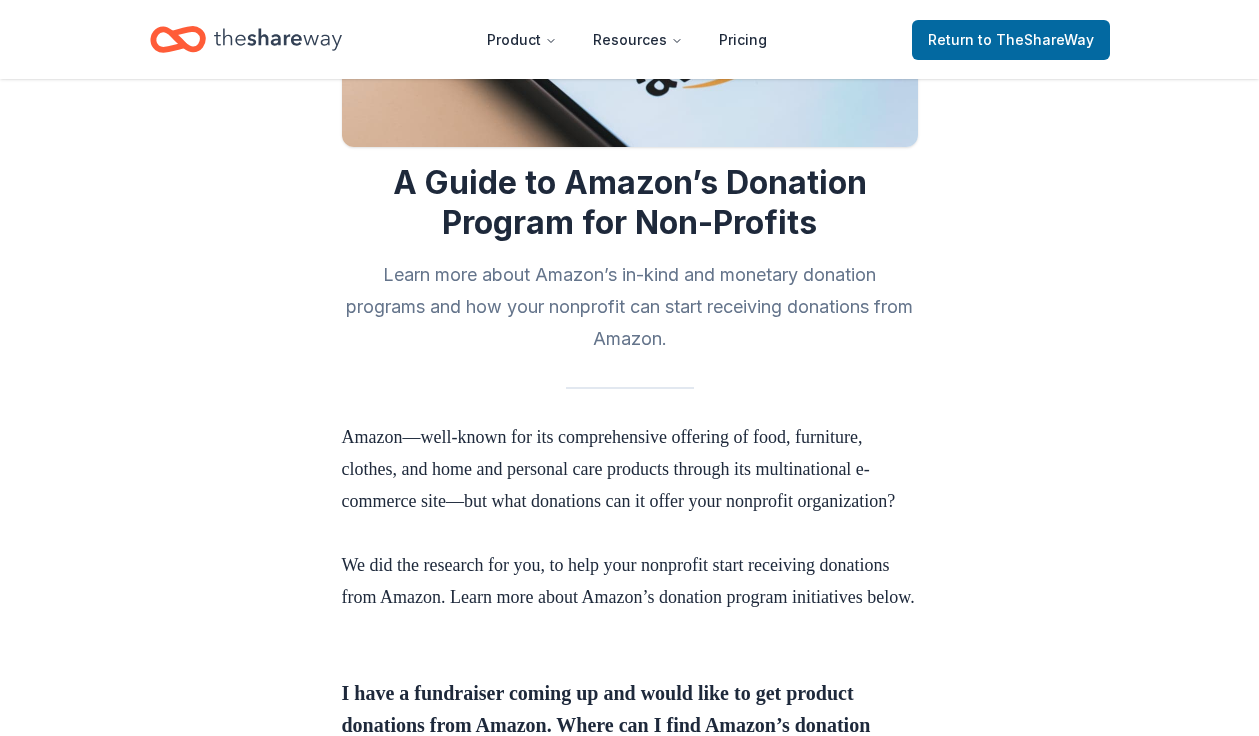 scroll, scrollTop: 0, scrollLeft: 0, axis: both 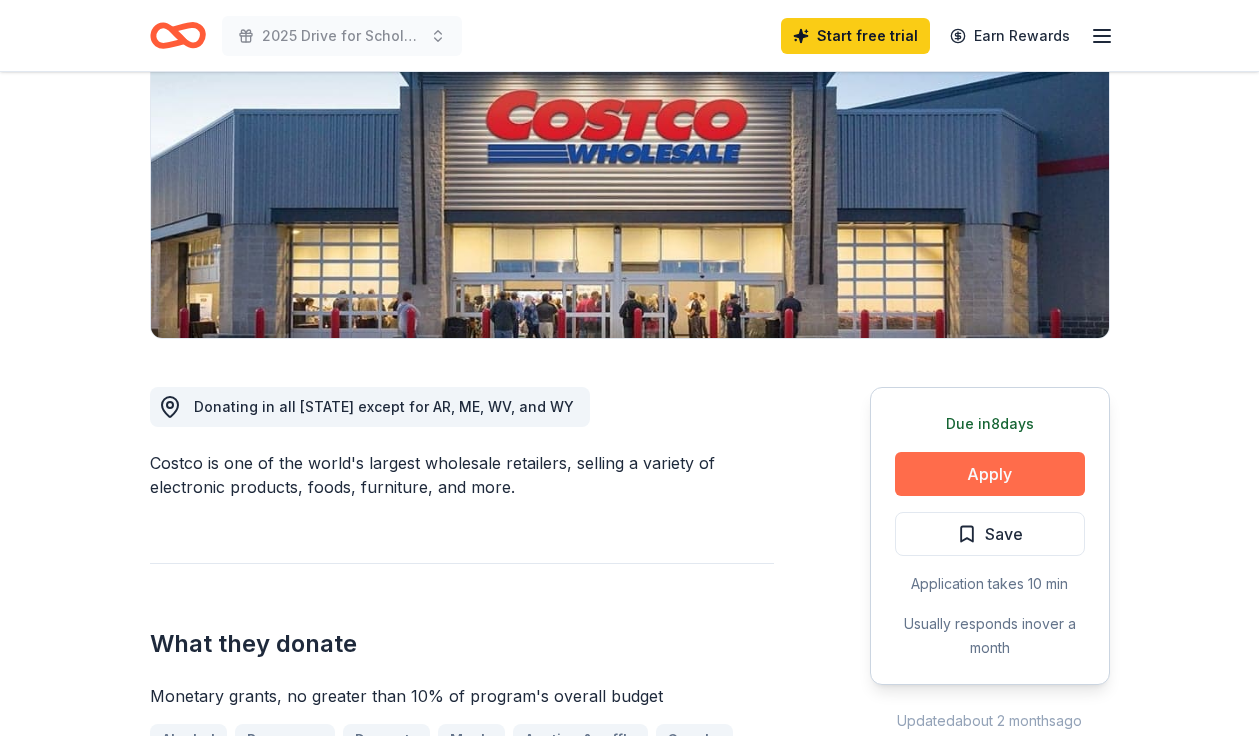click on "Apply" at bounding box center (990, 474) 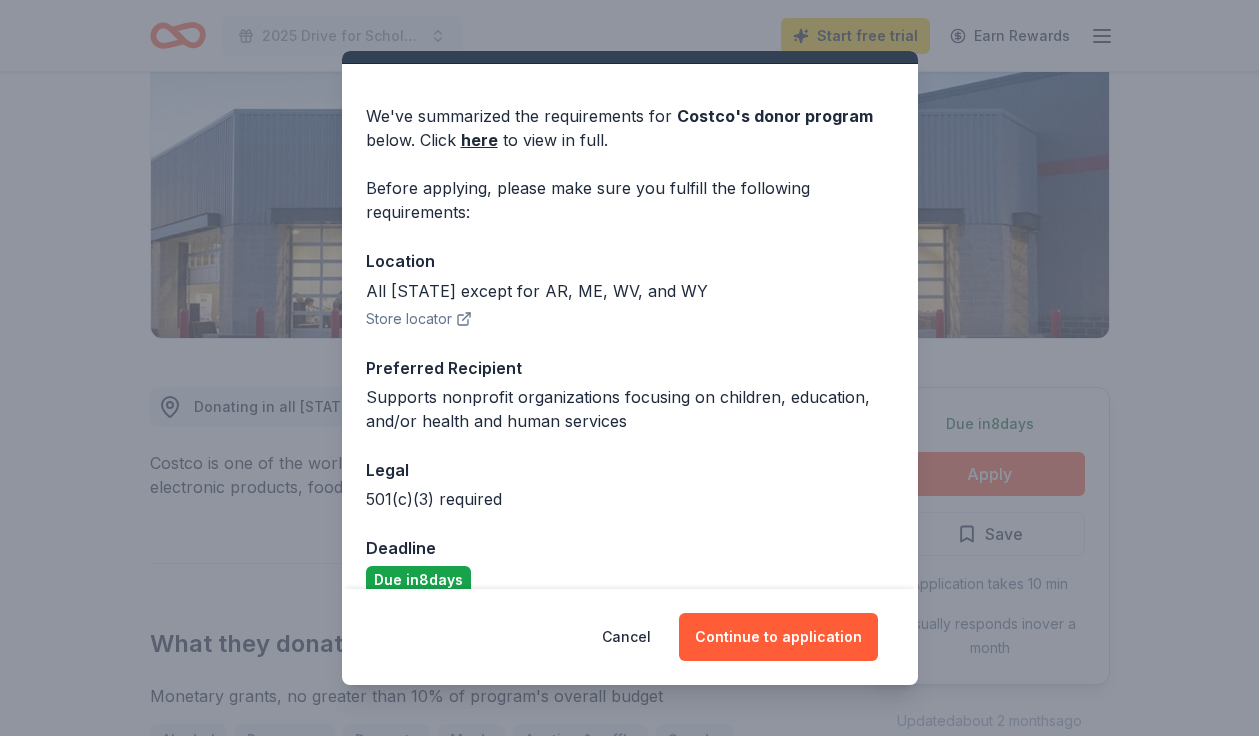 scroll, scrollTop: 73, scrollLeft: 0, axis: vertical 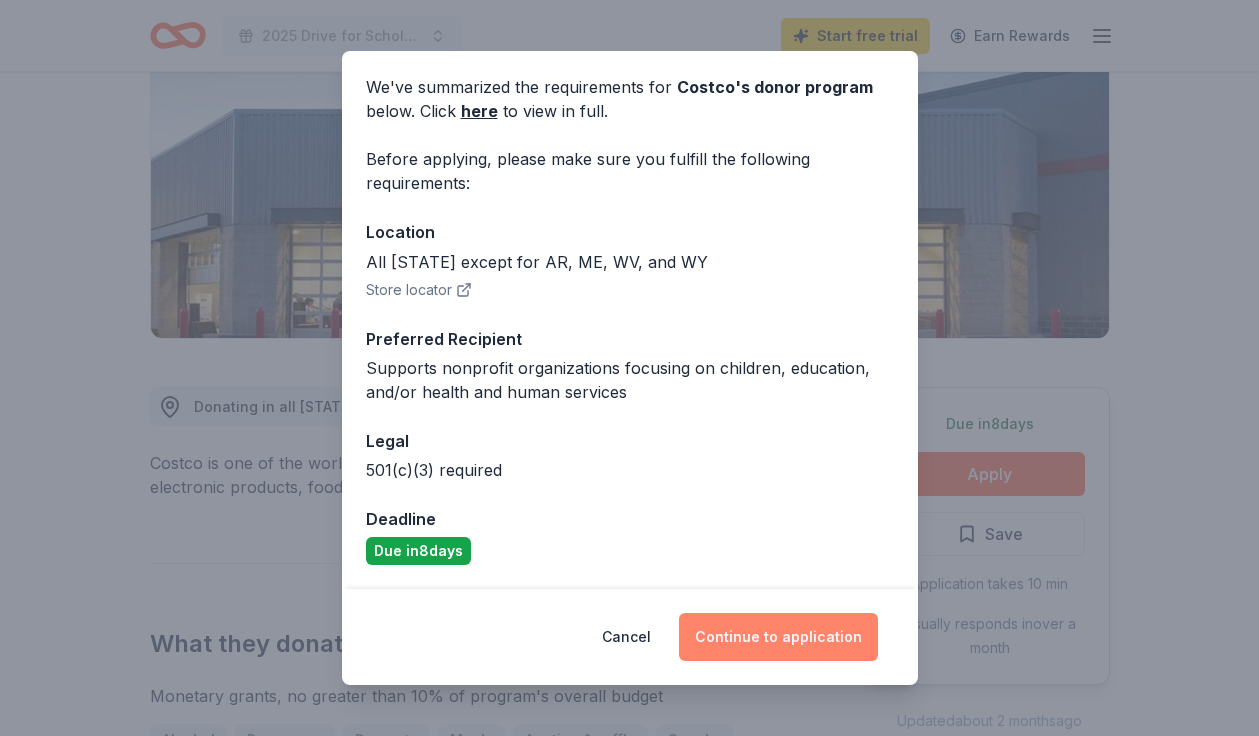 click on "Continue to application" at bounding box center [778, 637] 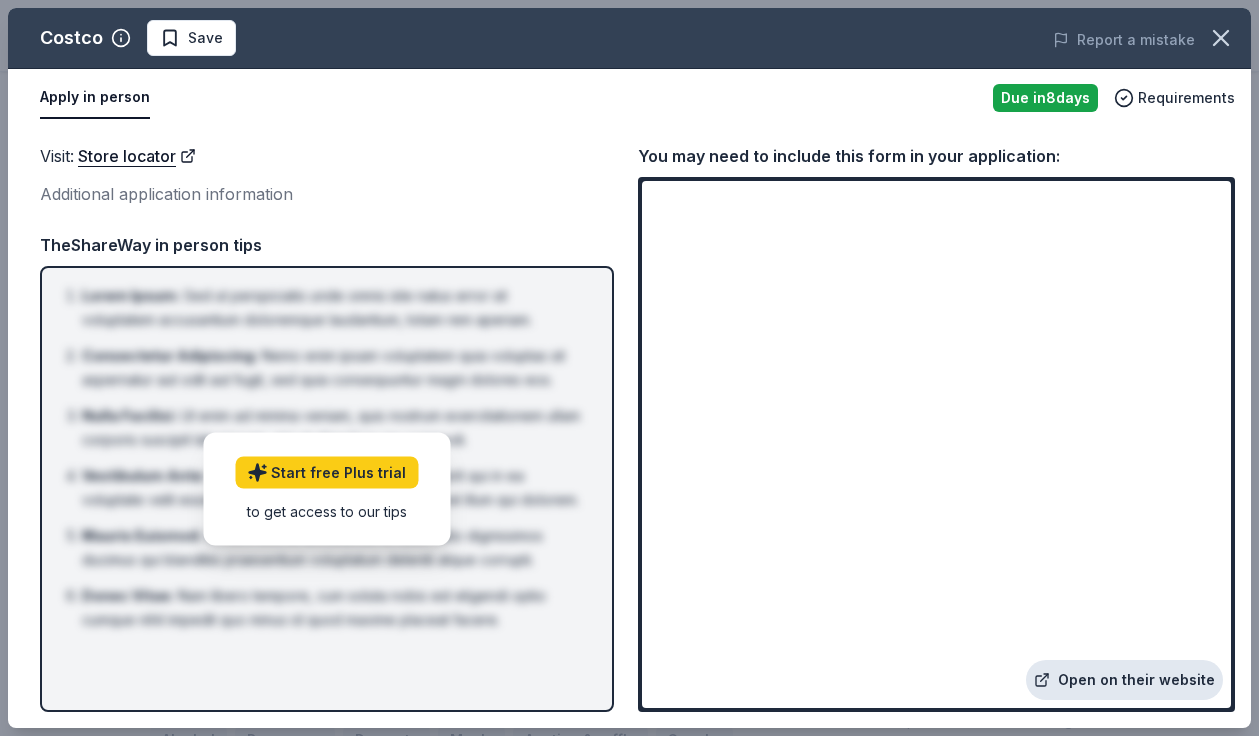 click on "Open on their website" at bounding box center [1124, 680] 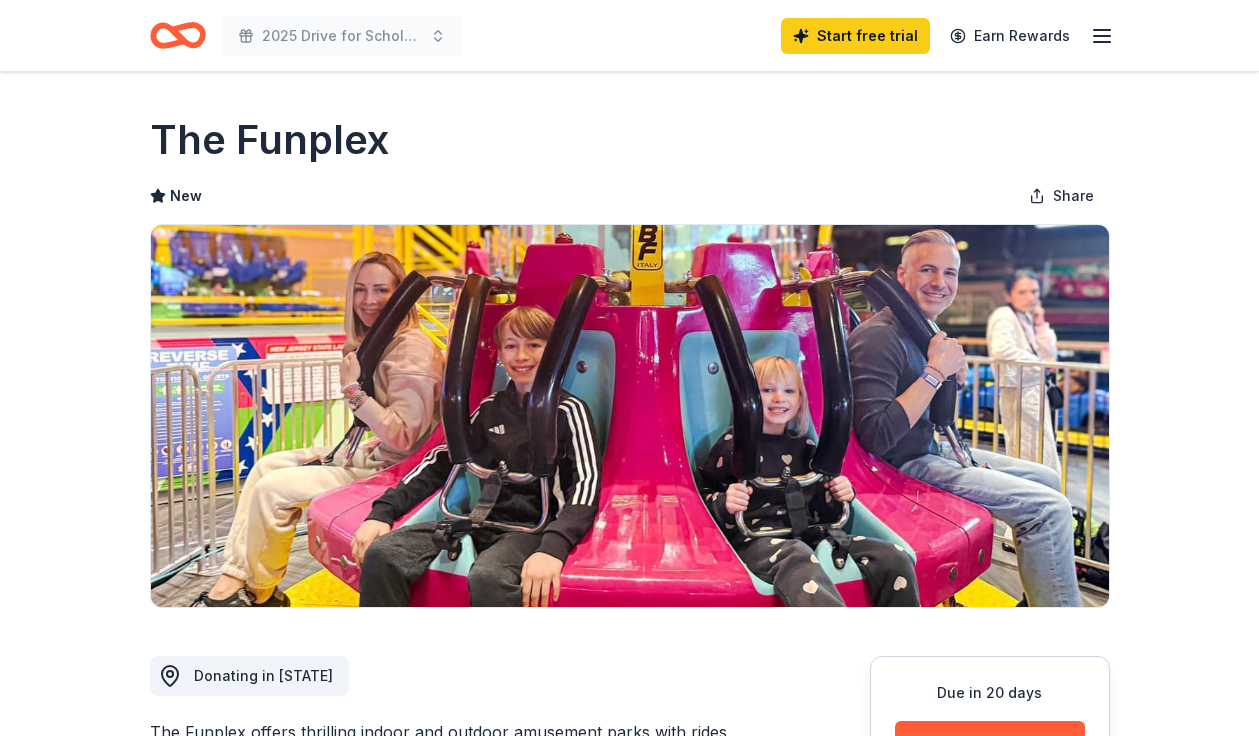 scroll, scrollTop: 359, scrollLeft: 0, axis: vertical 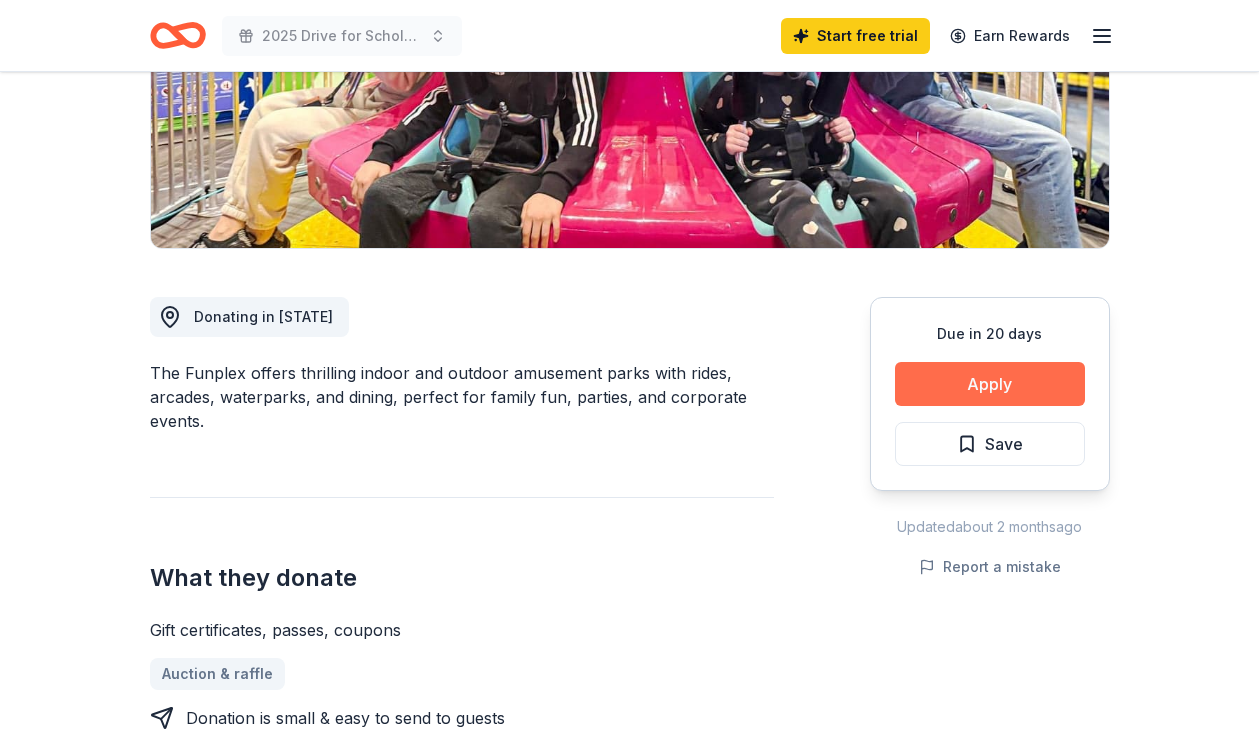 click on "Apply" at bounding box center [990, 384] 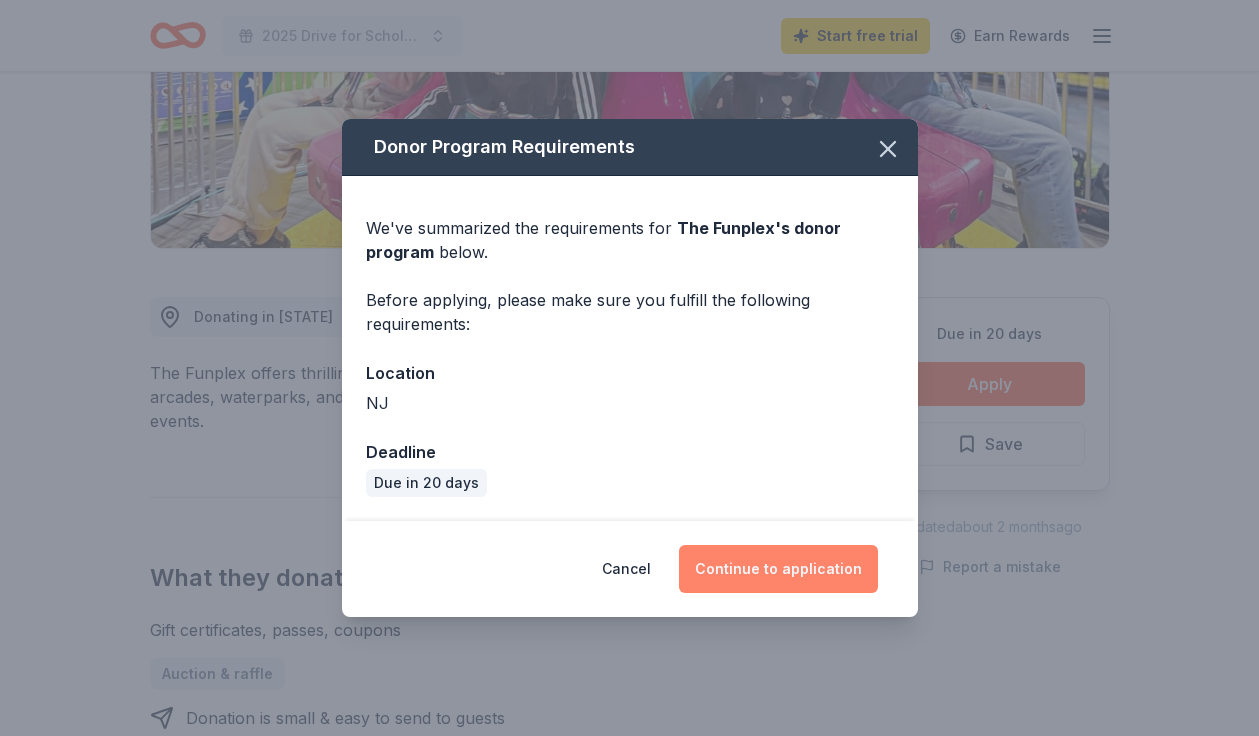 click on "Continue to application" at bounding box center (778, 569) 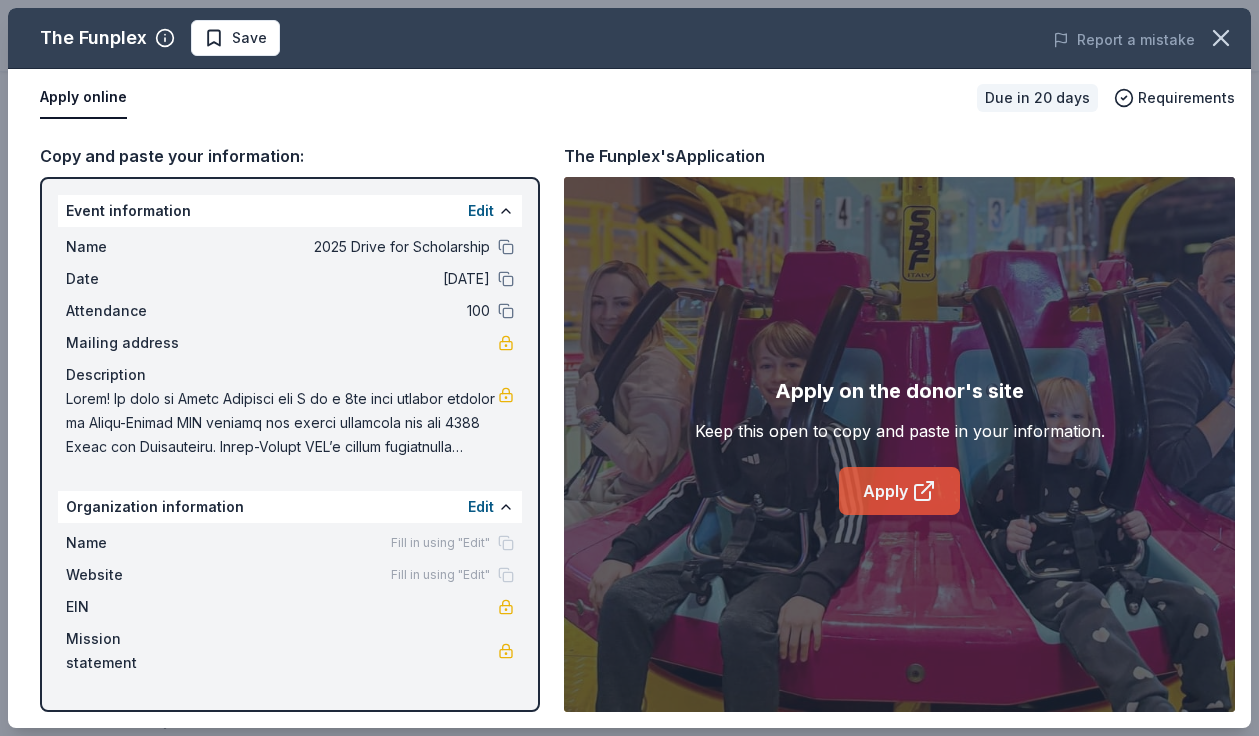 click 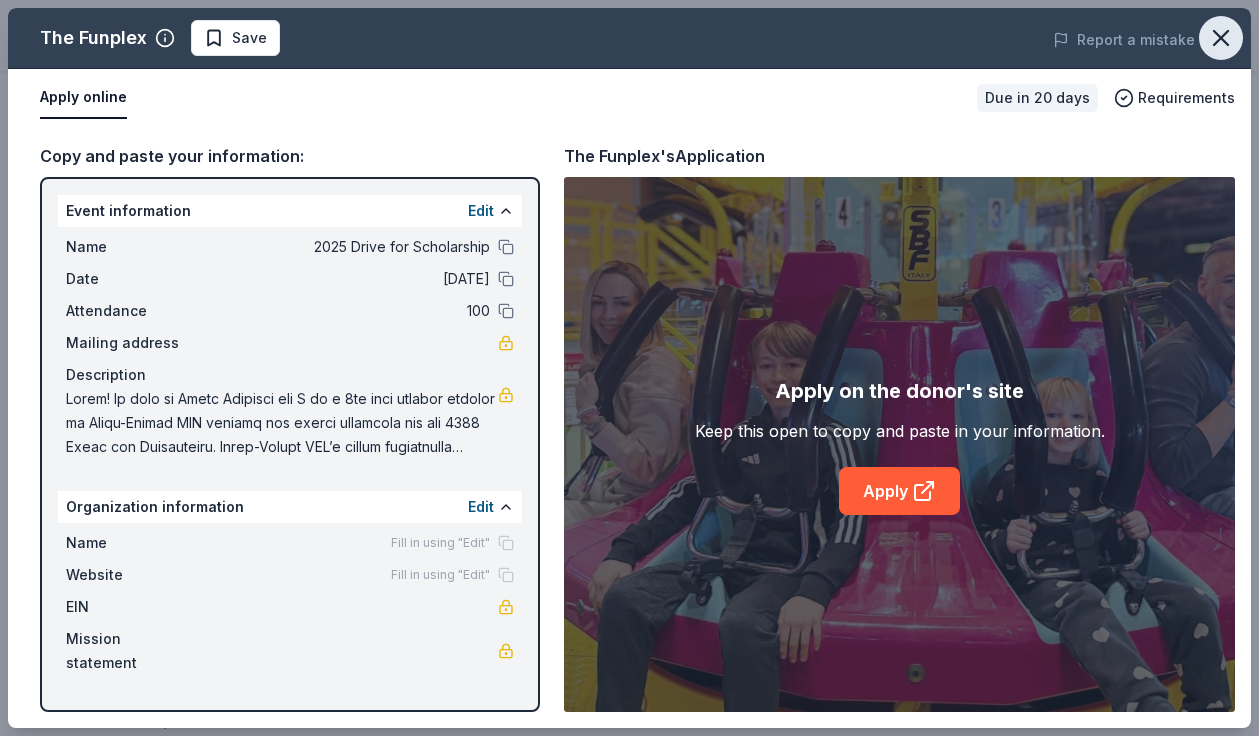 click 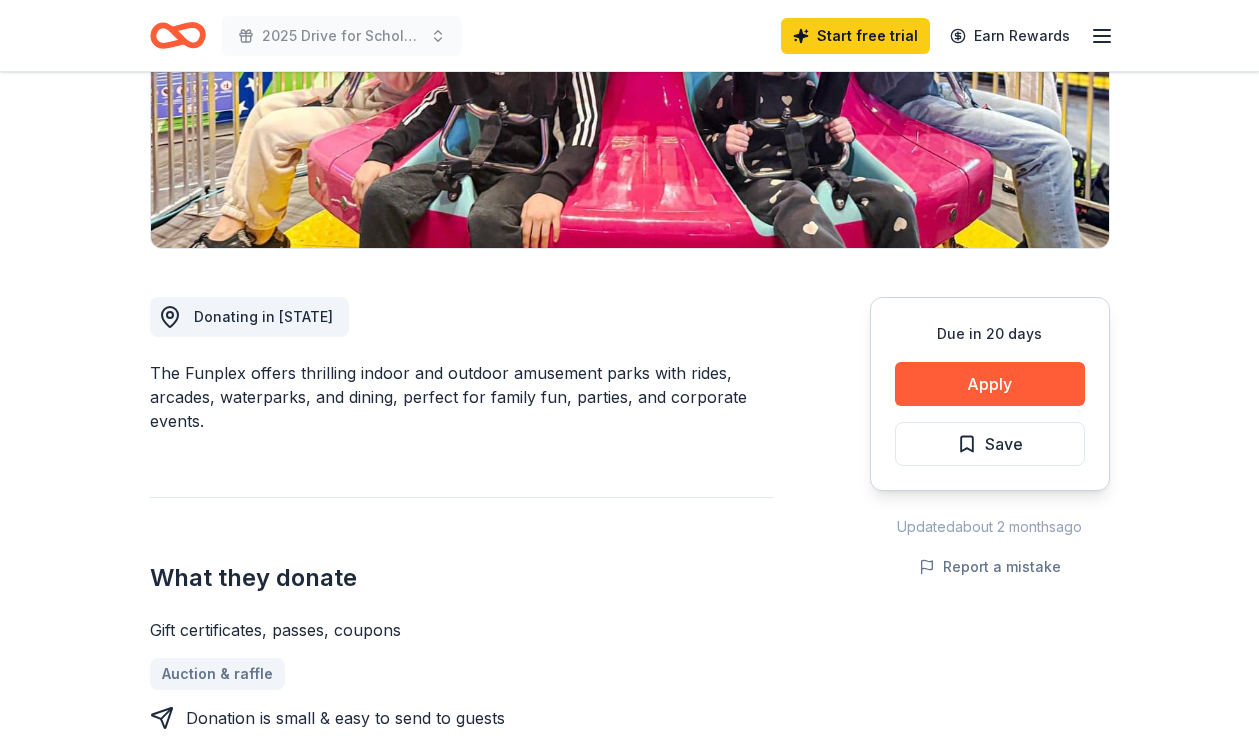 scroll, scrollTop: 0, scrollLeft: 0, axis: both 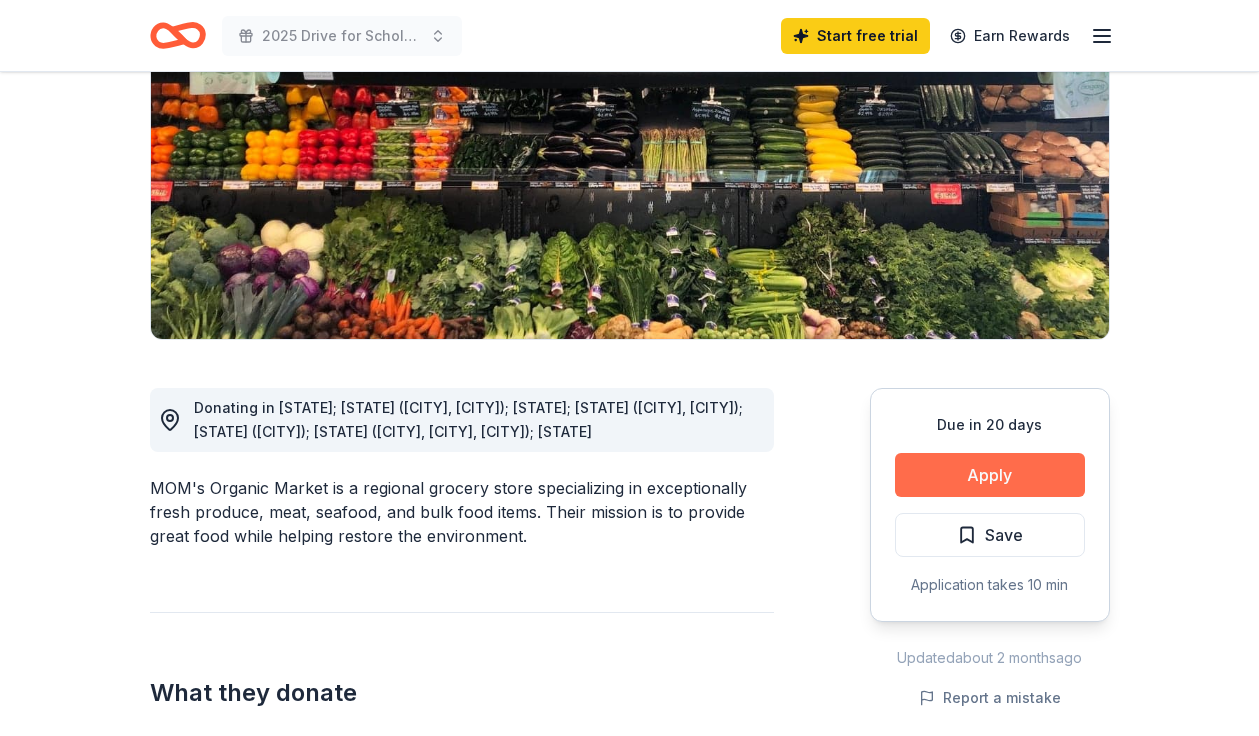 click on "Apply" at bounding box center (990, 475) 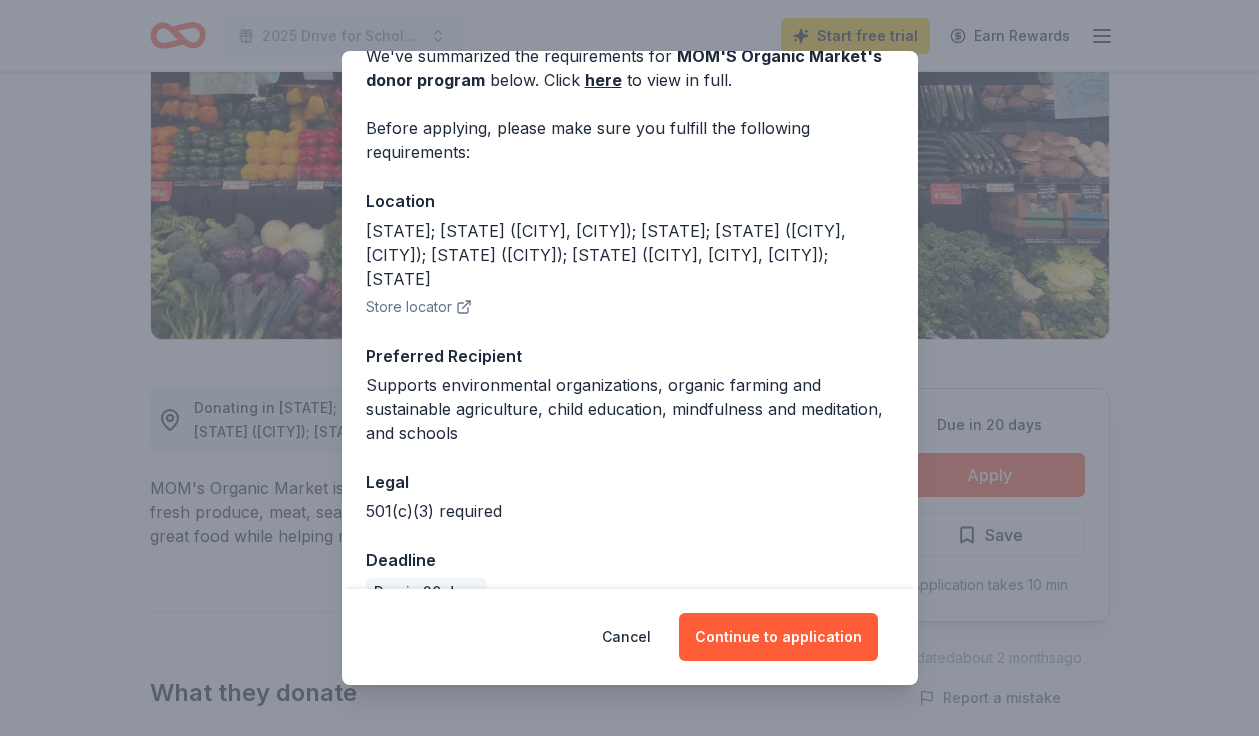 scroll, scrollTop: 121, scrollLeft: 0, axis: vertical 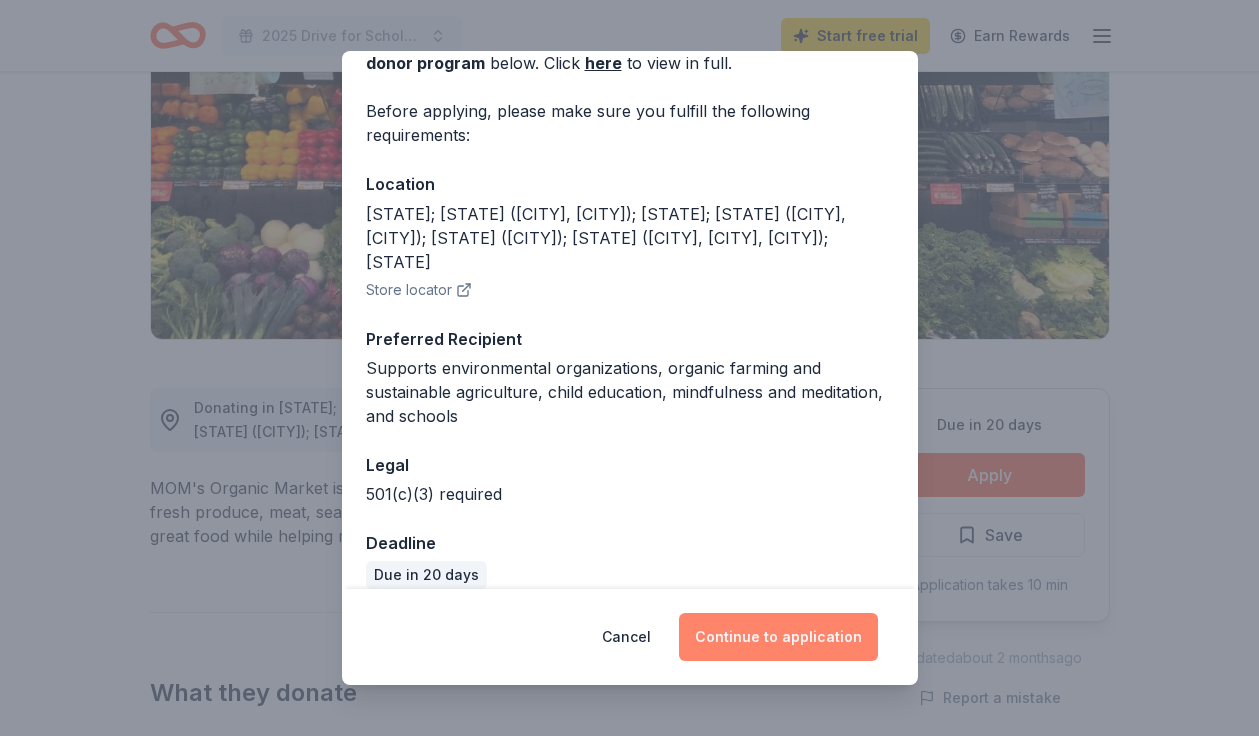 click on "Continue to application" at bounding box center [778, 637] 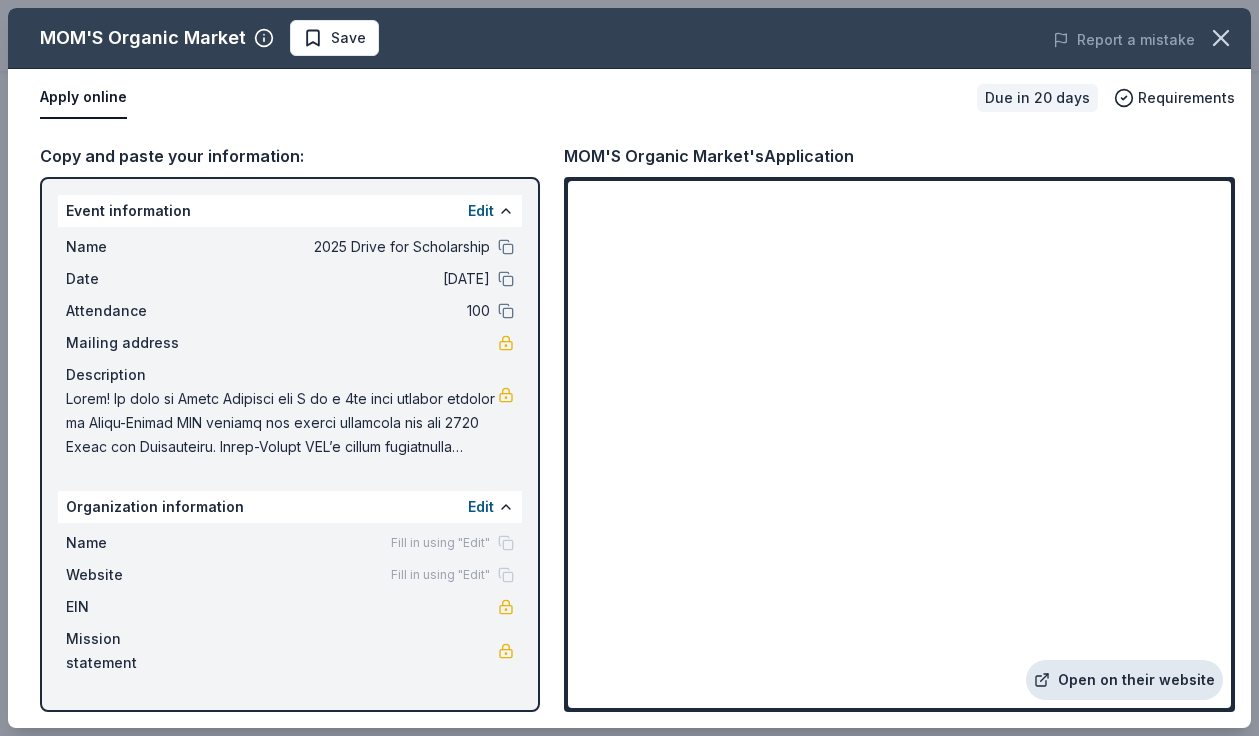 click on "Open on their website" at bounding box center (1124, 680) 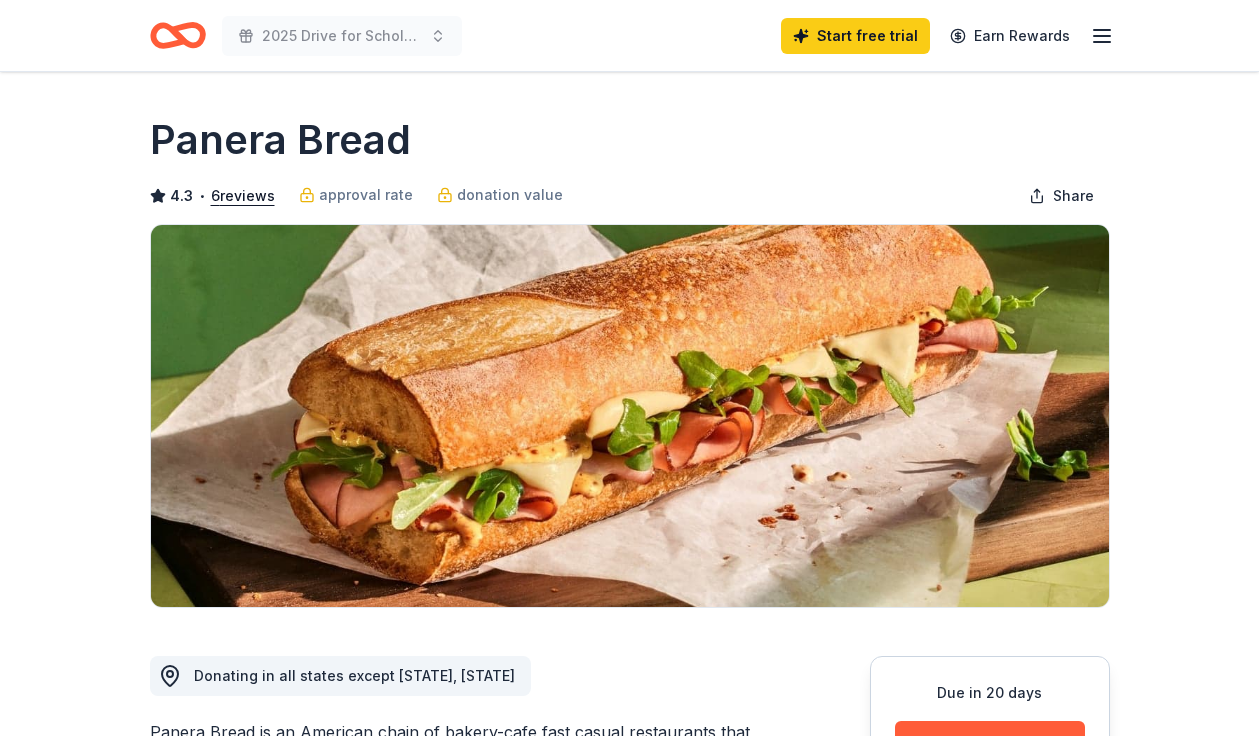 scroll, scrollTop: 0, scrollLeft: 0, axis: both 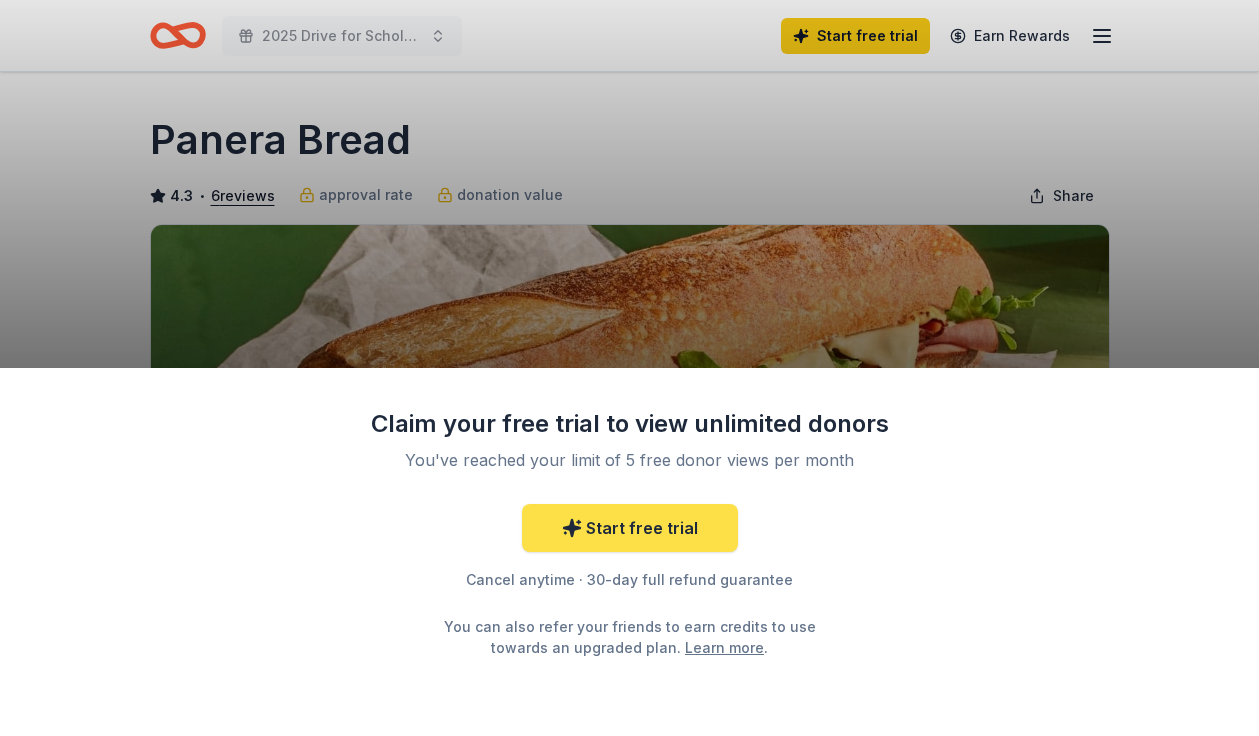 click on "Start free  trial" at bounding box center (630, 528) 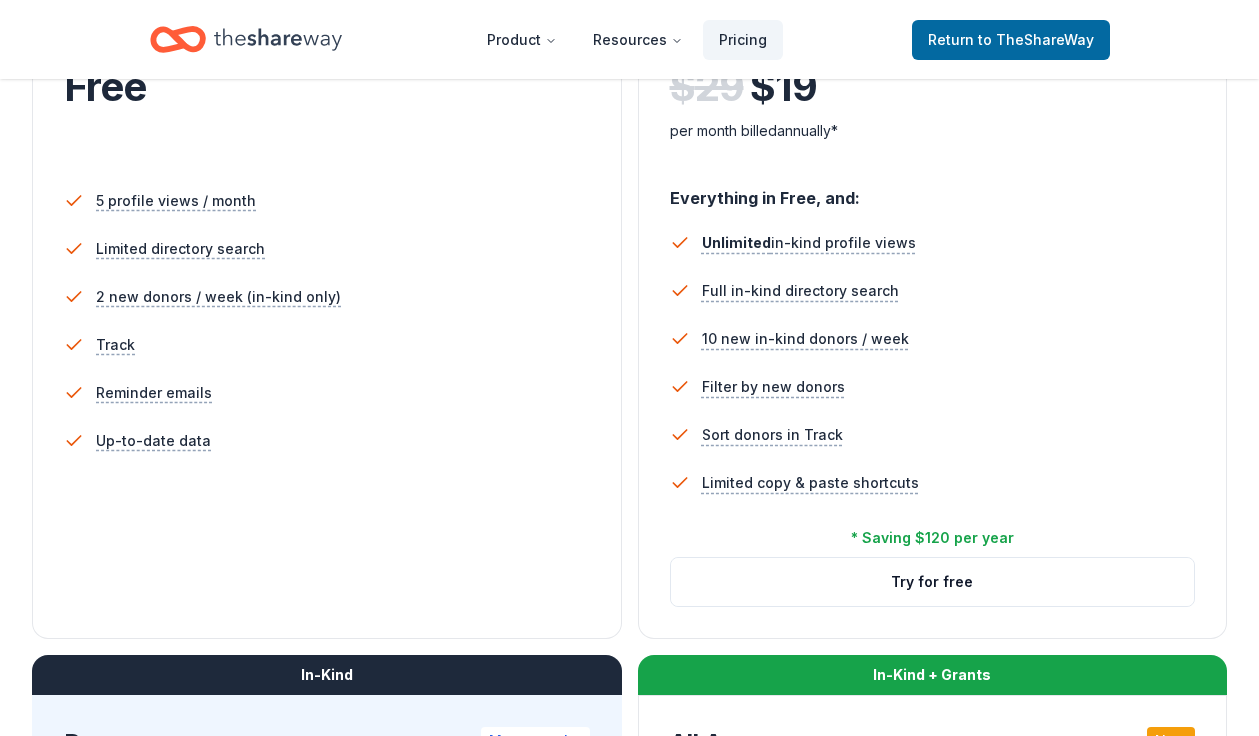 scroll, scrollTop: 544, scrollLeft: 0, axis: vertical 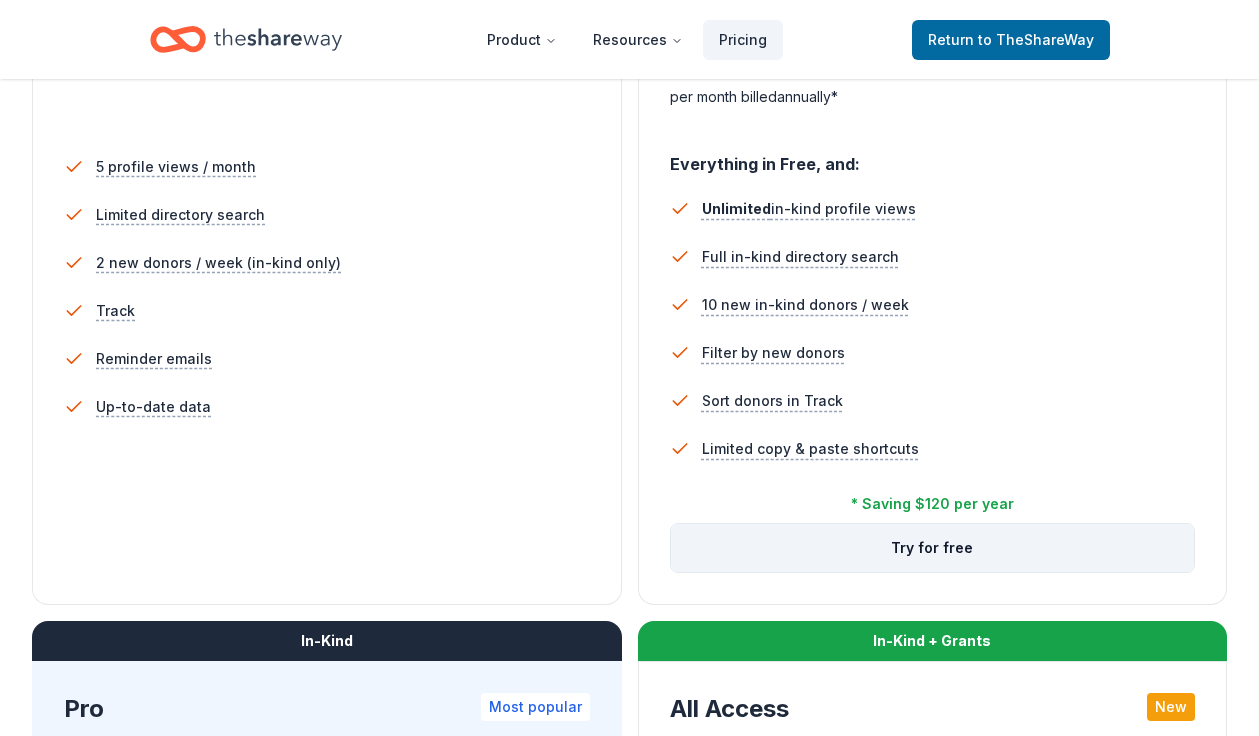 click on "Try for free" at bounding box center (933, 548) 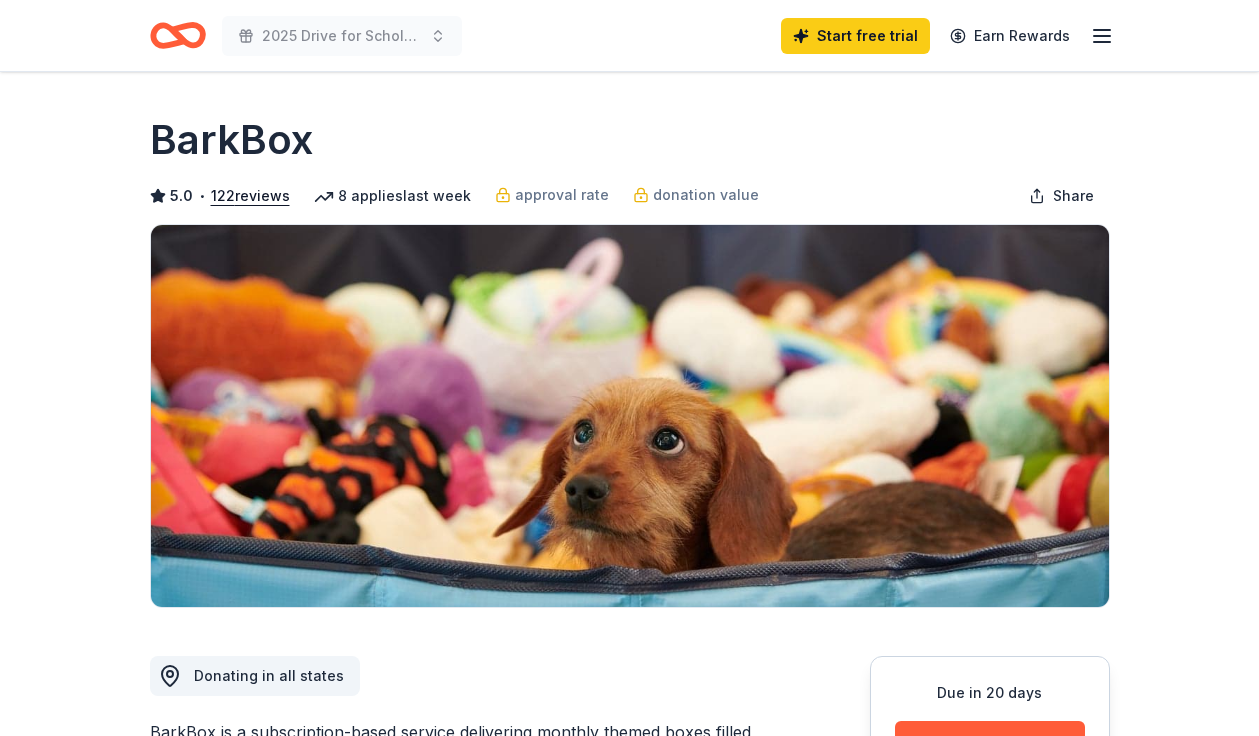 scroll, scrollTop: 0, scrollLeft: 0, axis: both 